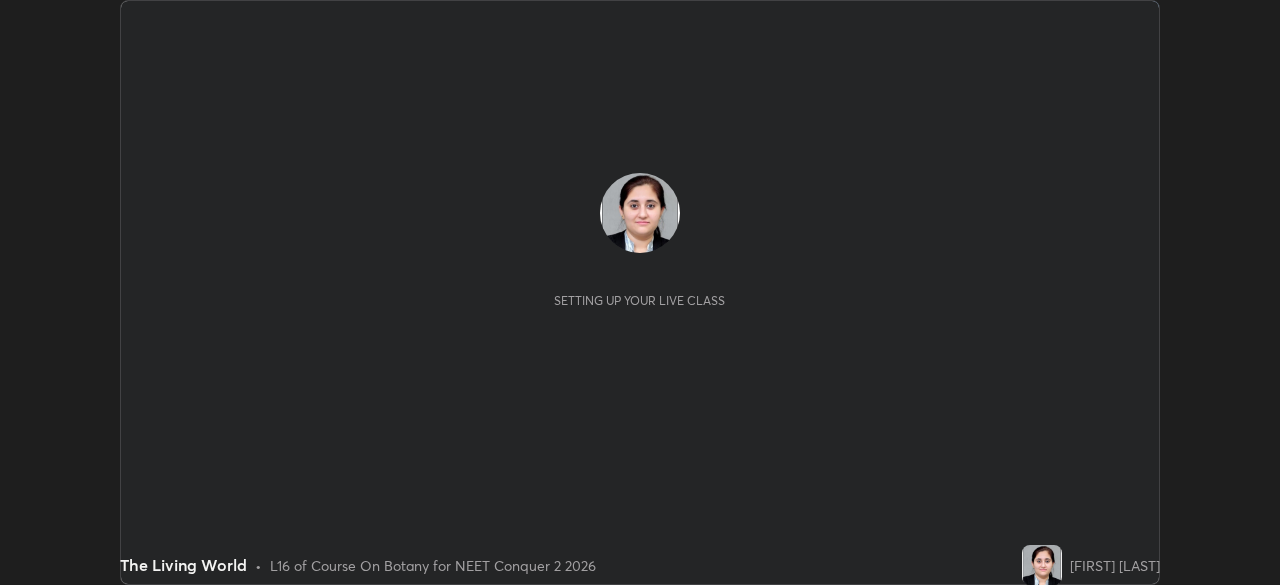 scroll, scrollTop: 0, scrollLeft: 0, axis: both 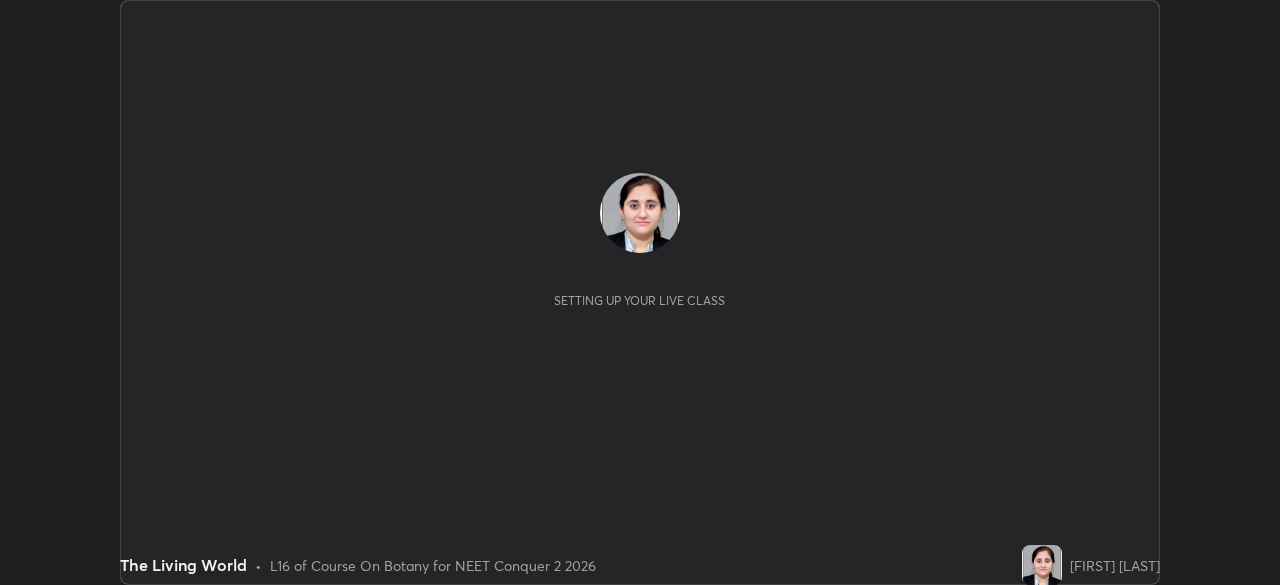 click on "[FIRST] [LAST]" at bounding box center [1115, 565] 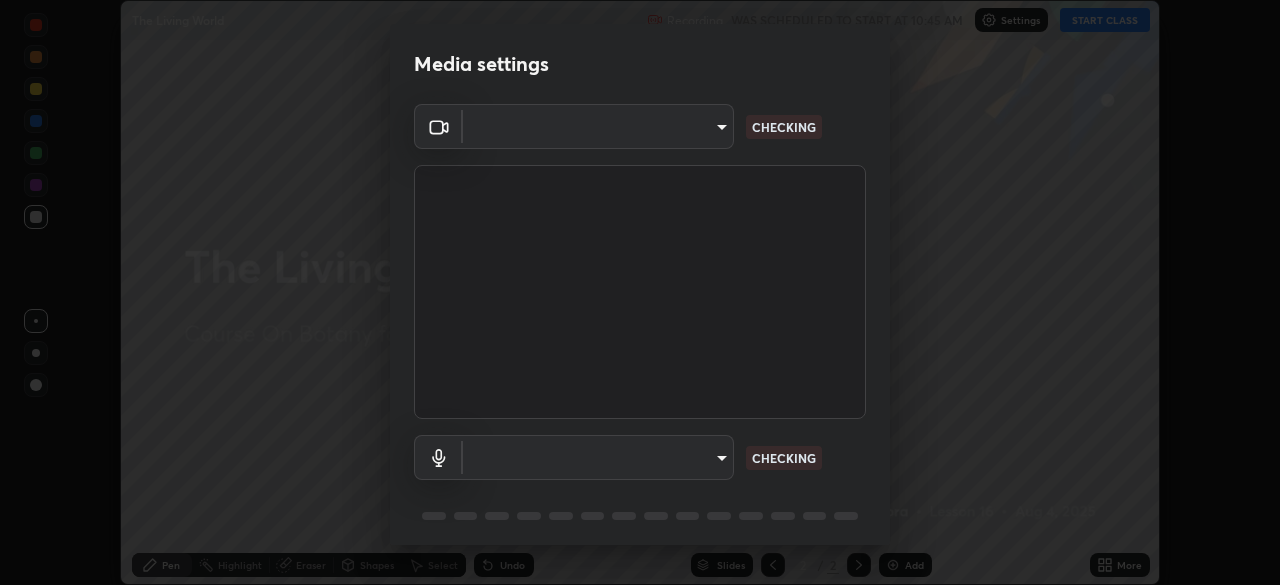 type on "718deecf834a2402e9859888758a2701a1d92989cf10273566d2a6ce3300f65d" 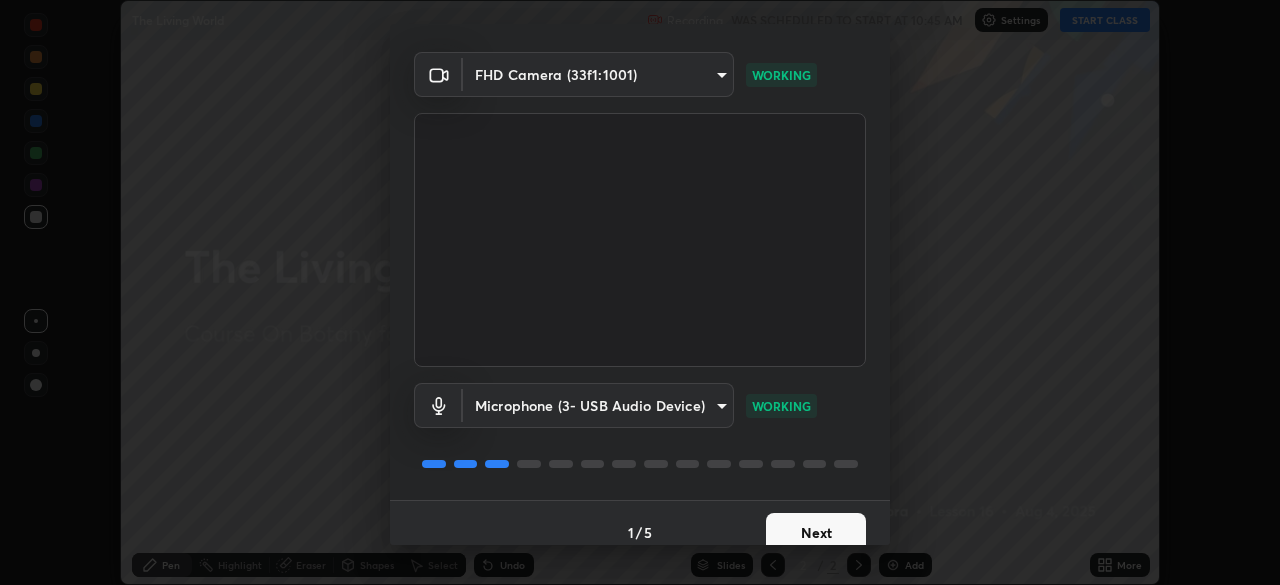 scroll, scrollTop: 70, scrollLeft: 0, axis: vertical 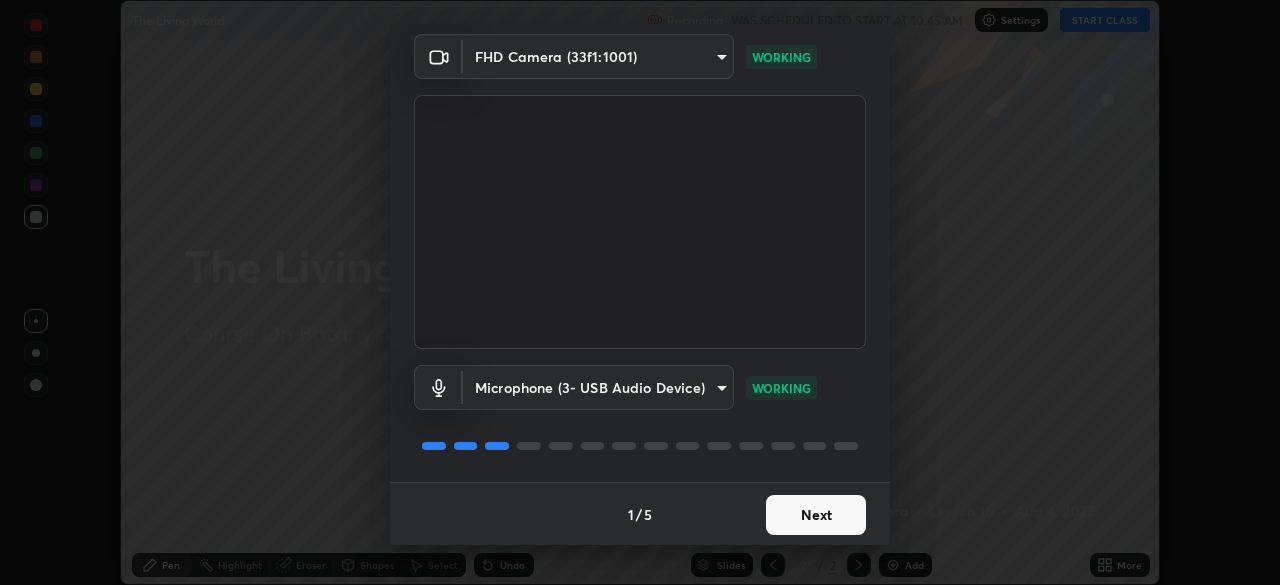 click on "Next" at bounding box center [816, 515] 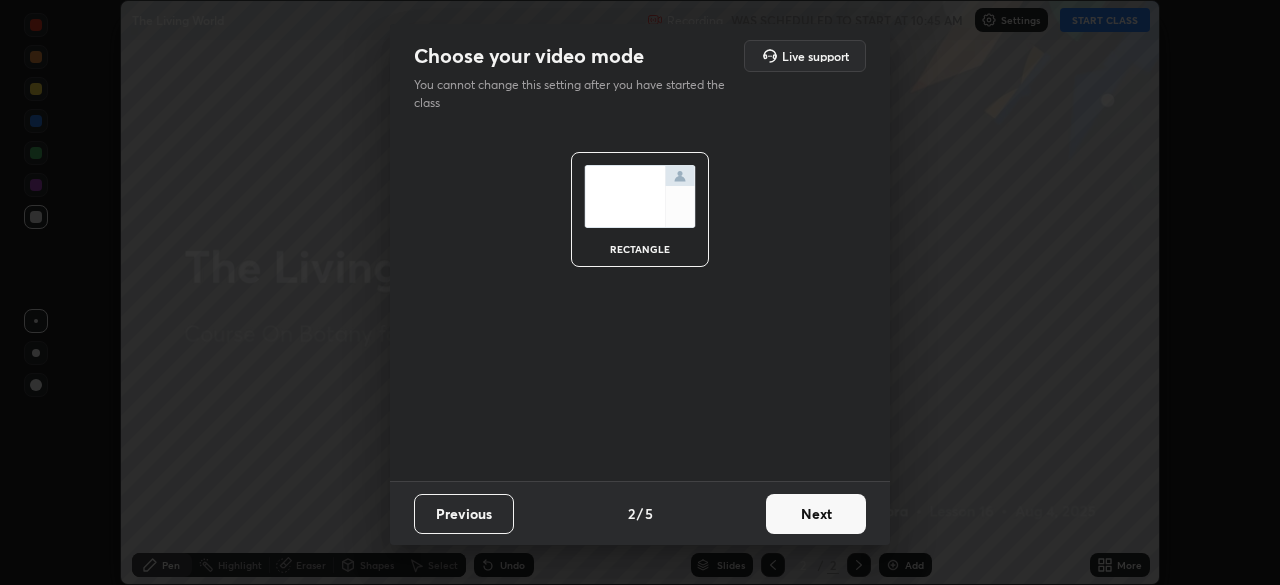 scroll, scrollTop: 0, scrollLeft: 0, axis: both 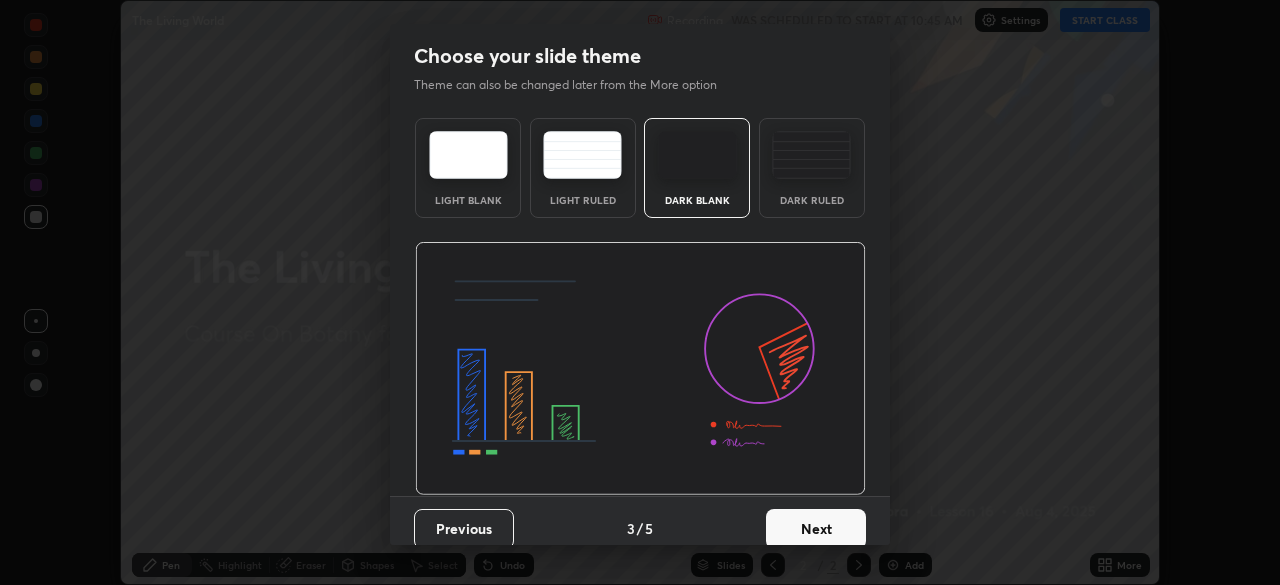 click on "Next" at bounding box center [816, 529] 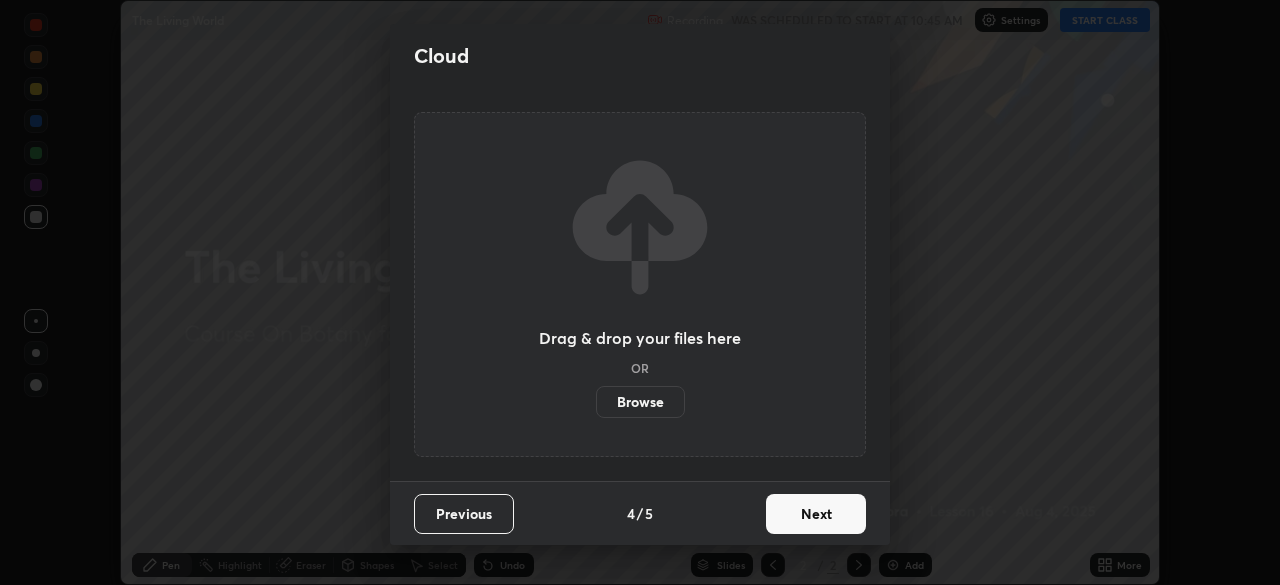 click on "Next" at bounding box center [816, 514] 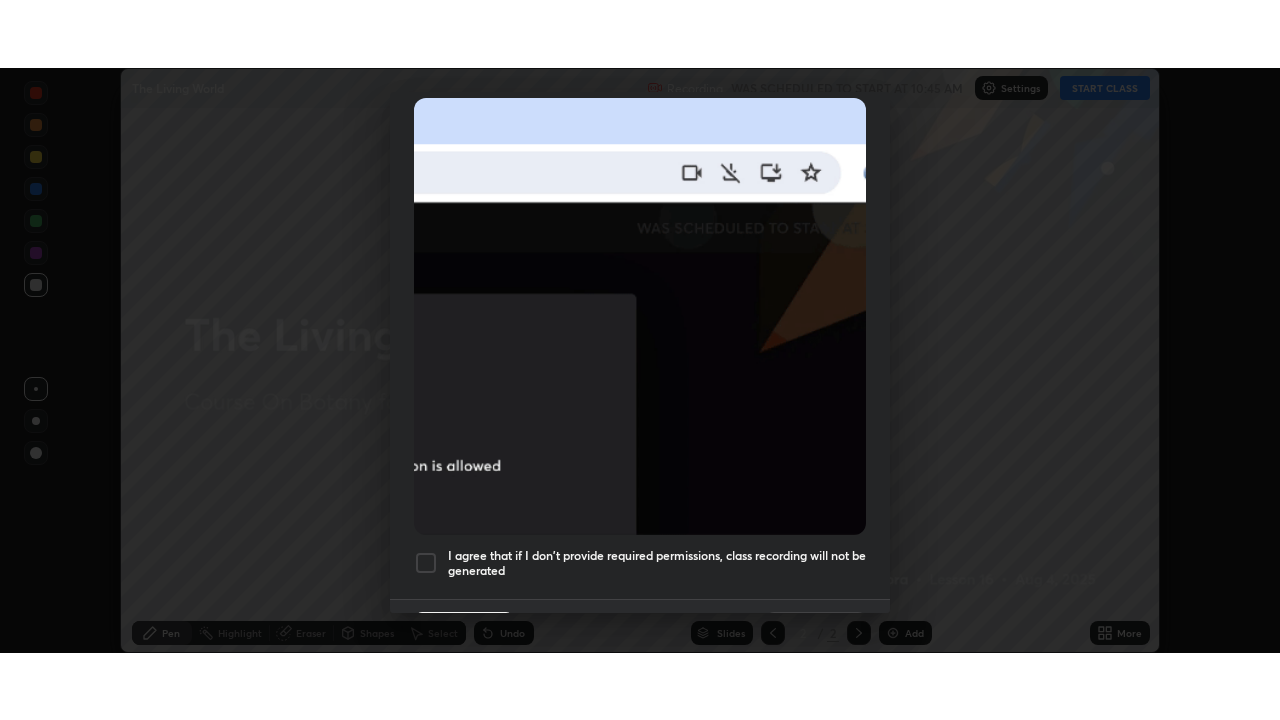 scroll, scrollTop: 478, scrollLeft: 0, axis: vertical 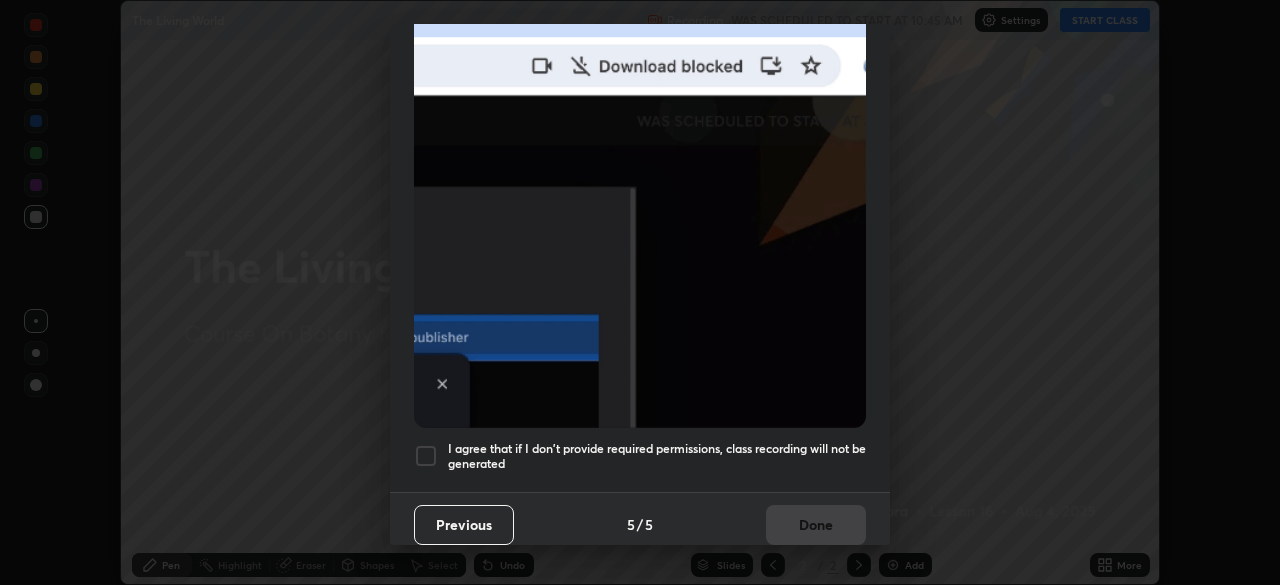click at bounding box center (426, 456) 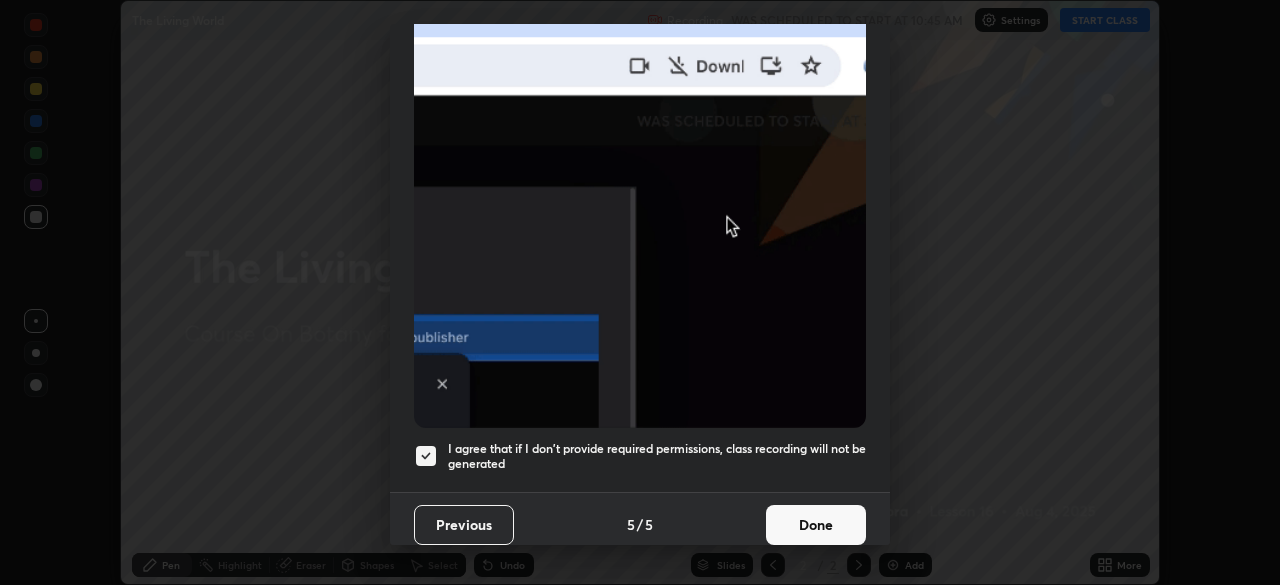 click on "Done" at bounding box center (816, 525) 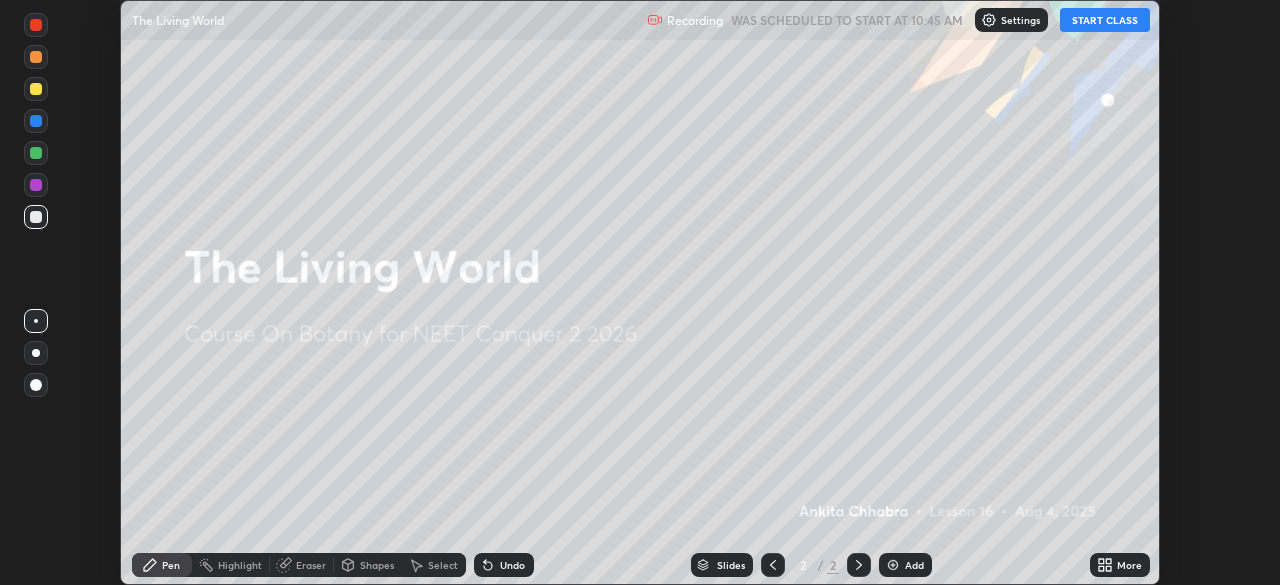 click on "START CLASS" at bounding box center (1105, 20) 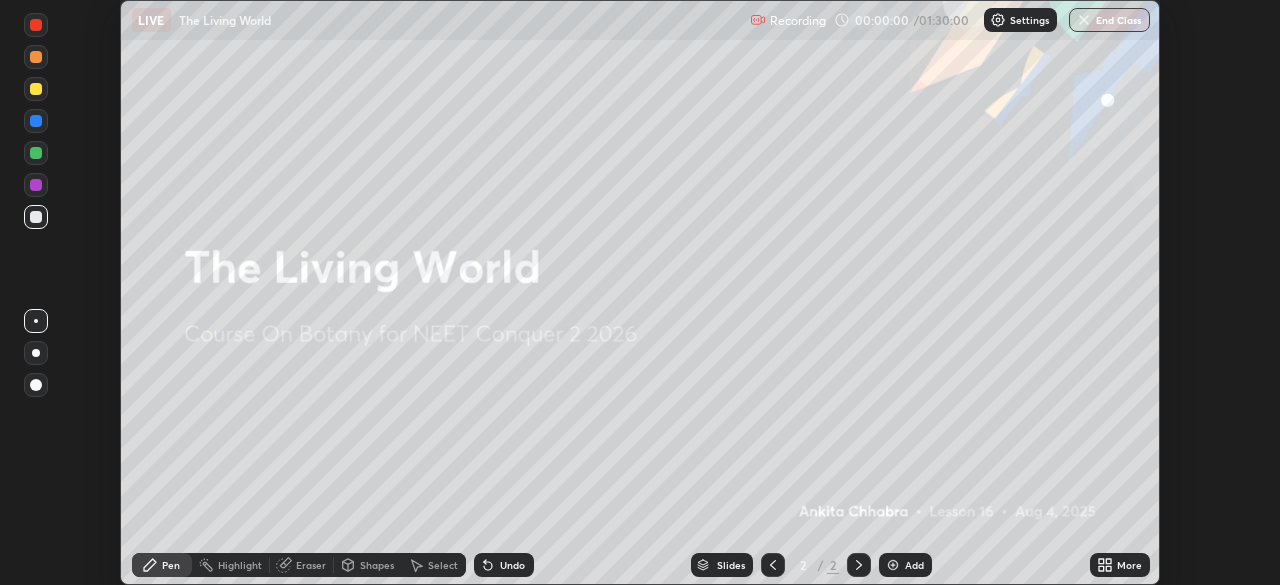 click on "More" at bounding box center (1129, 565) 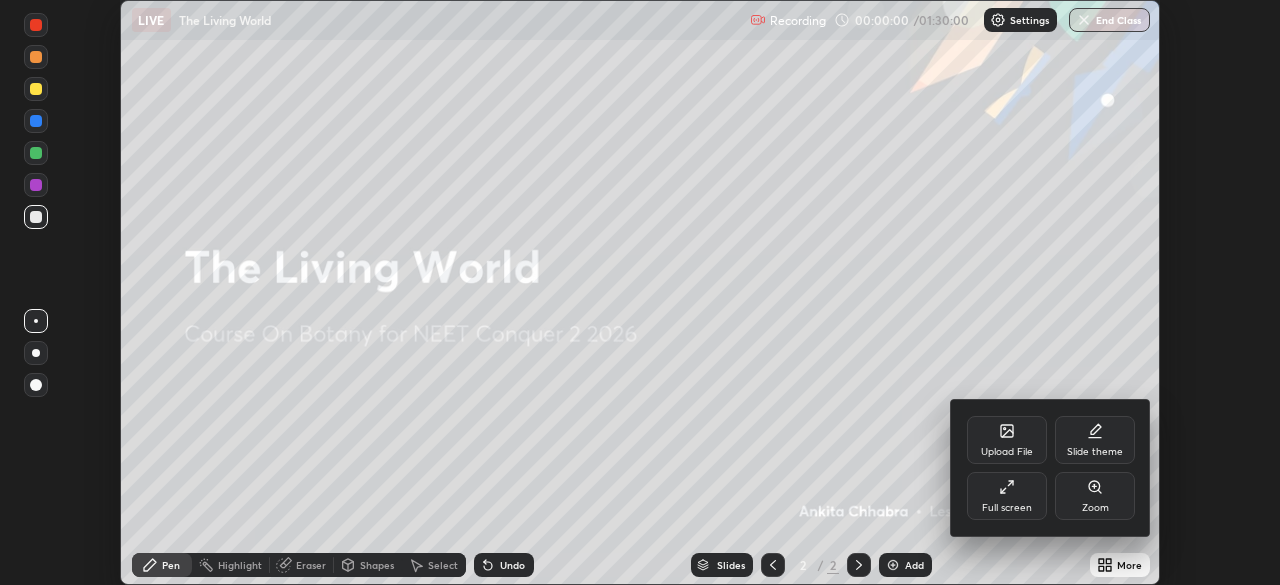 click on "Full screen" at bounding box center [1007, 508] 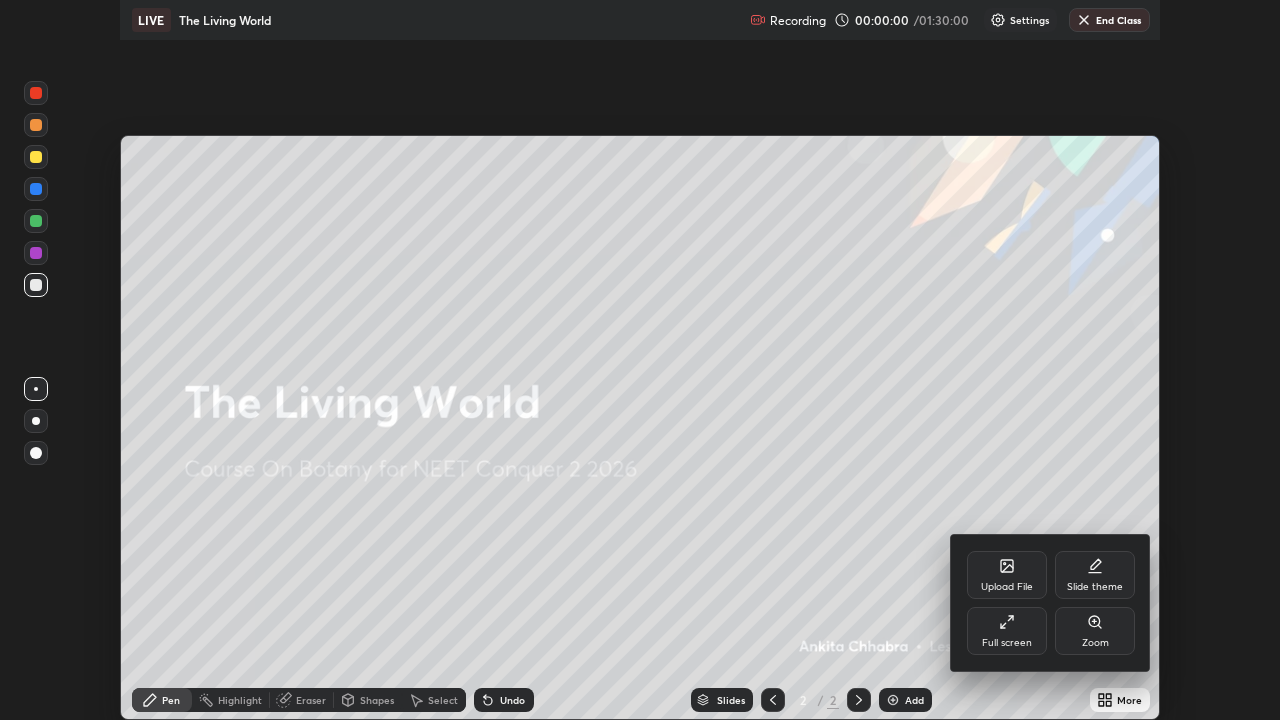 scroll, scrollTop: 99280, scrollLeft: 98720, axis: both 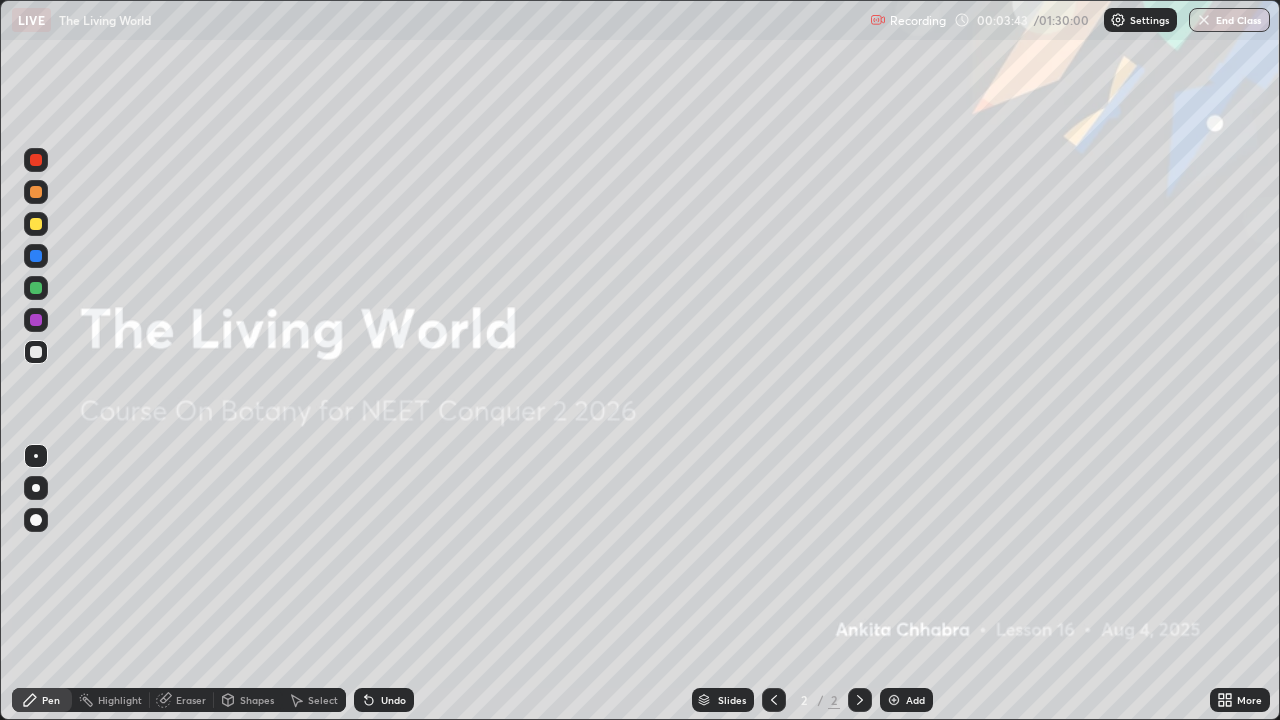 click 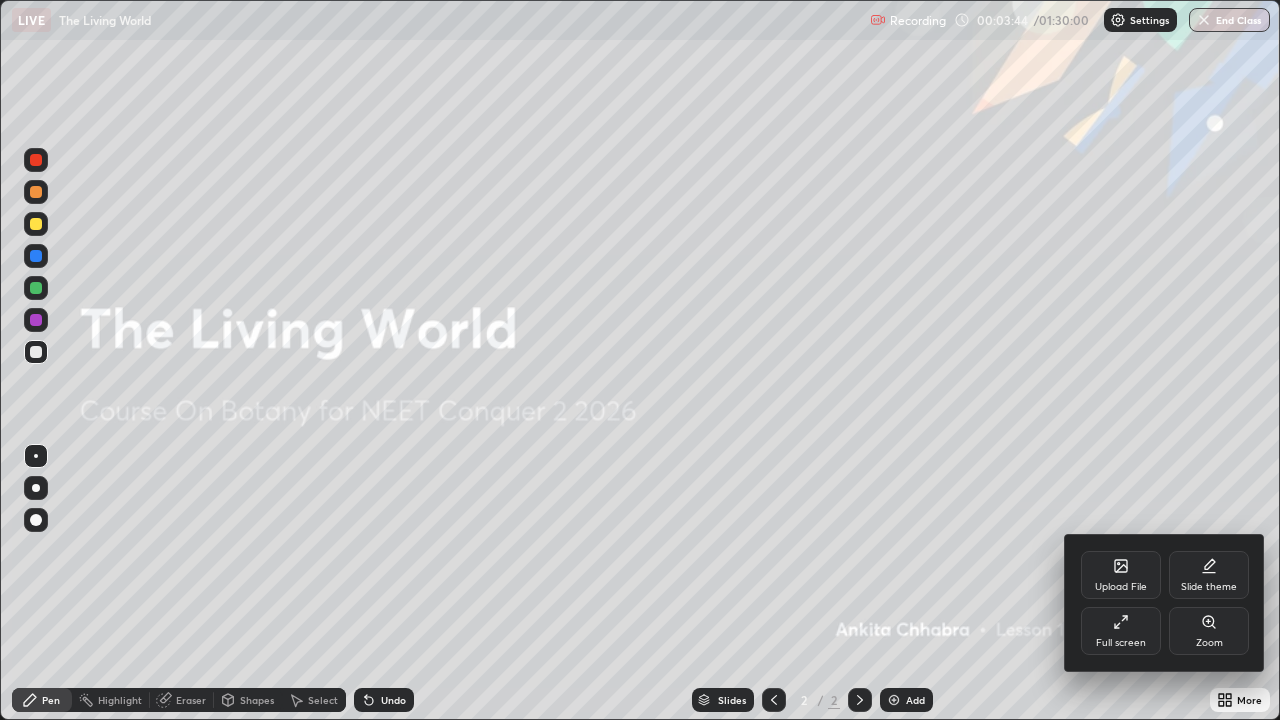 click on "Full screen" at bounding box center [1121, 631] 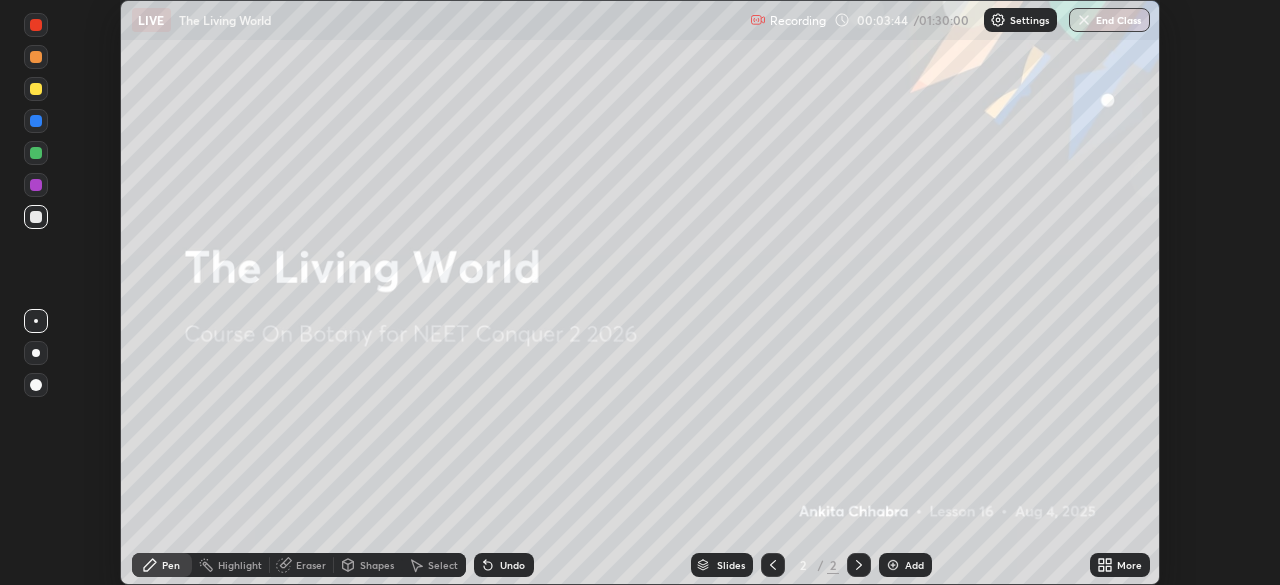 scroll, scrollTop: 585, scrollLeft: 1280, axis: both 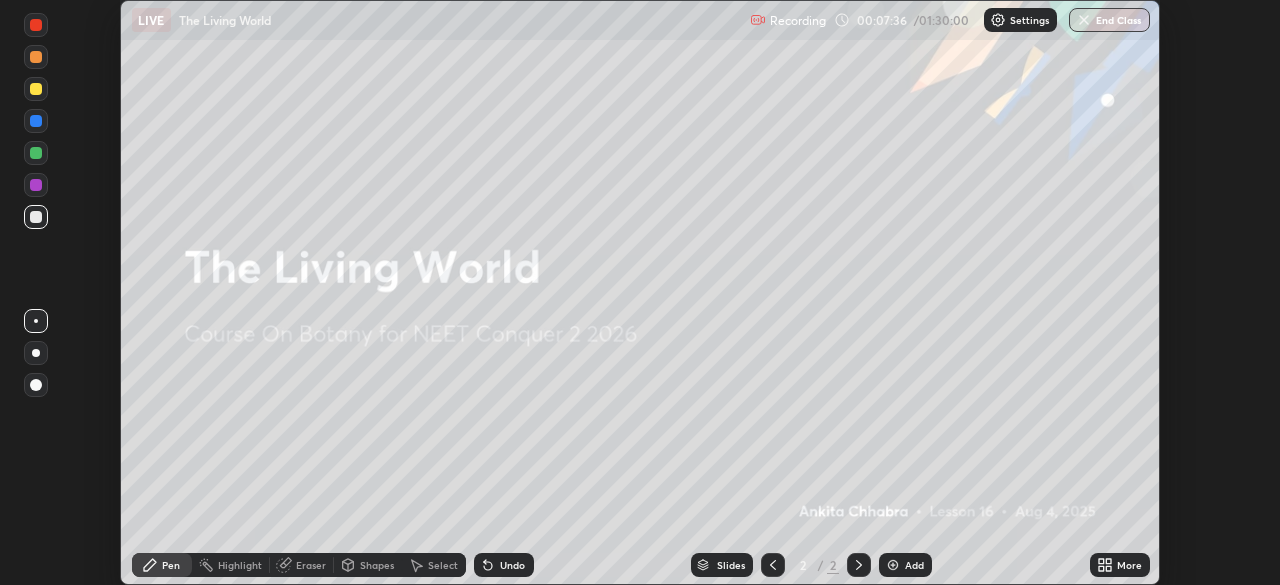 click 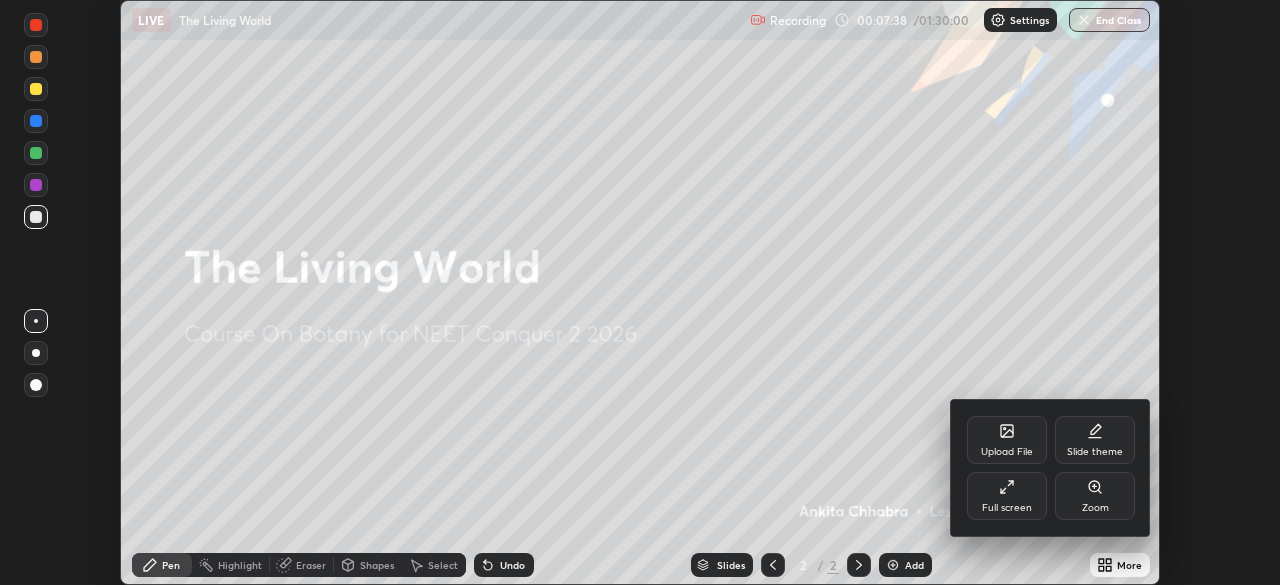 click on "Full screen" at bounding box center (1007, 508) 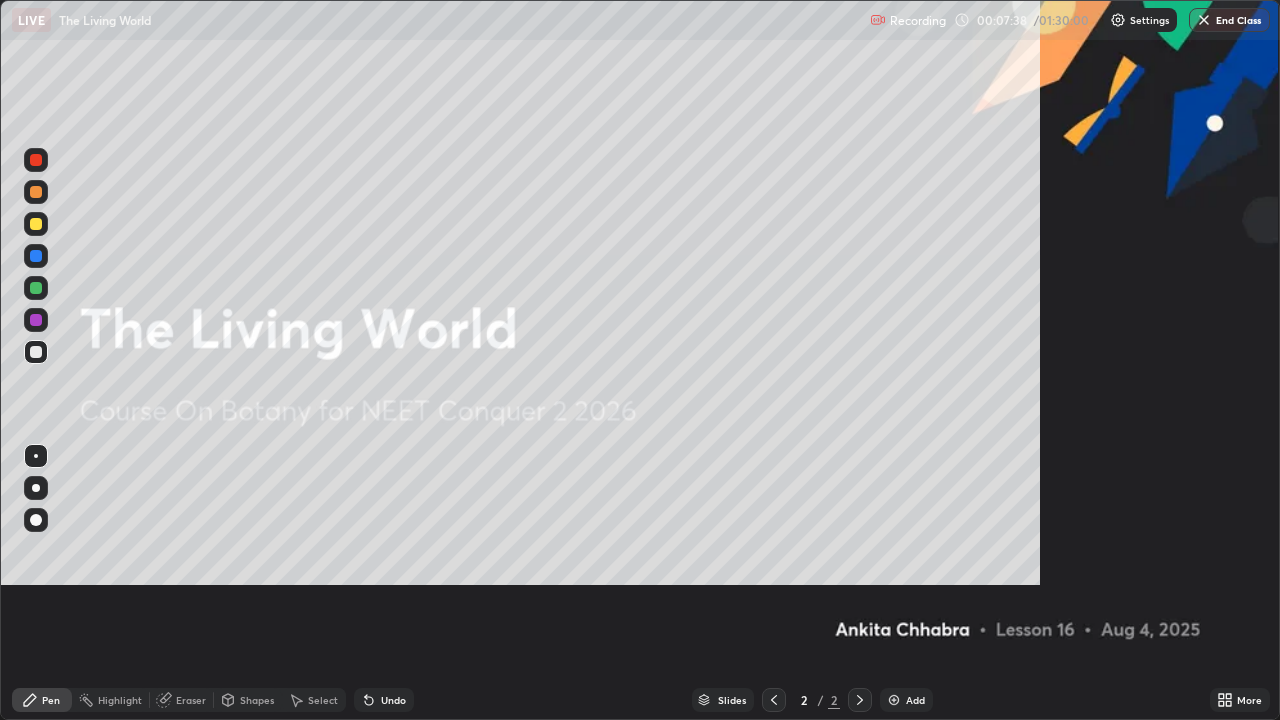 scroll, scrollTop: 99280, scrollLeft: 98720, axis: both 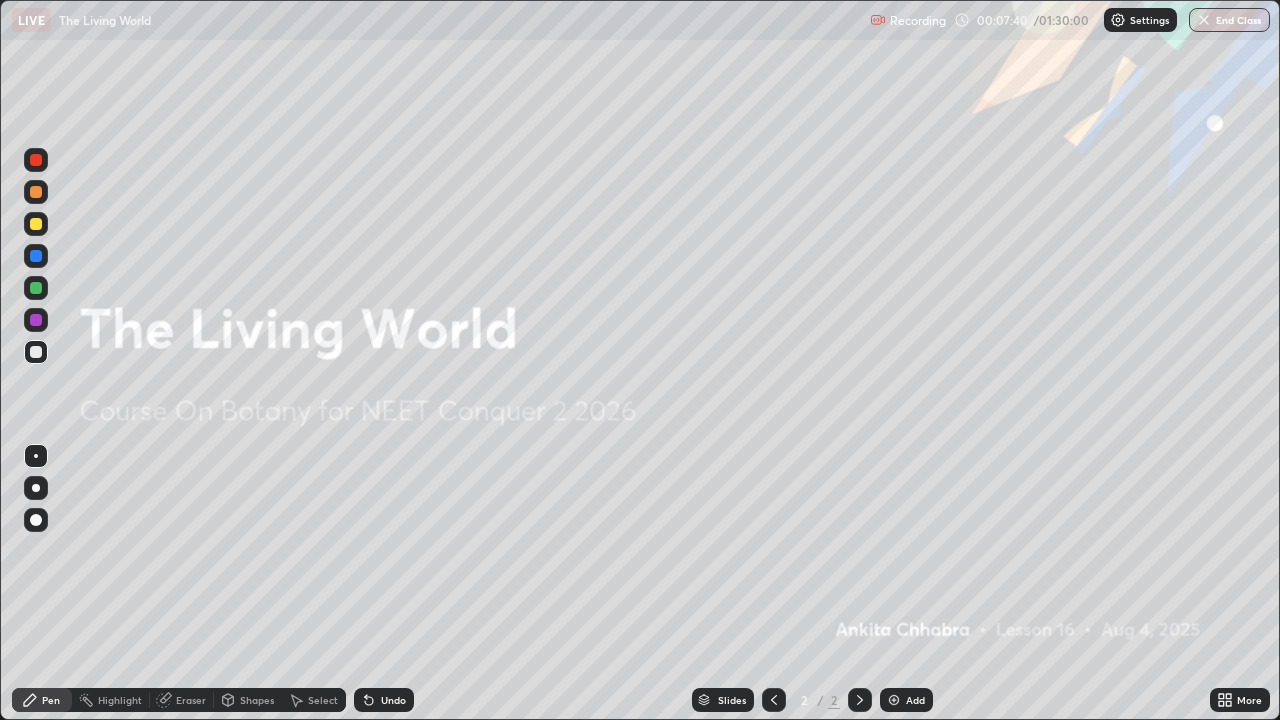 click at bounding box center (894, 700) 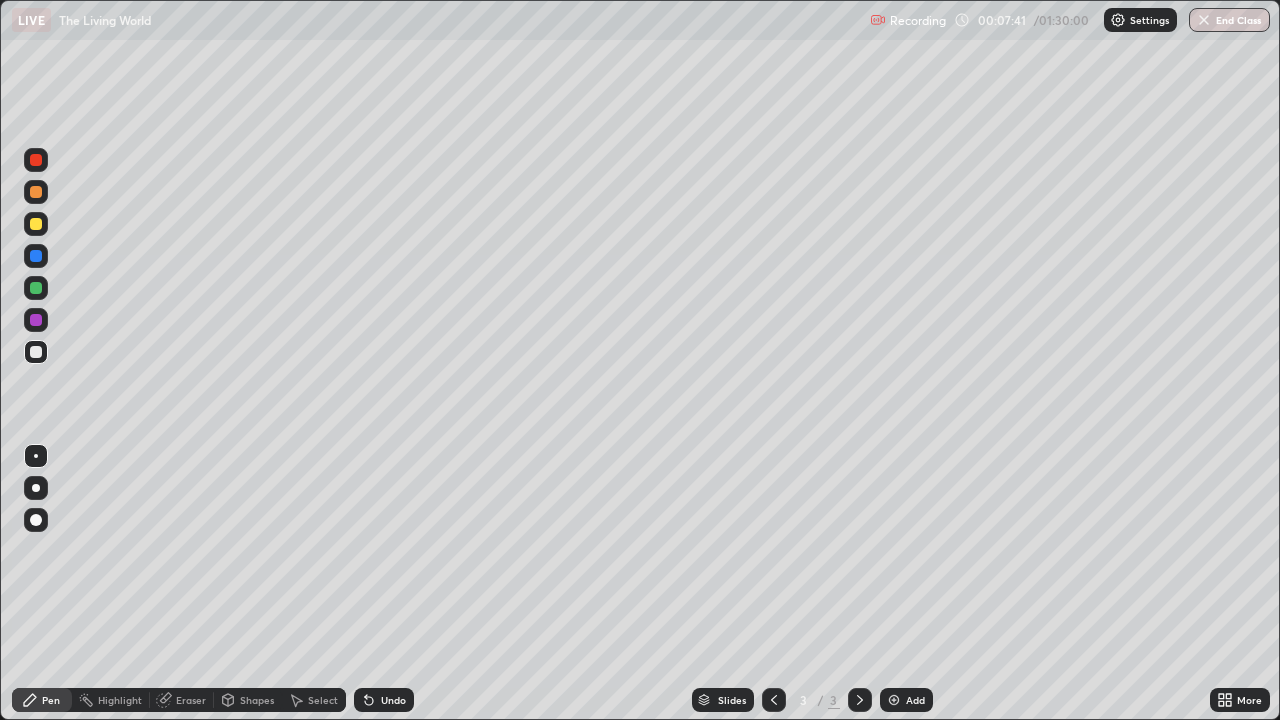 click at bounding box center [36, 352] 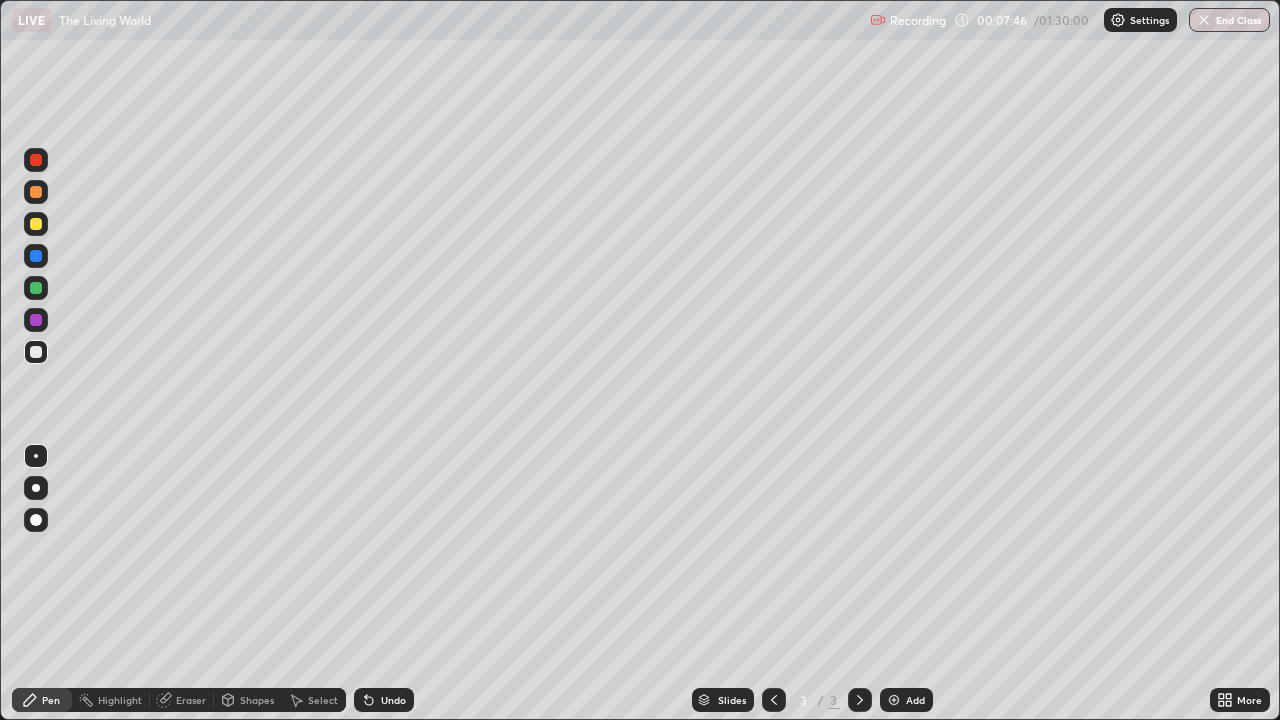 click at bounding box center [36, 488] 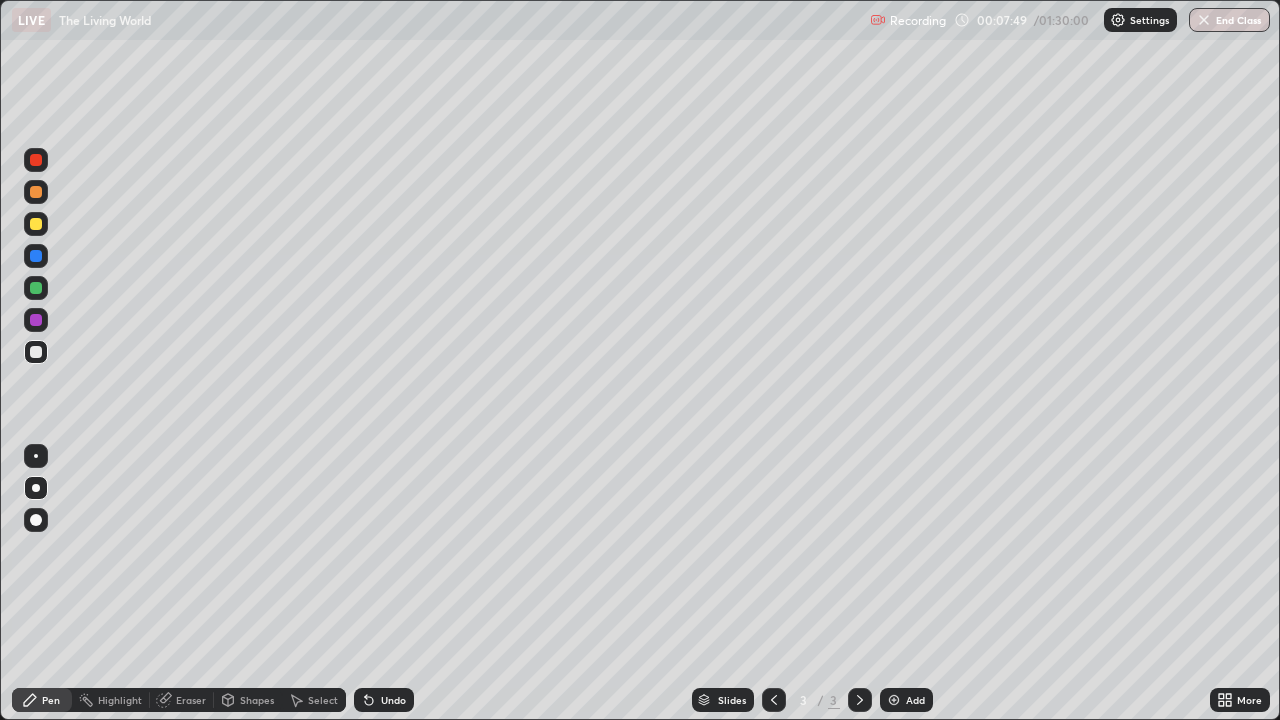 click on "Undo" at bounding box center [393, 700] 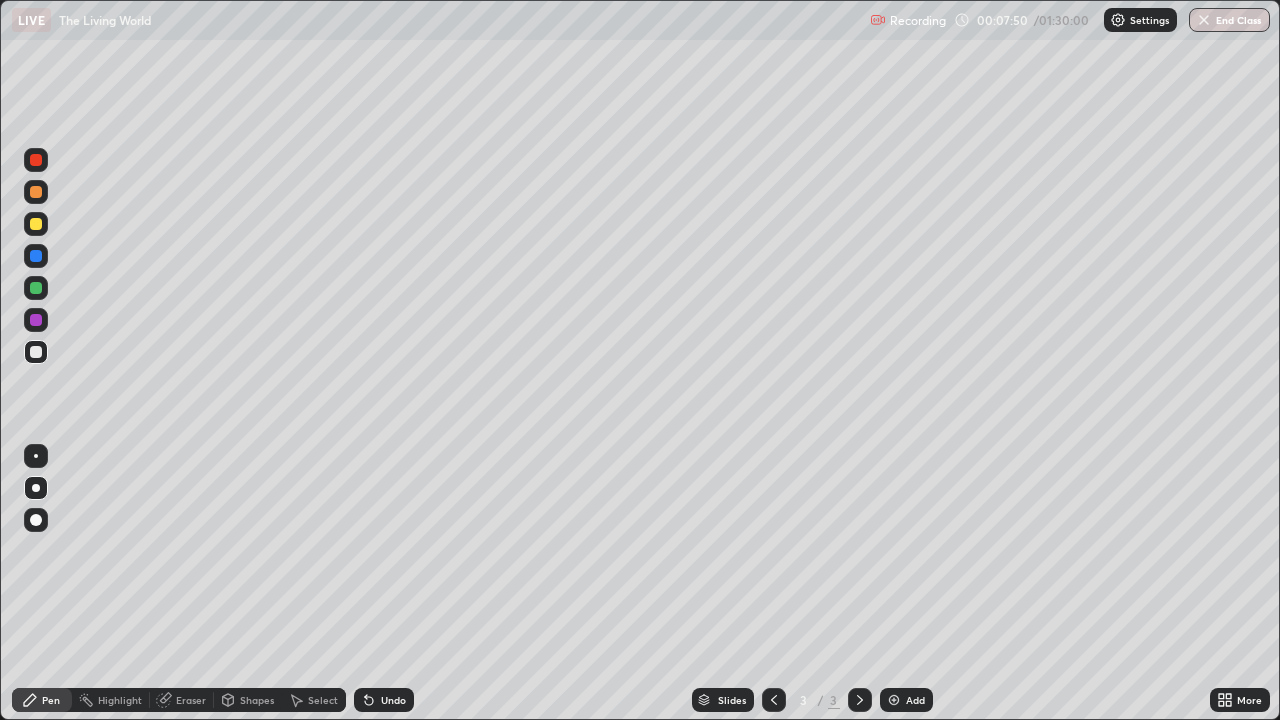 click on "Undo" at bounding box center (393, 700) 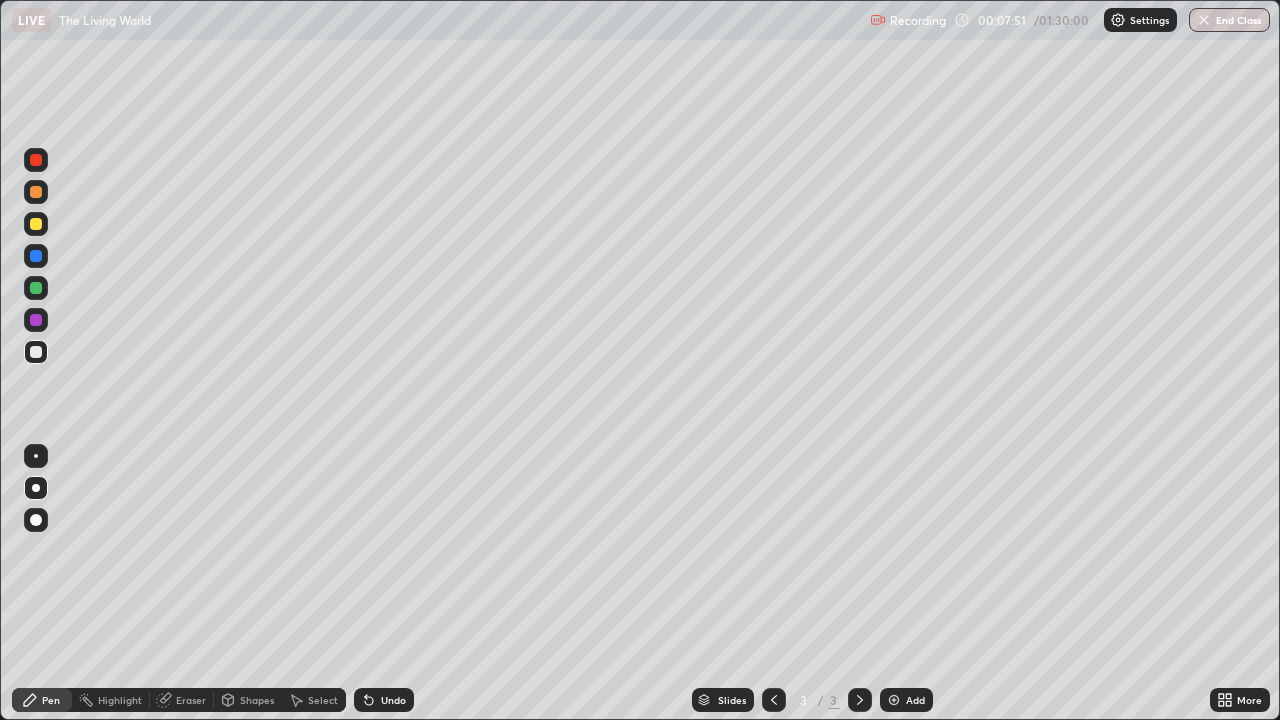 click on "Undo" at bounding box center [393, 700] 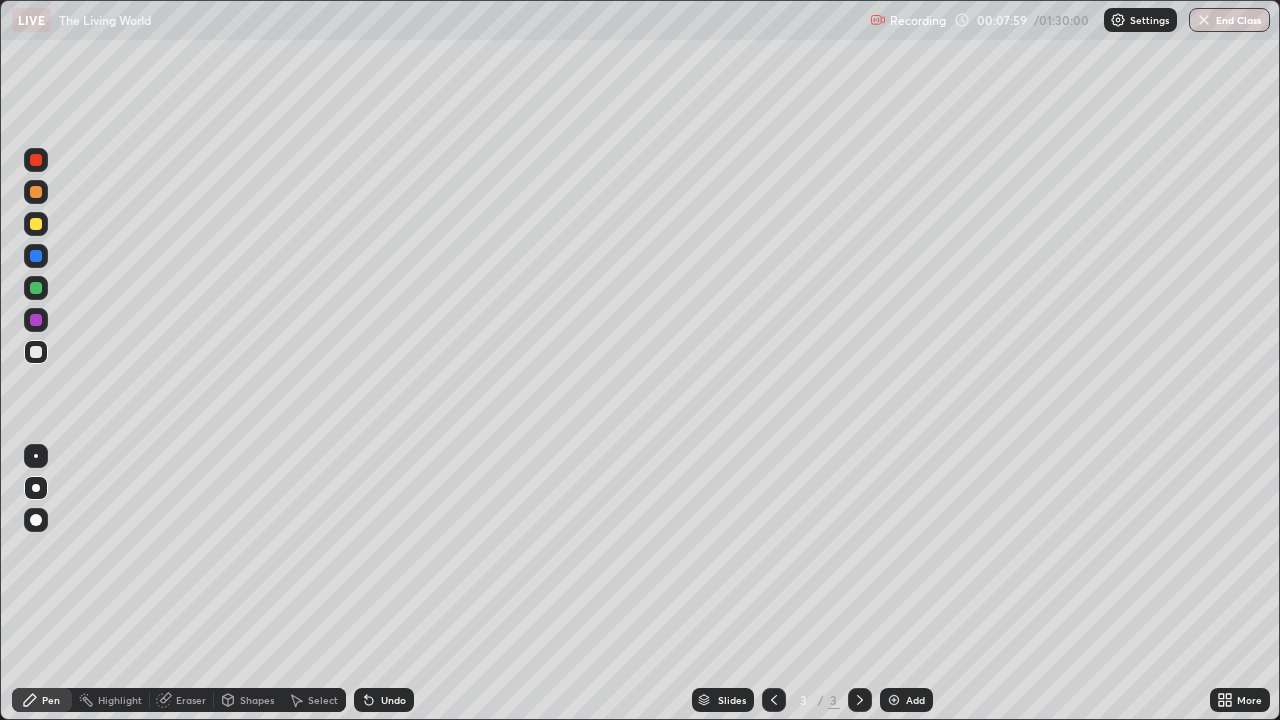 click at bounding box center [36, 320] 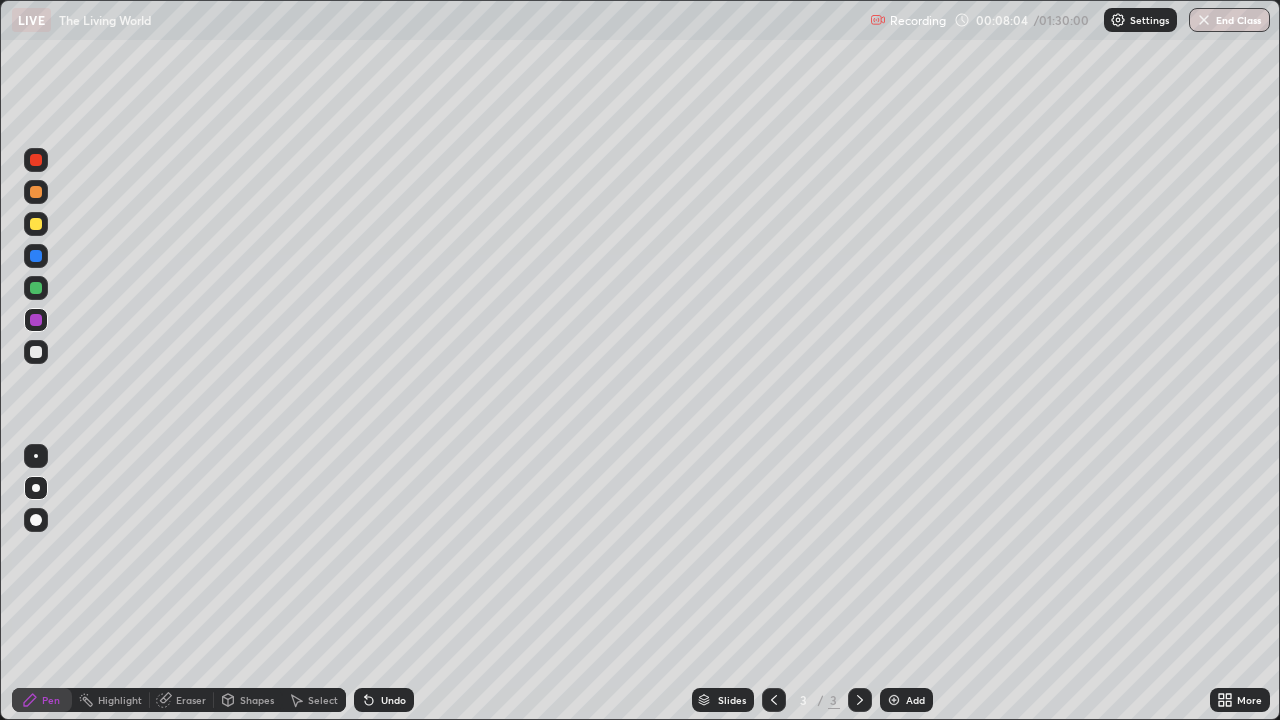 click on "Undo" at bounding box center (384, 700) 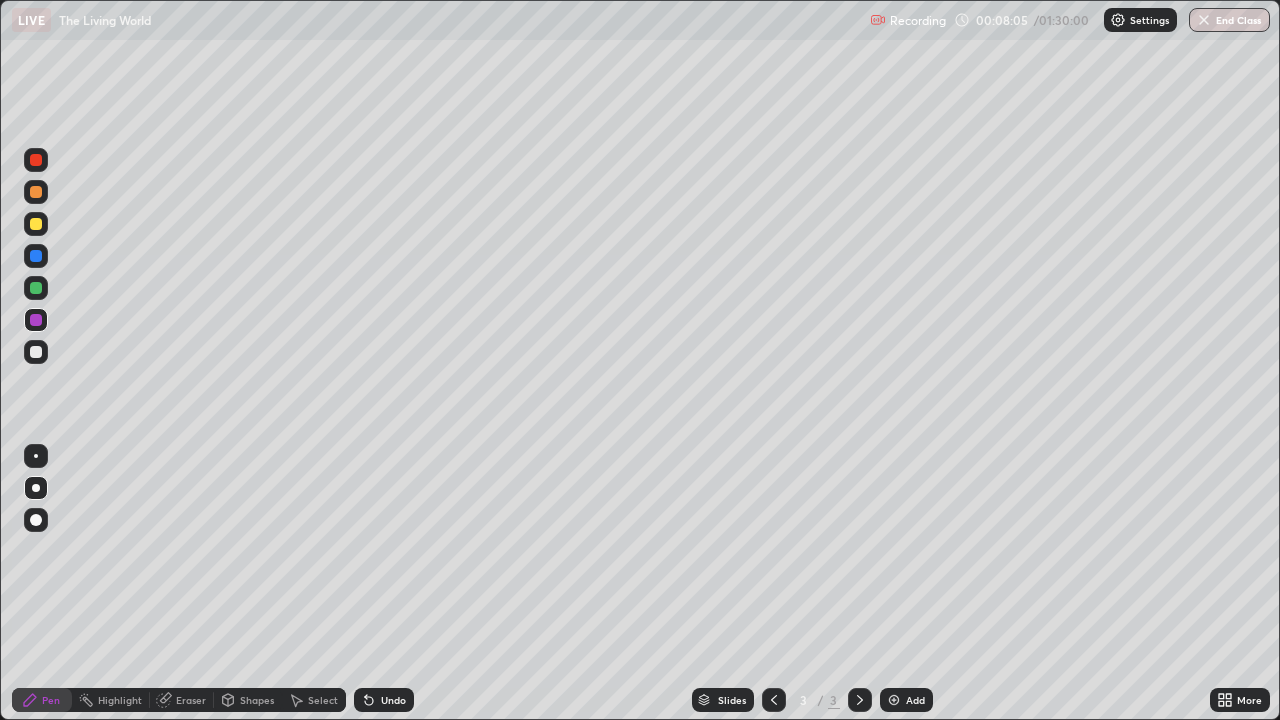 click on "Undo" at bounding box center (393, 700) 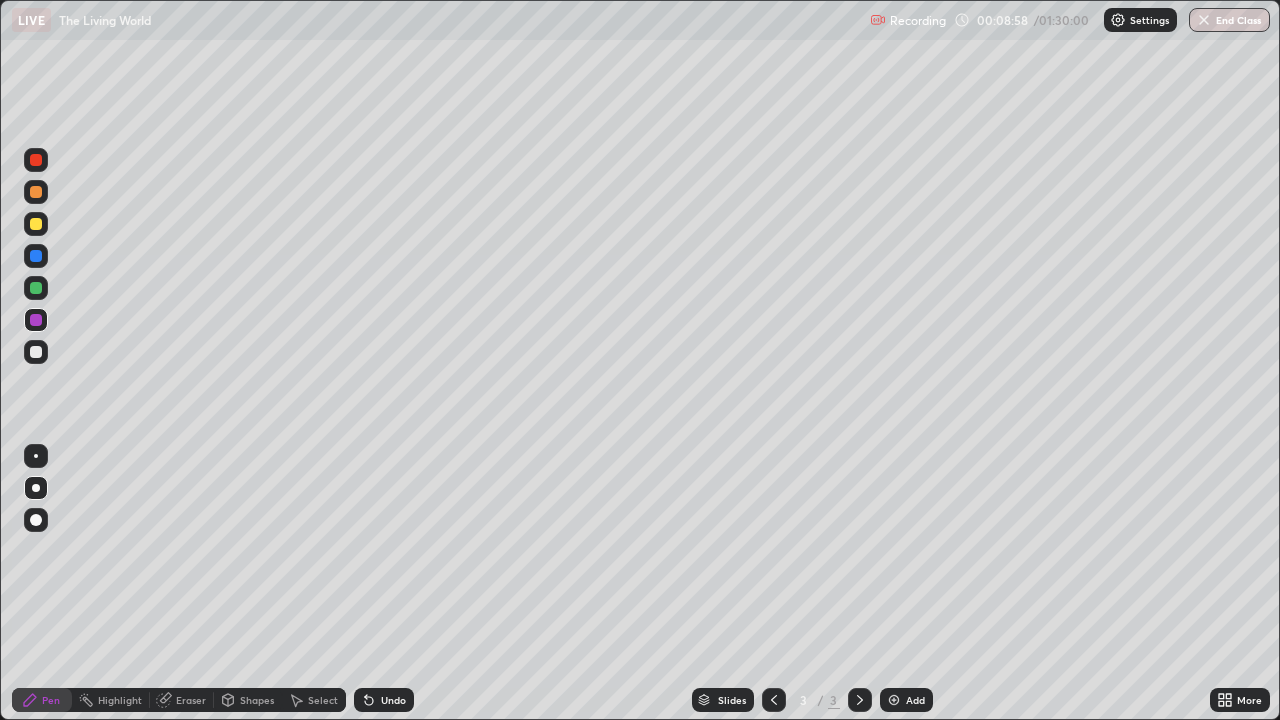 click at bounding box center [36, 256] 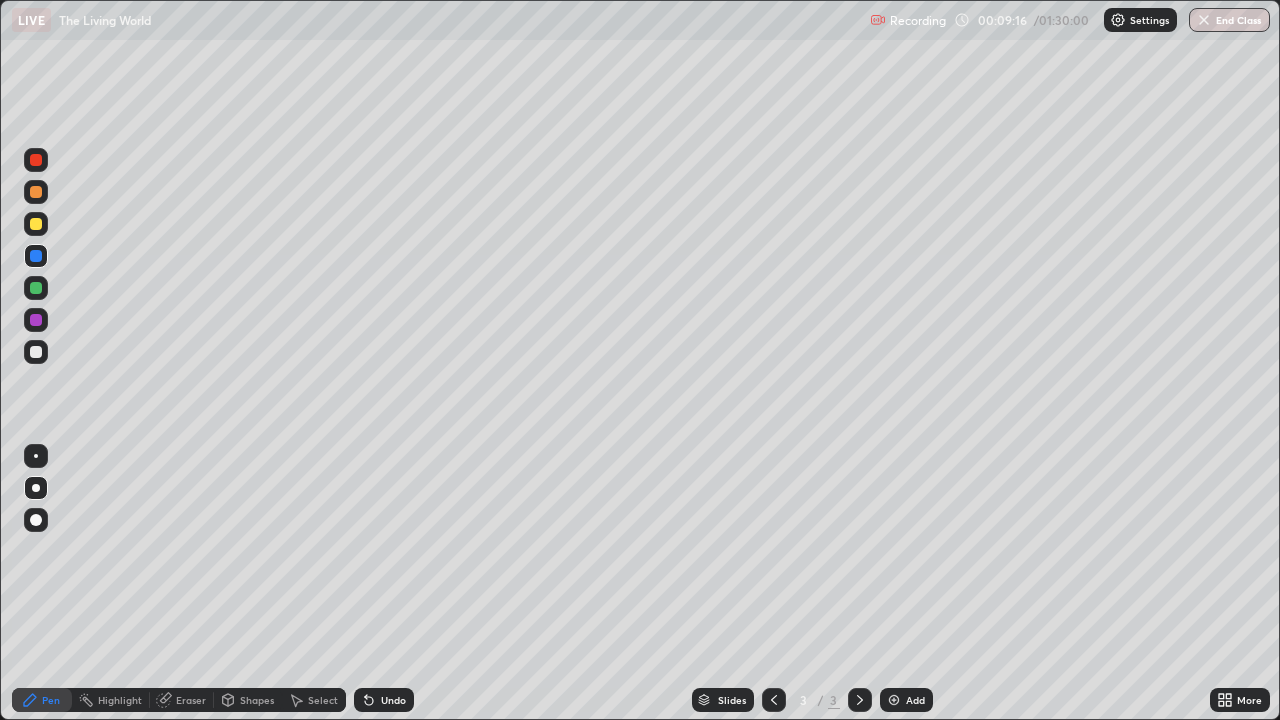 click at bounding box center (36, 352) 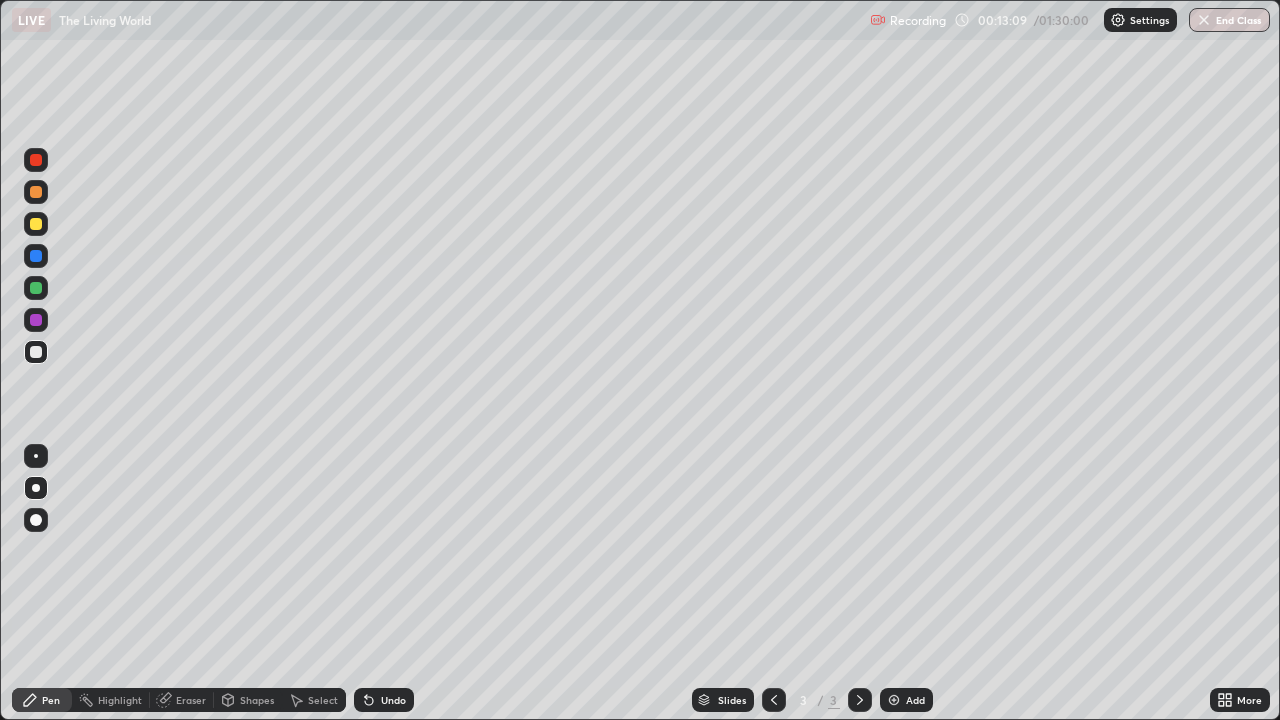click at bounding box center (894, 700) 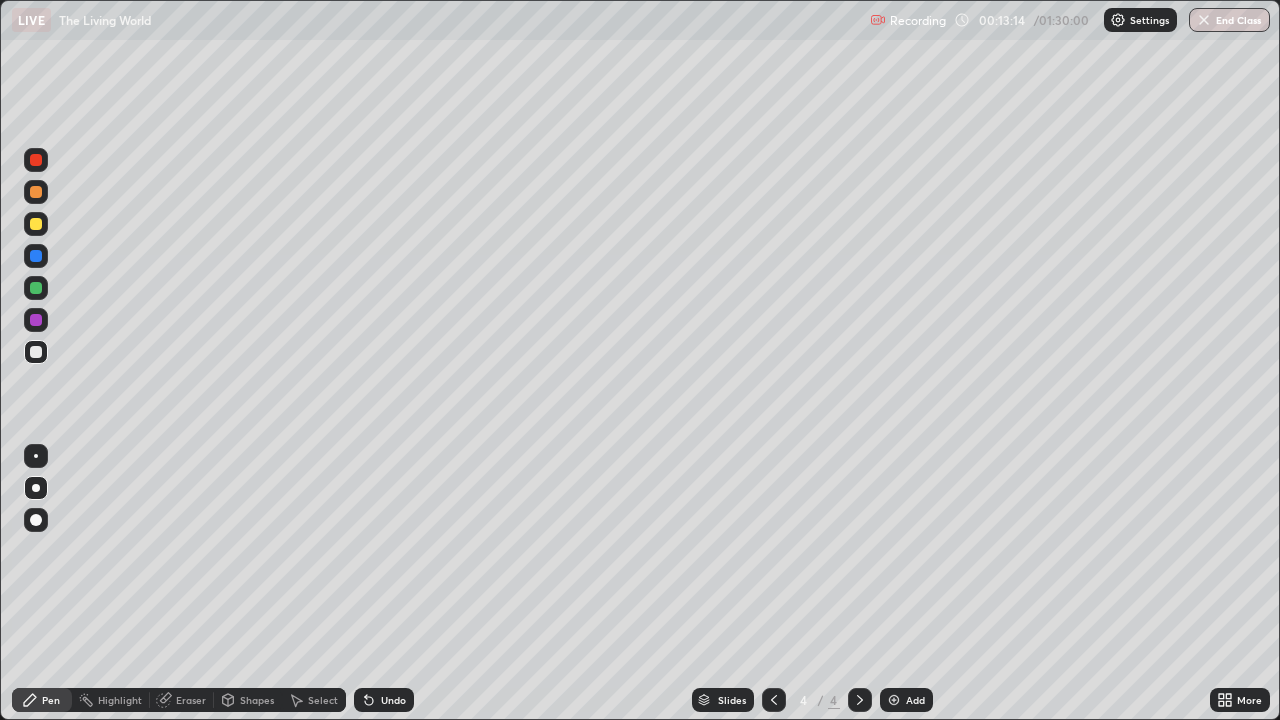 click at bounding box center [36, 160] 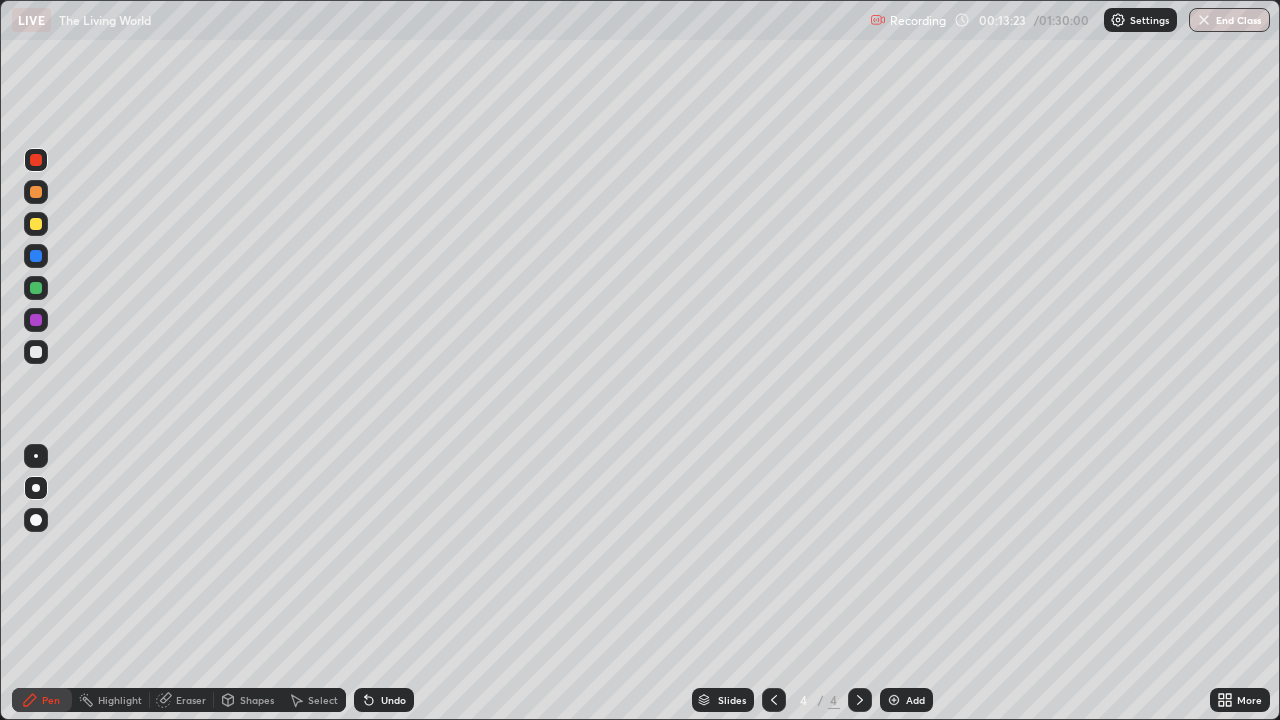click at bounding box center (36, 352) 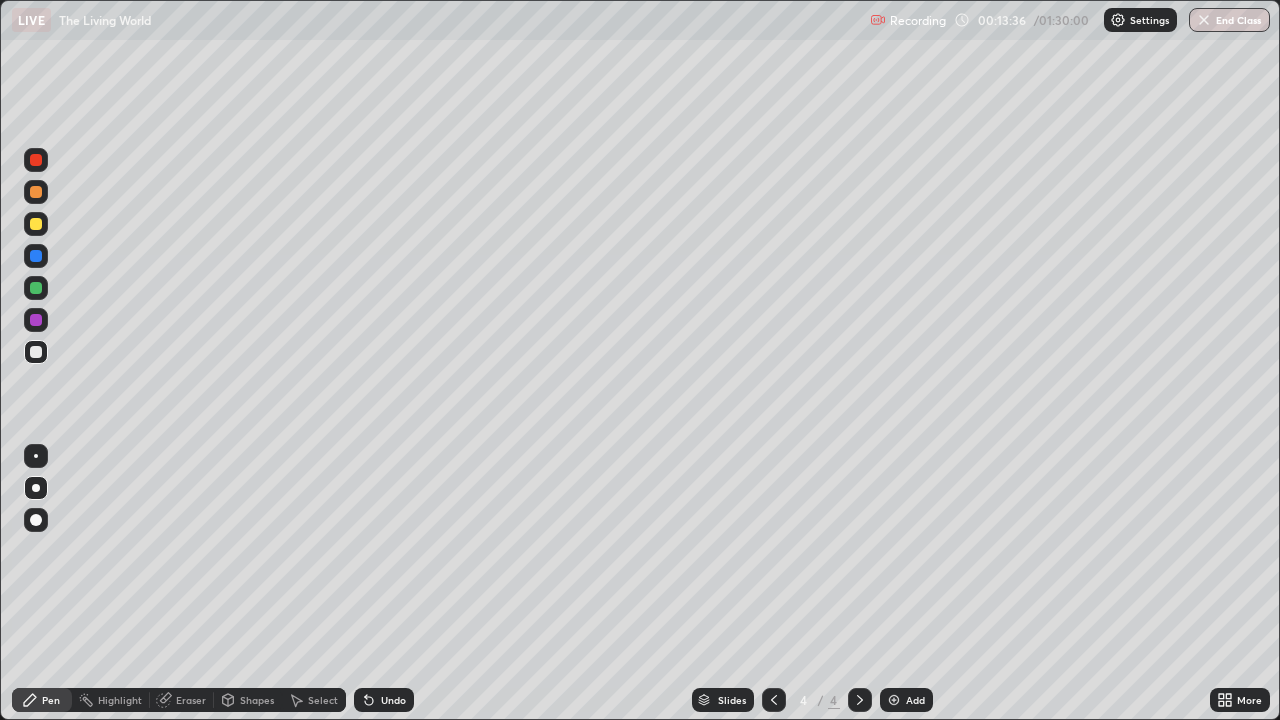 click at bounding box center (36, 288) 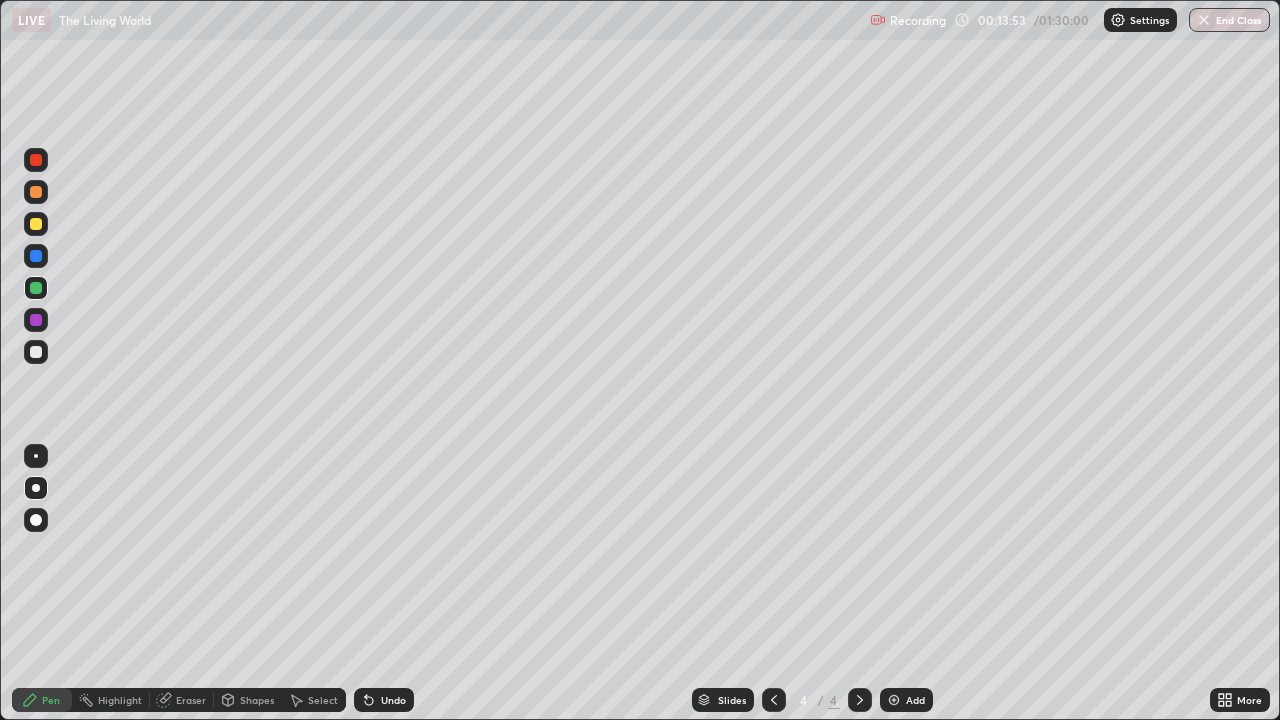 click at bounding box center [36, 320] 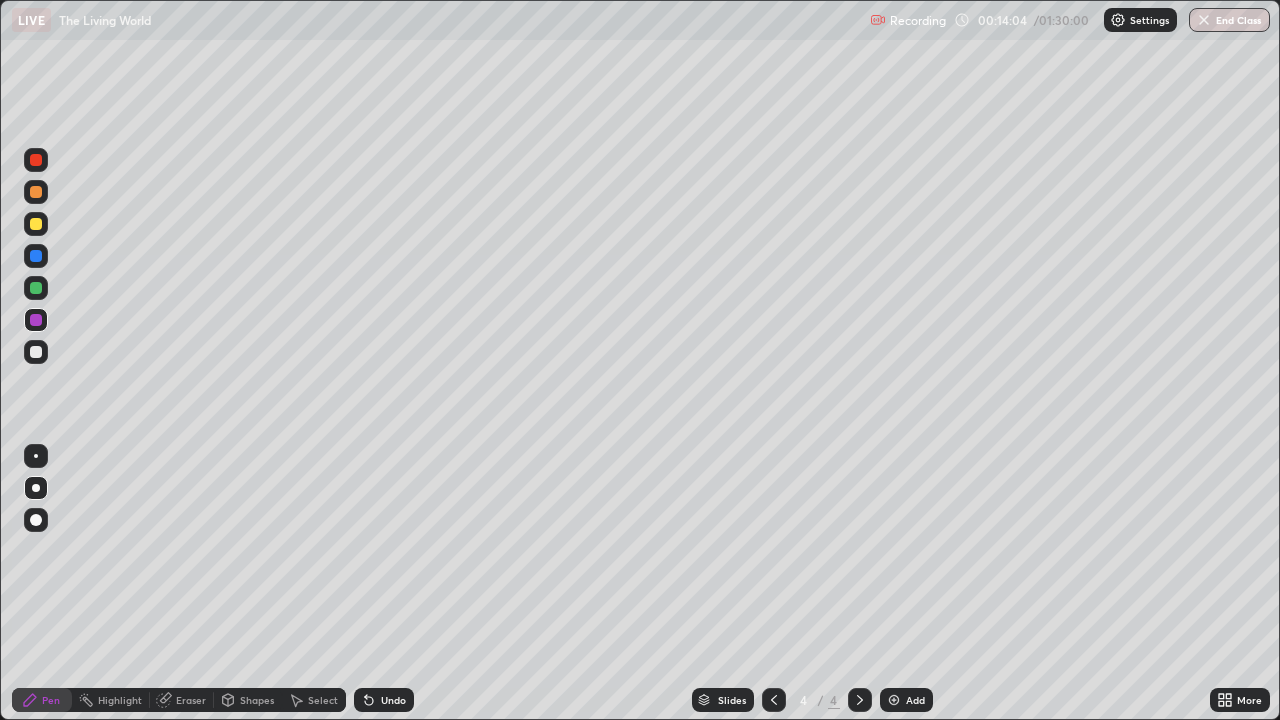 click on "Undo" at bounding box center [393, 700] 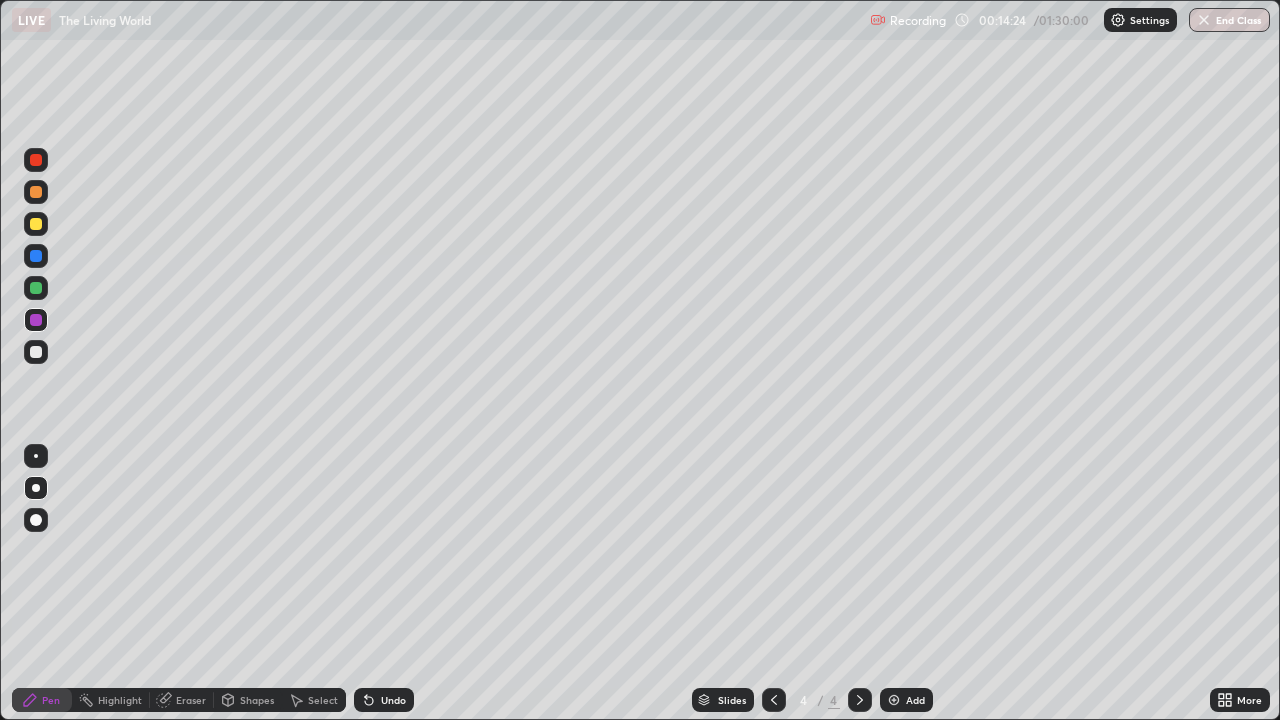 click at bounding box center [36, 352] 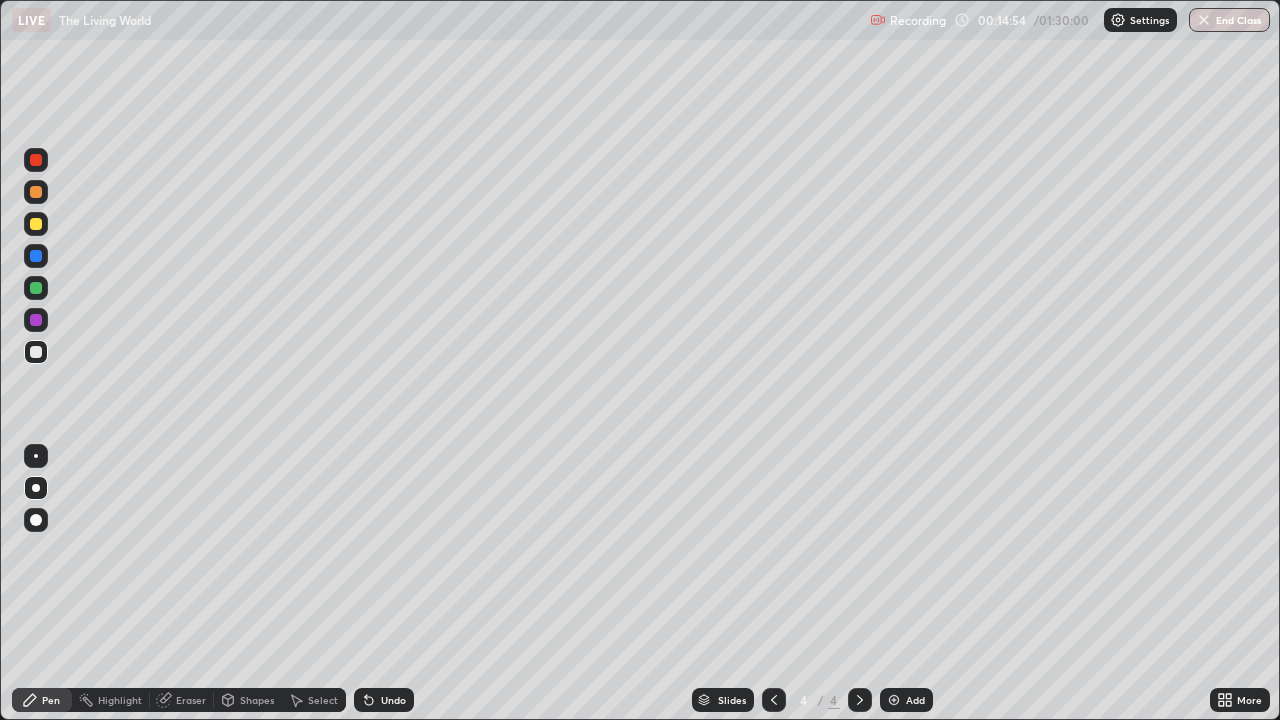 click at bounding box center (36, 224) 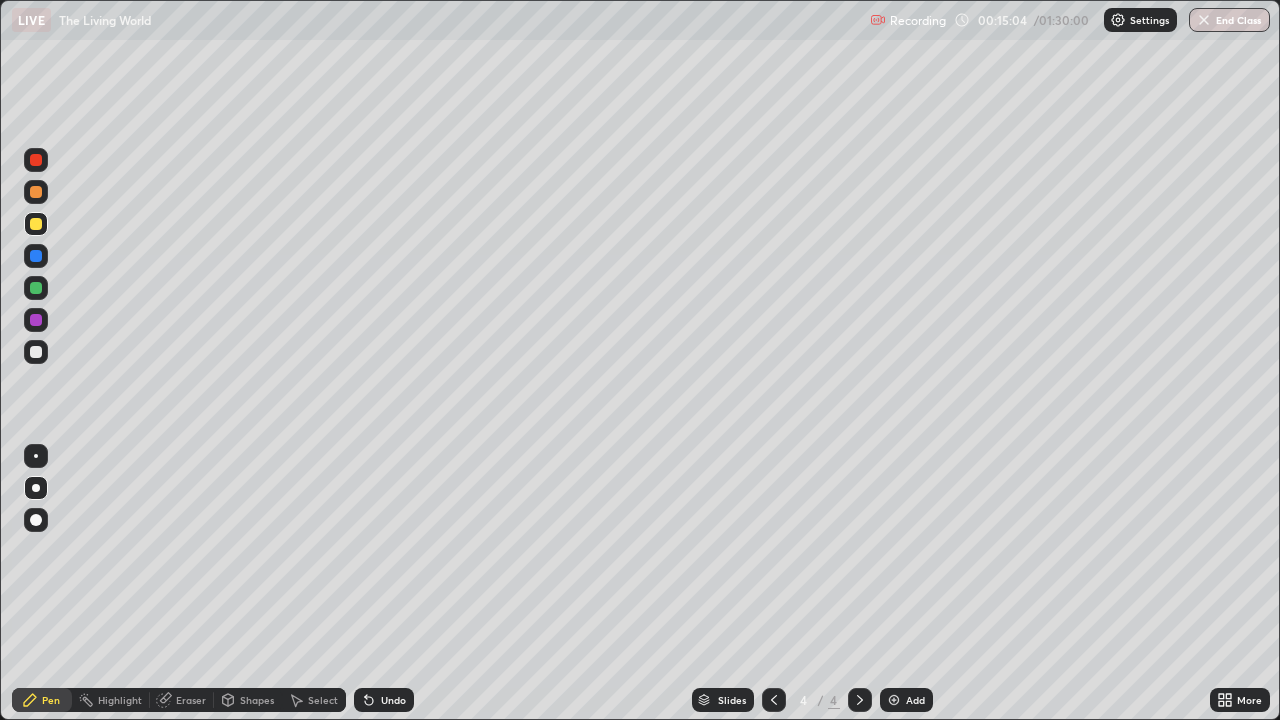 click on "Undo" at bounding box center (384, 700) 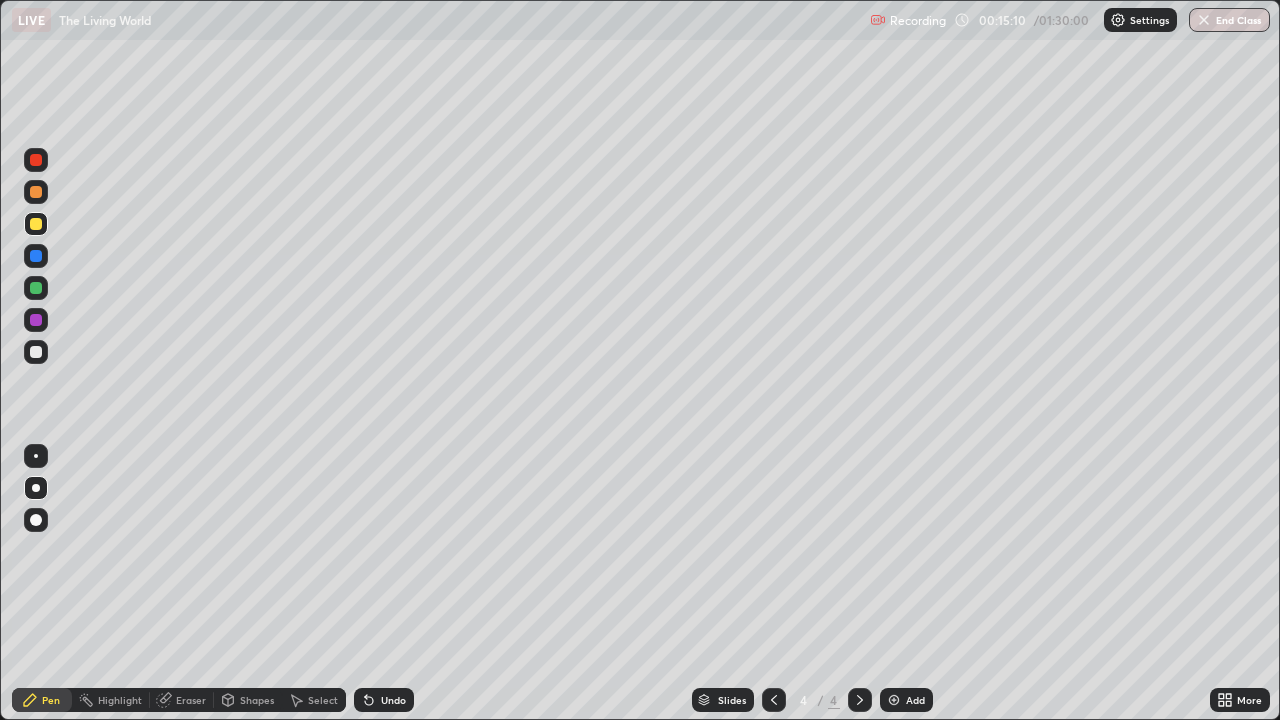 click at bounding box center (36, 352) 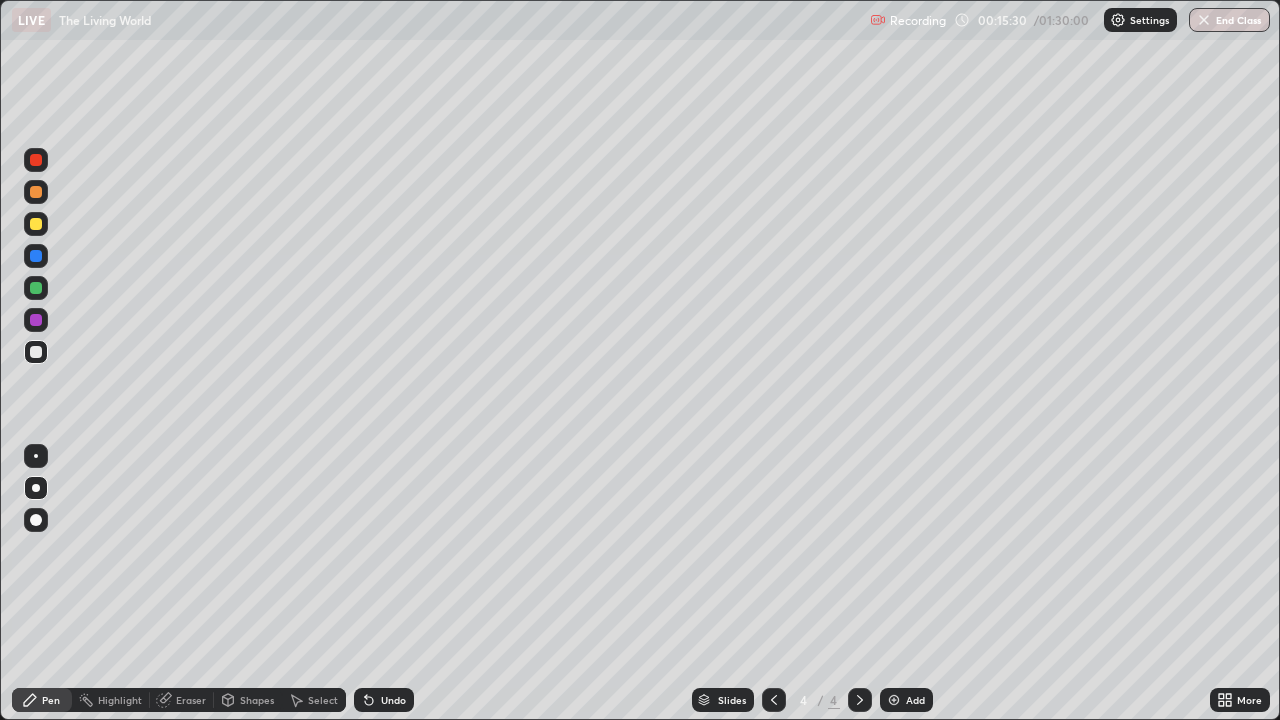click on "Undo" at bounding box center (393, 700) 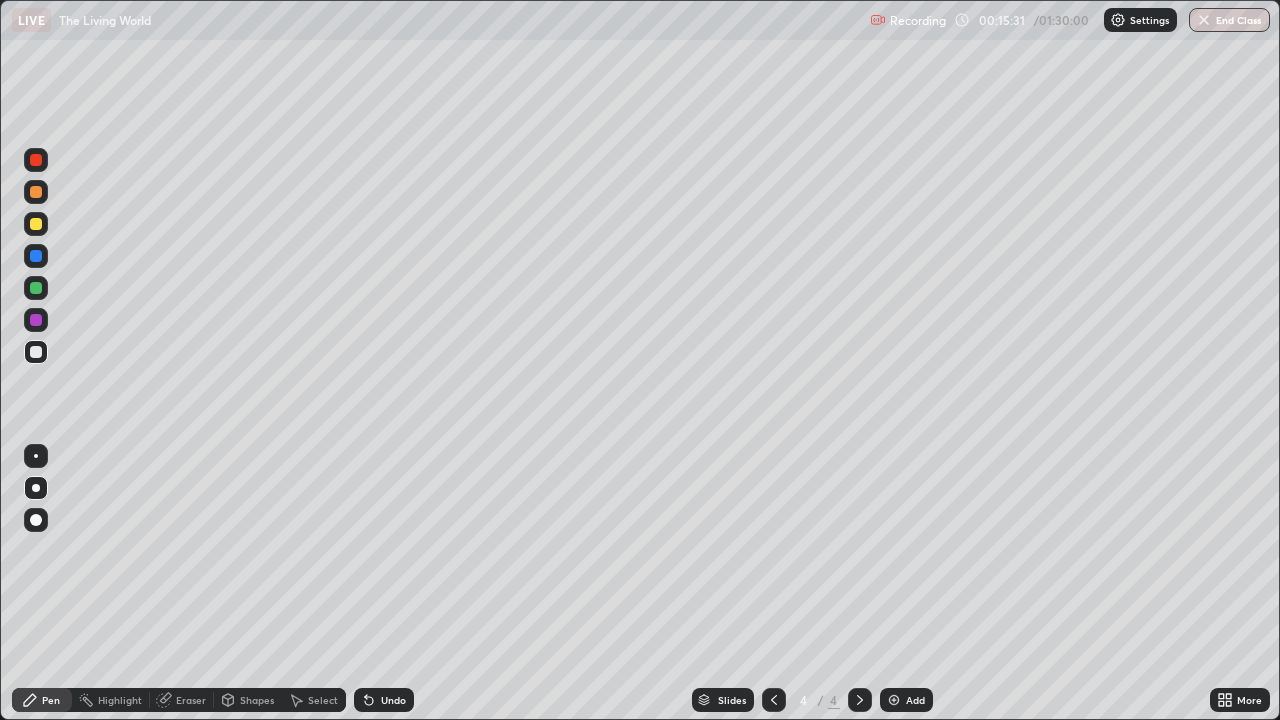 click 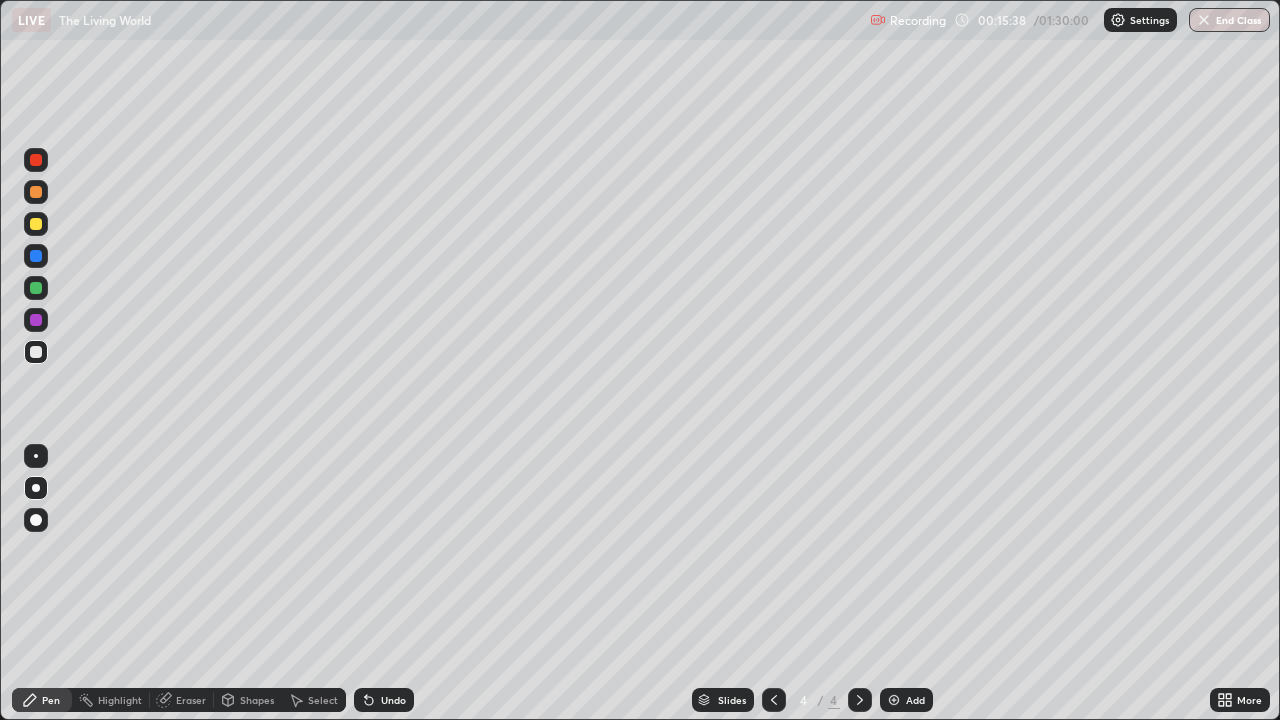 click at bounding box center (36, 320) 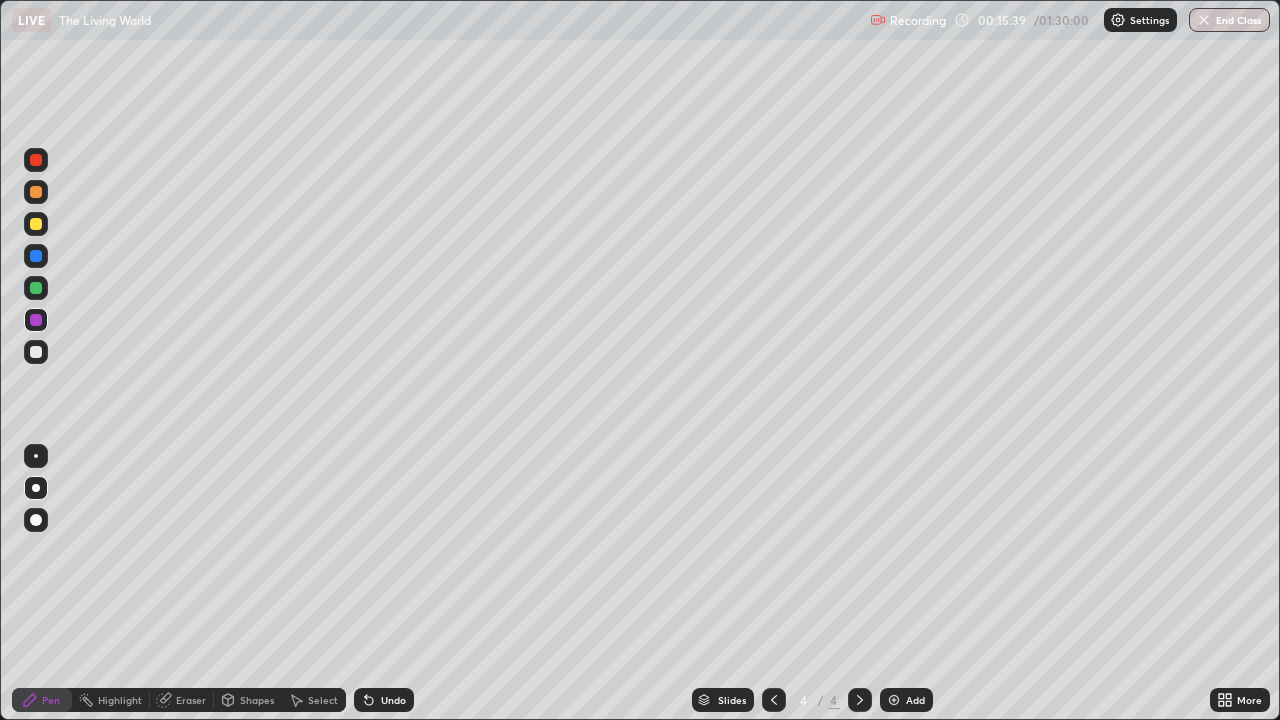 click at bounding box center (36, 160) 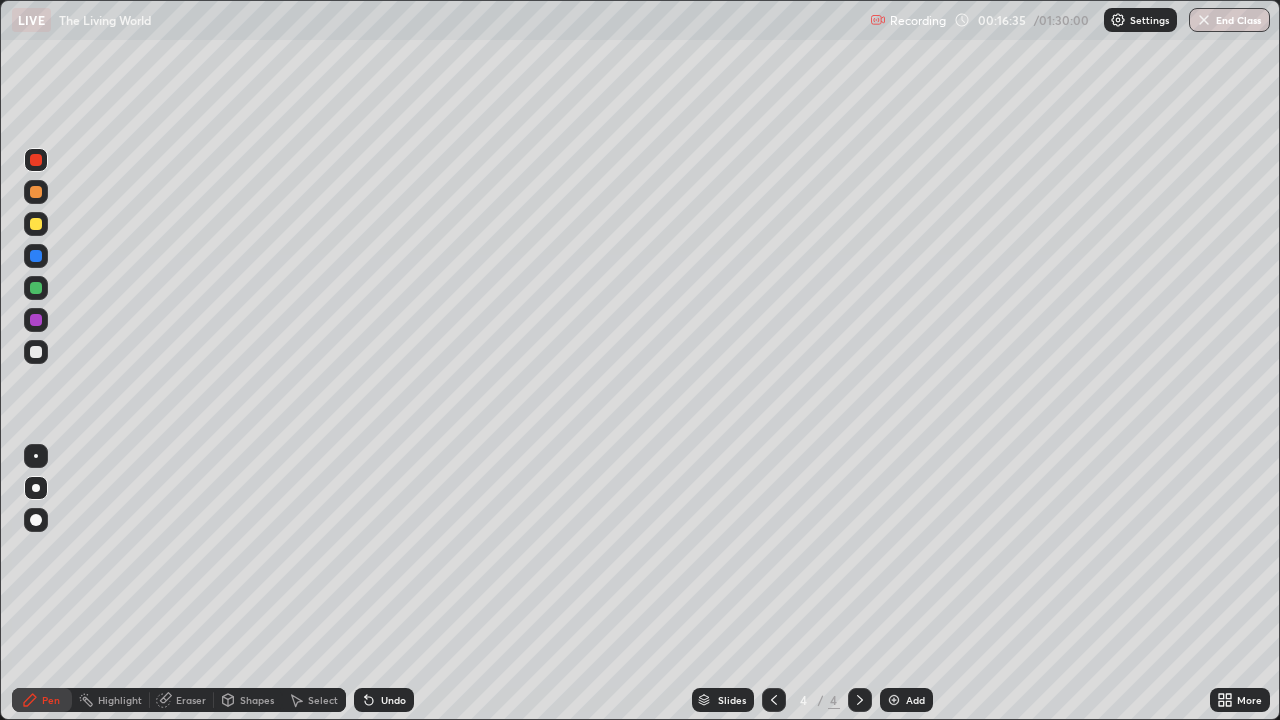 click on "Undo" at bounding box center [393, 700] 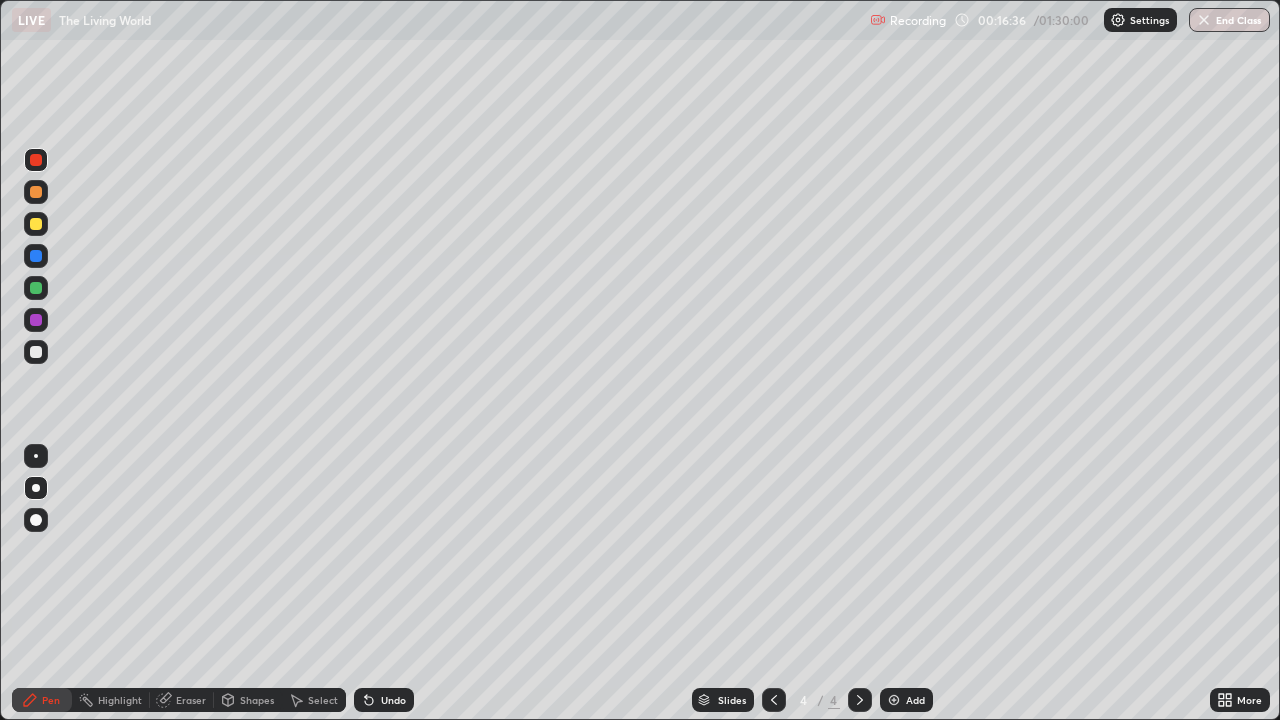 click on "Undo" at bounding box center (384, 700) 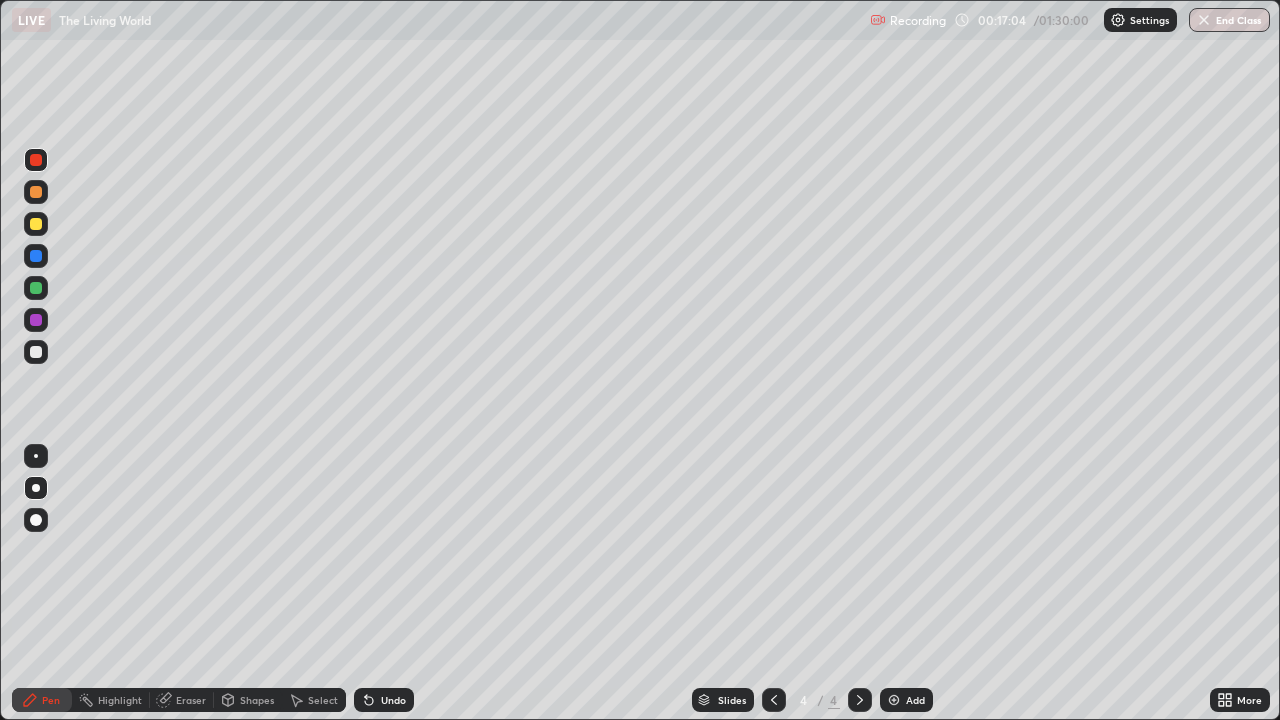click 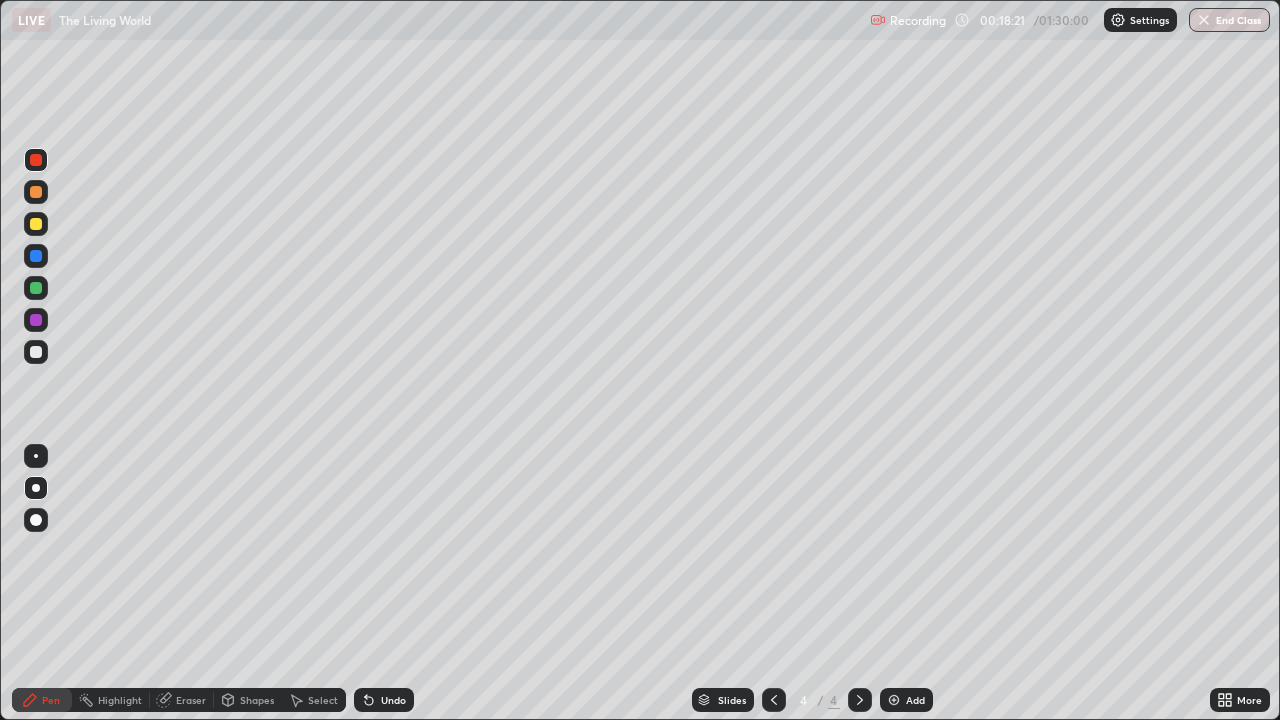 click at bounding box center [894, 700] 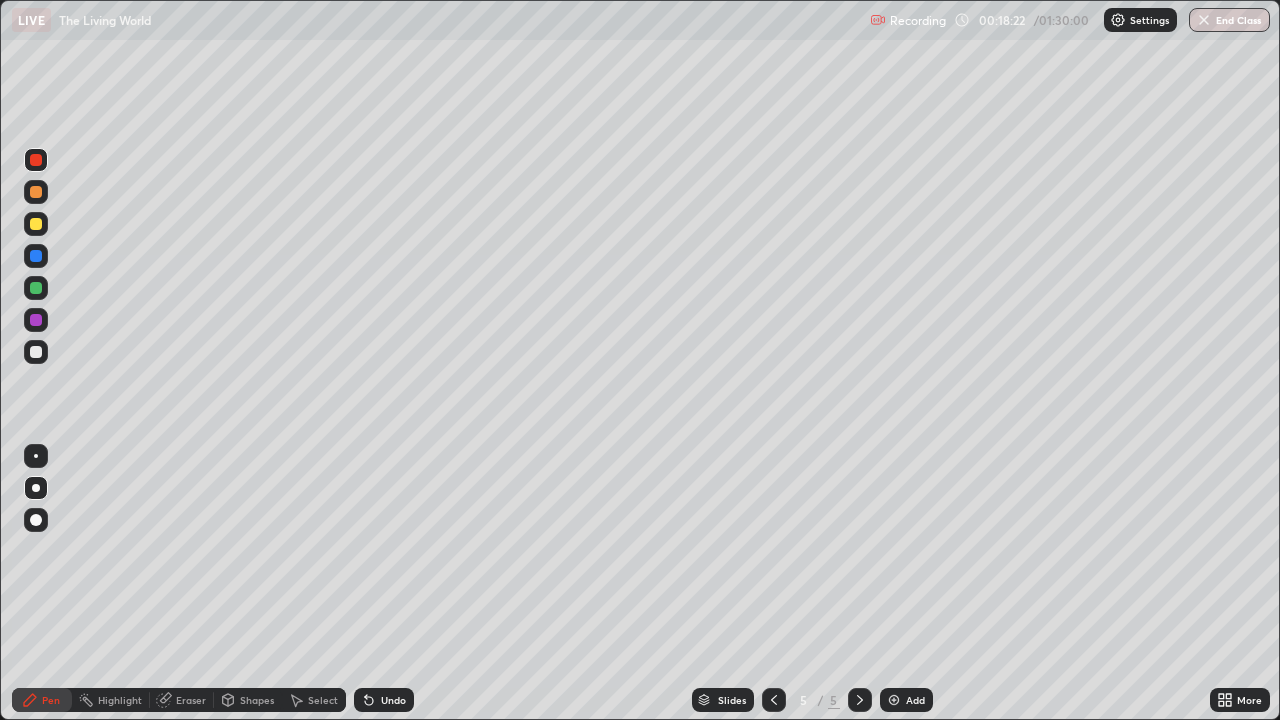 click at bounding box center (36, 256) 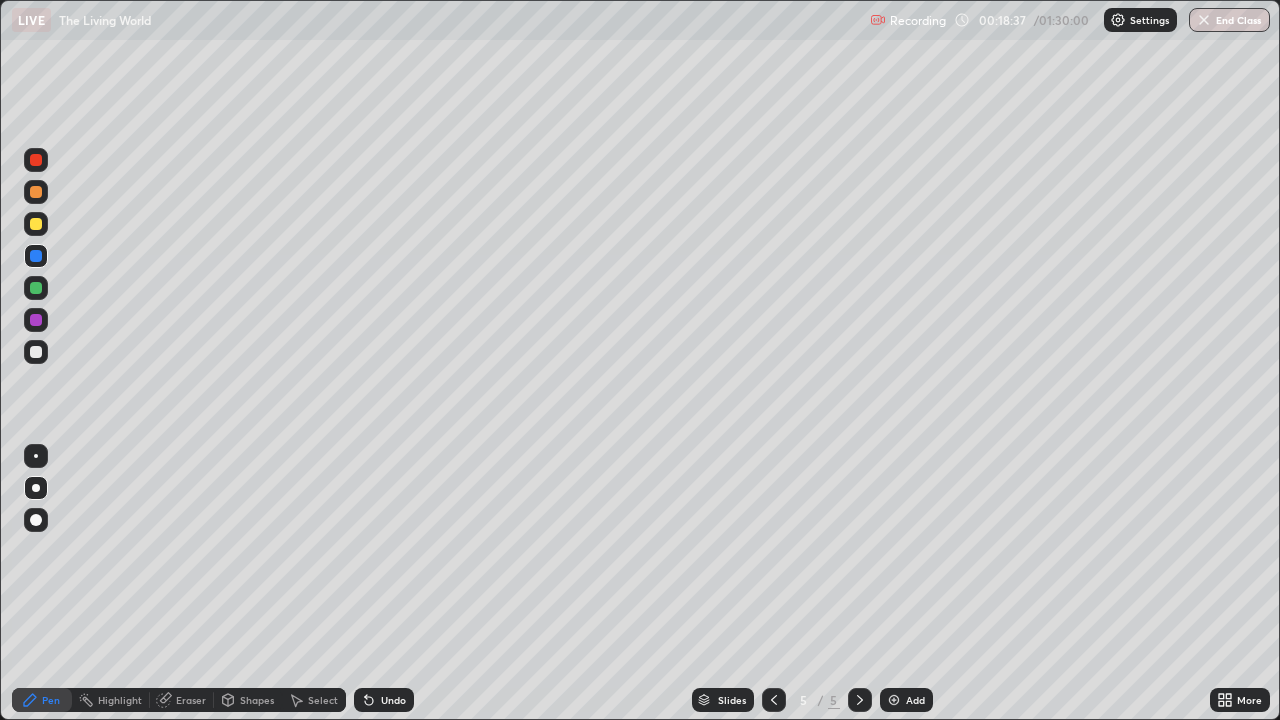 click on "Undo" at bounding box center [393, 700] 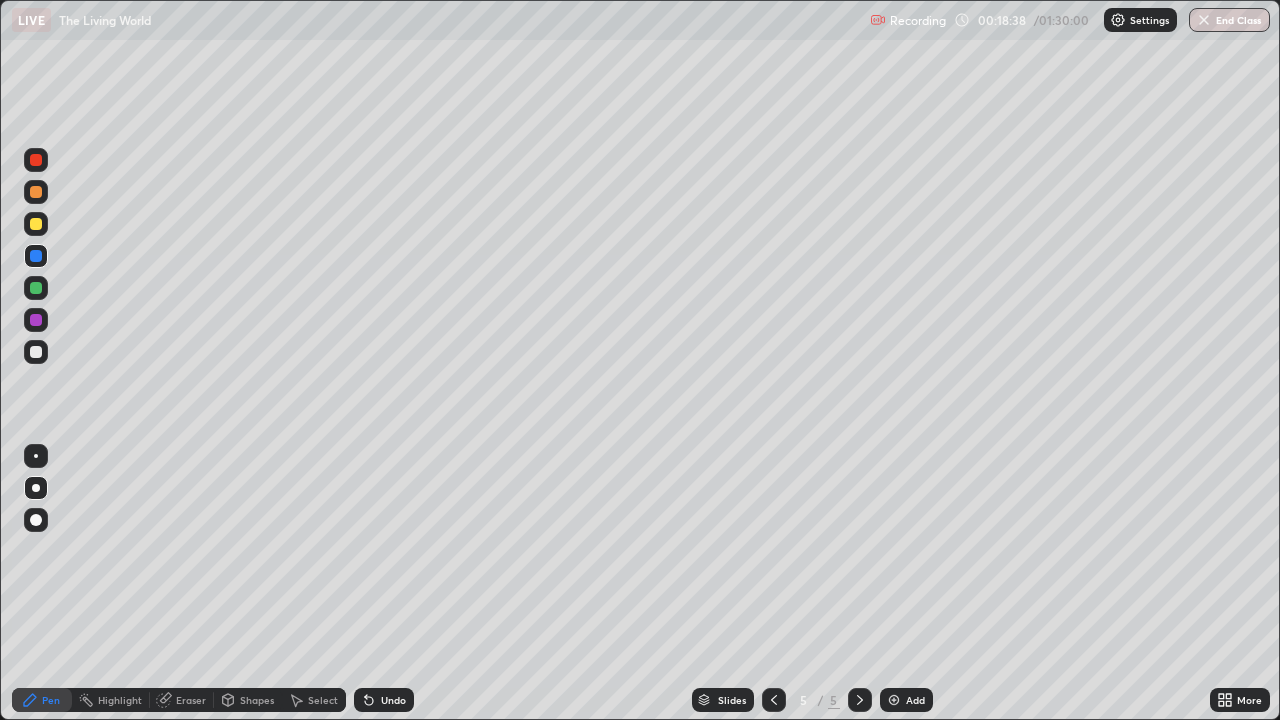 click on "Undo" at bounding box center (393, 700) 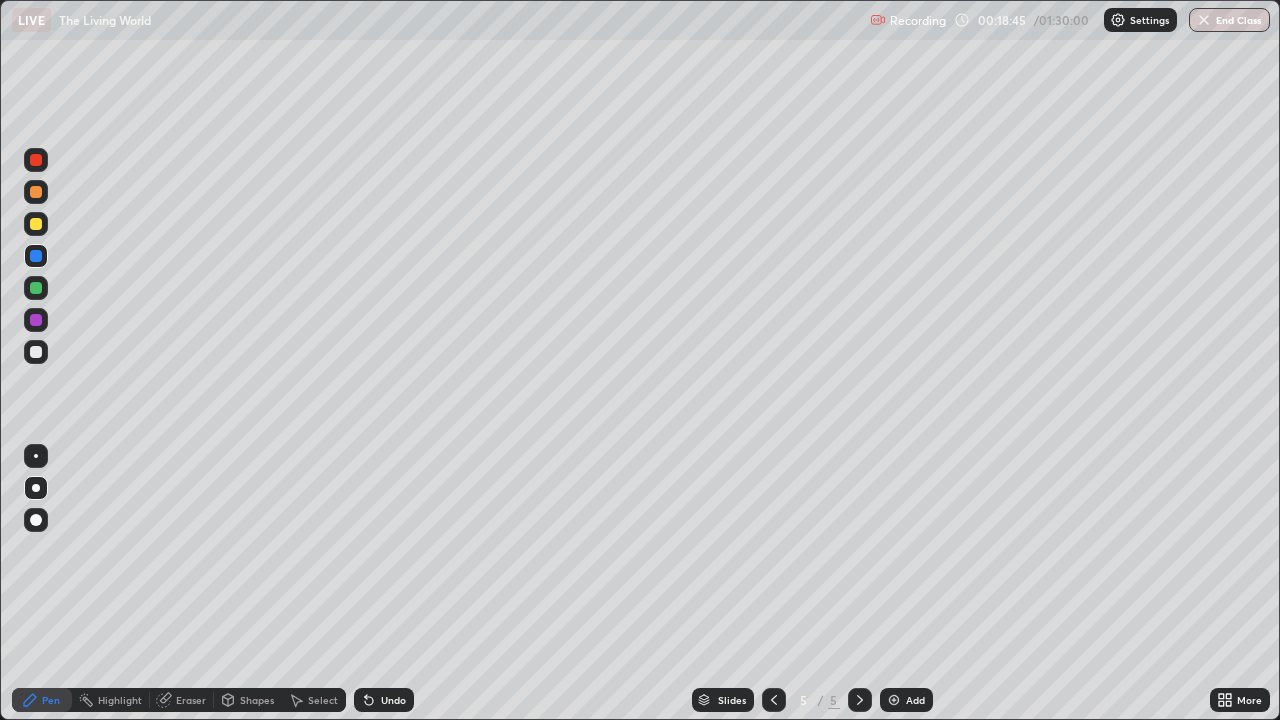click at bounding box center (36, 224) 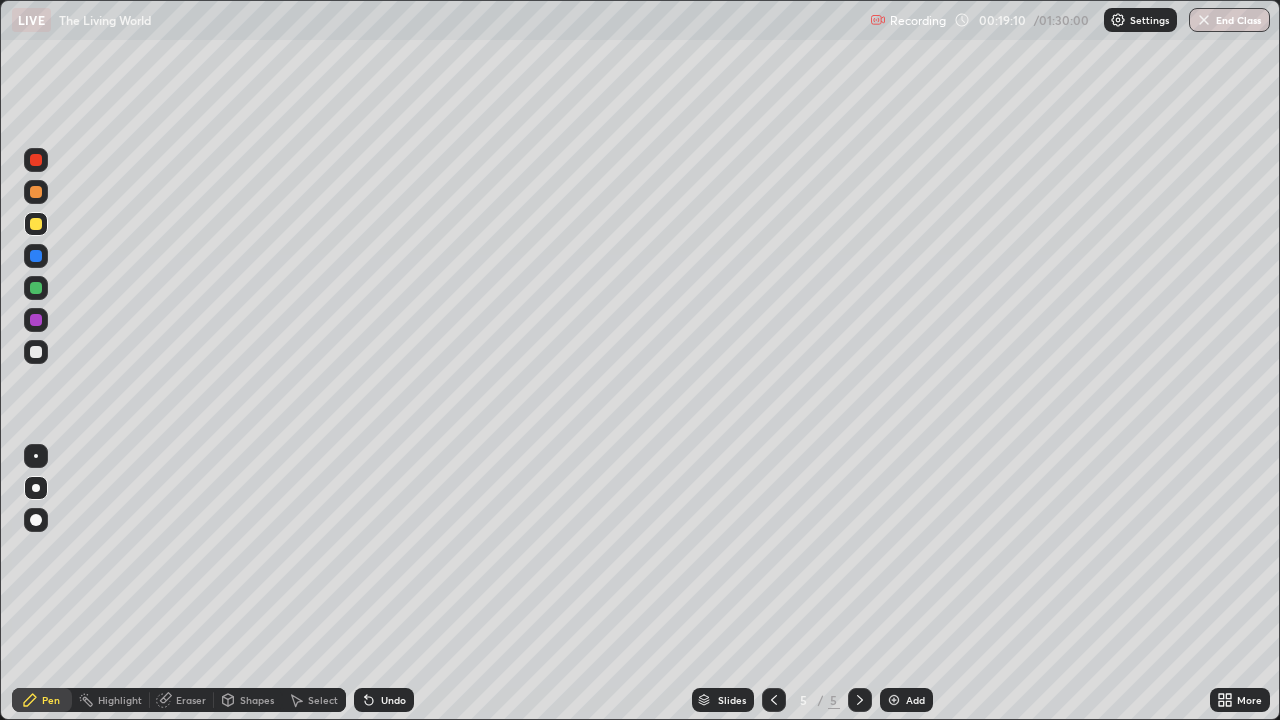 click at bounding box center (36, 320) 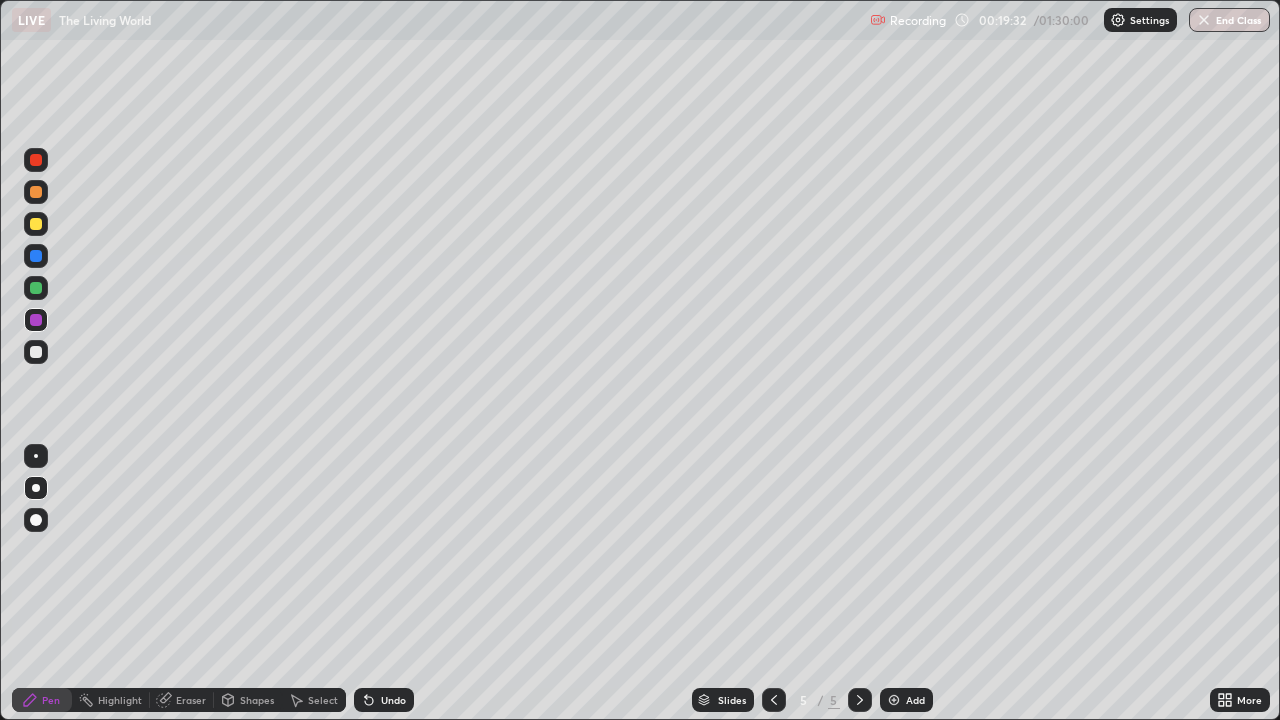 click at bounding box center (36, 288) 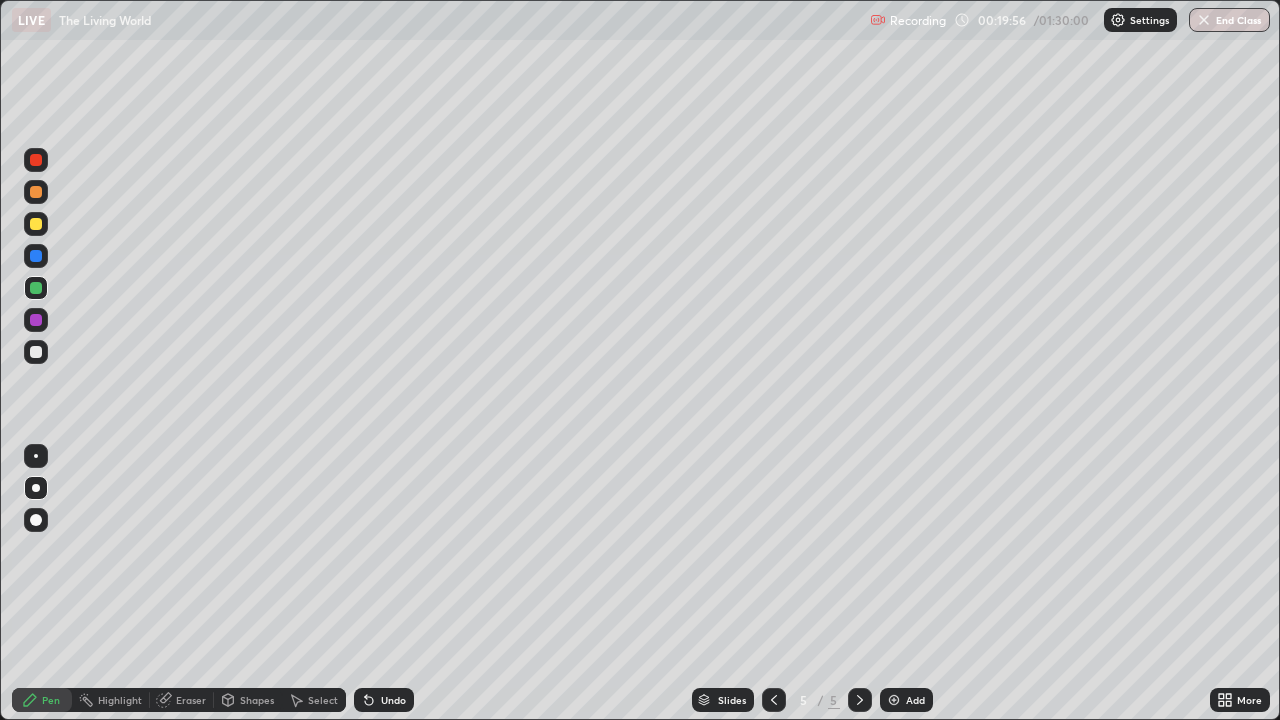 click at bounding box center (36, 256) 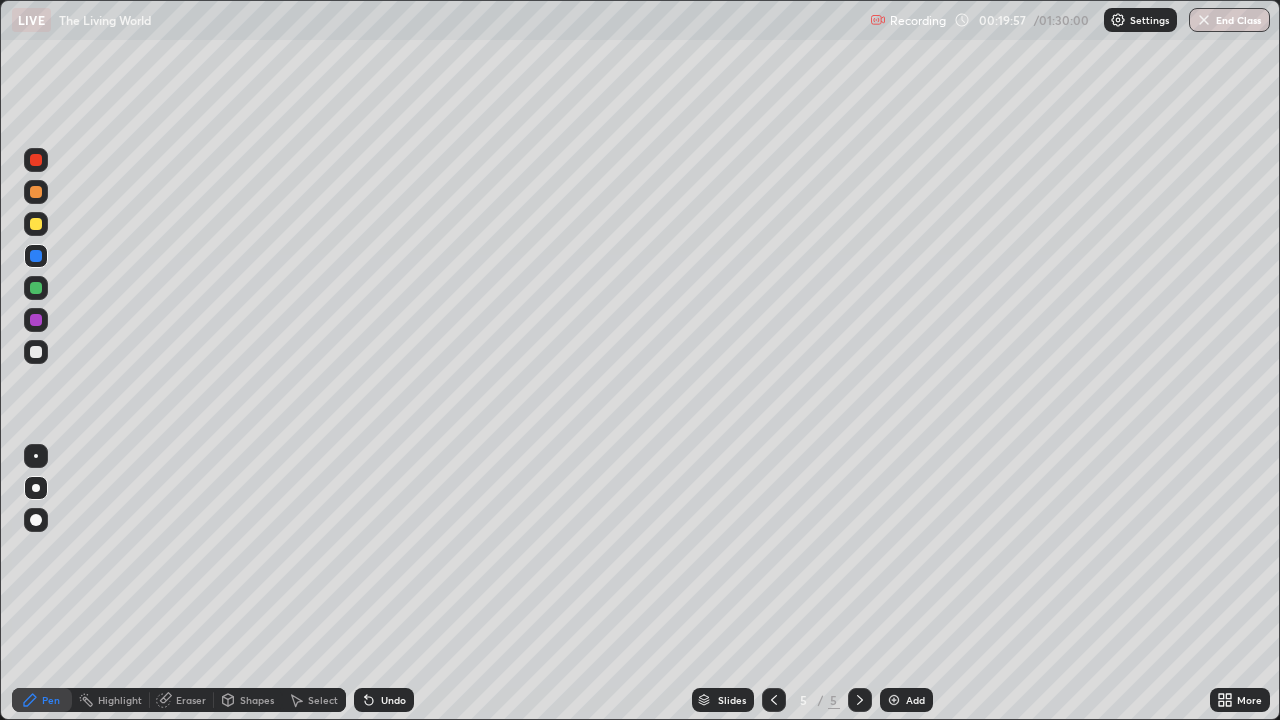 click at bounding box center (36, 288) 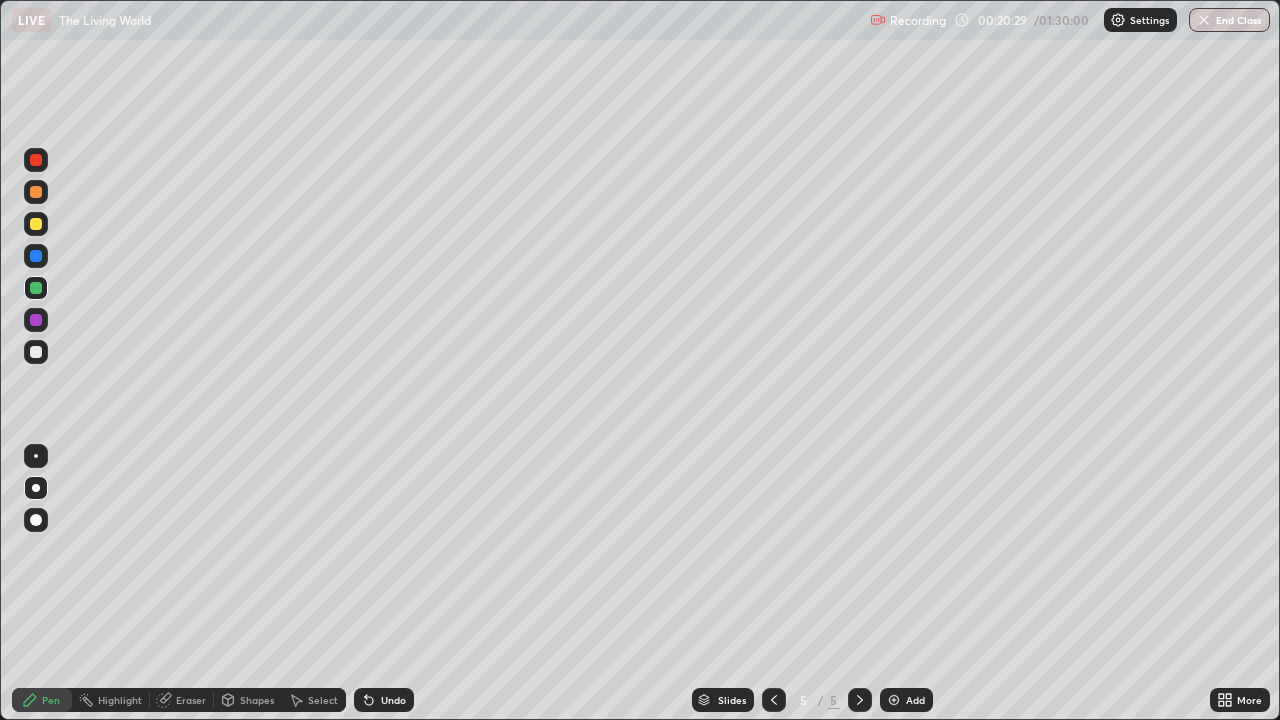 click at bounding box center [36, 192] 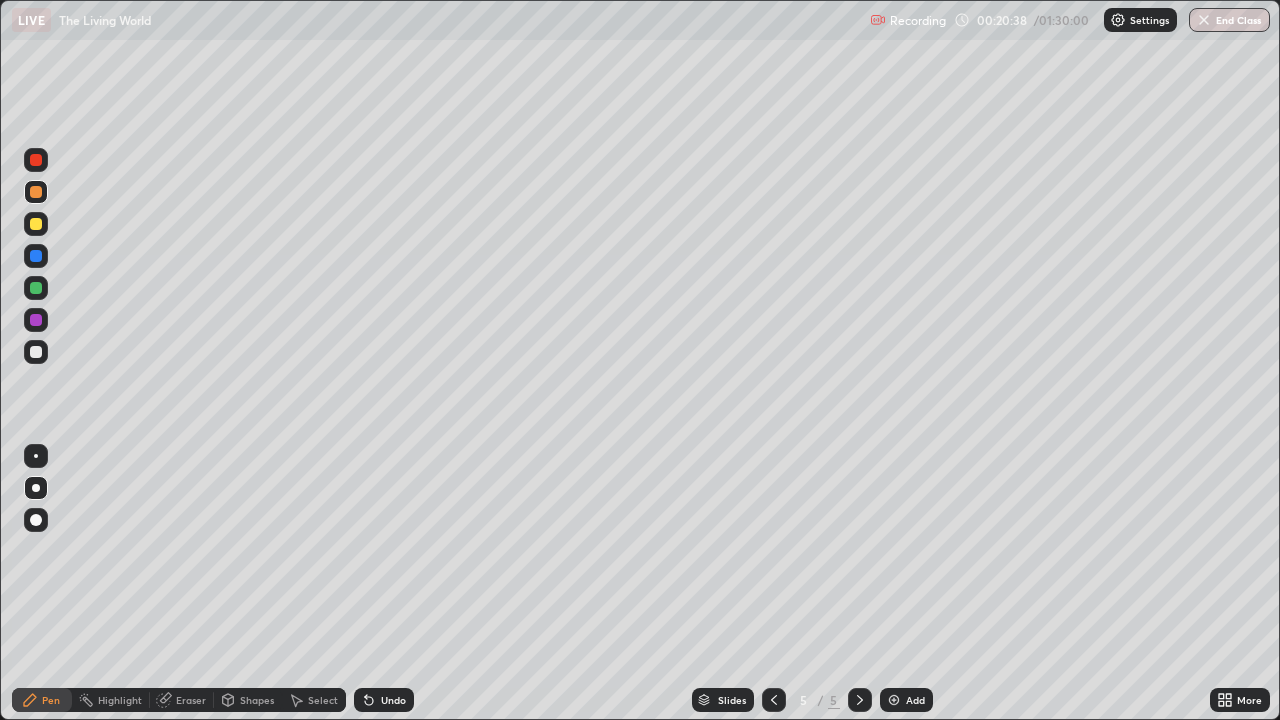 click at bounding box center [36, 352] 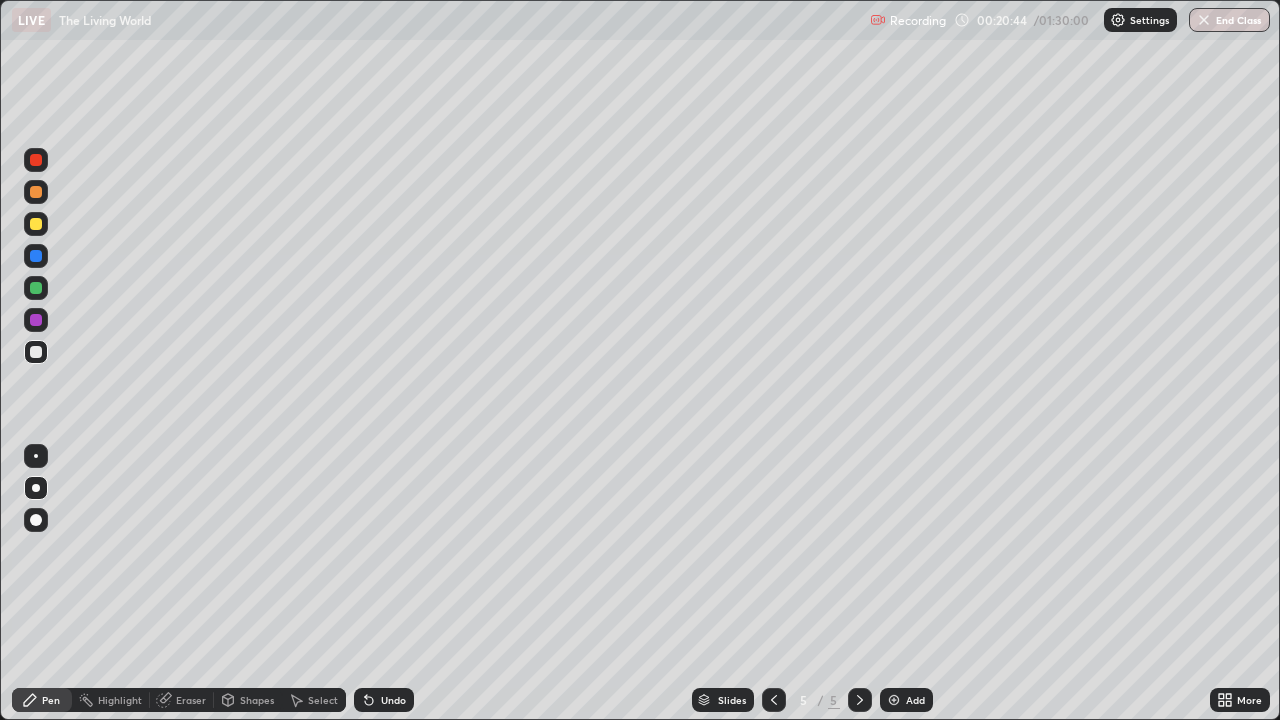 click at bounding box center [36, 192] 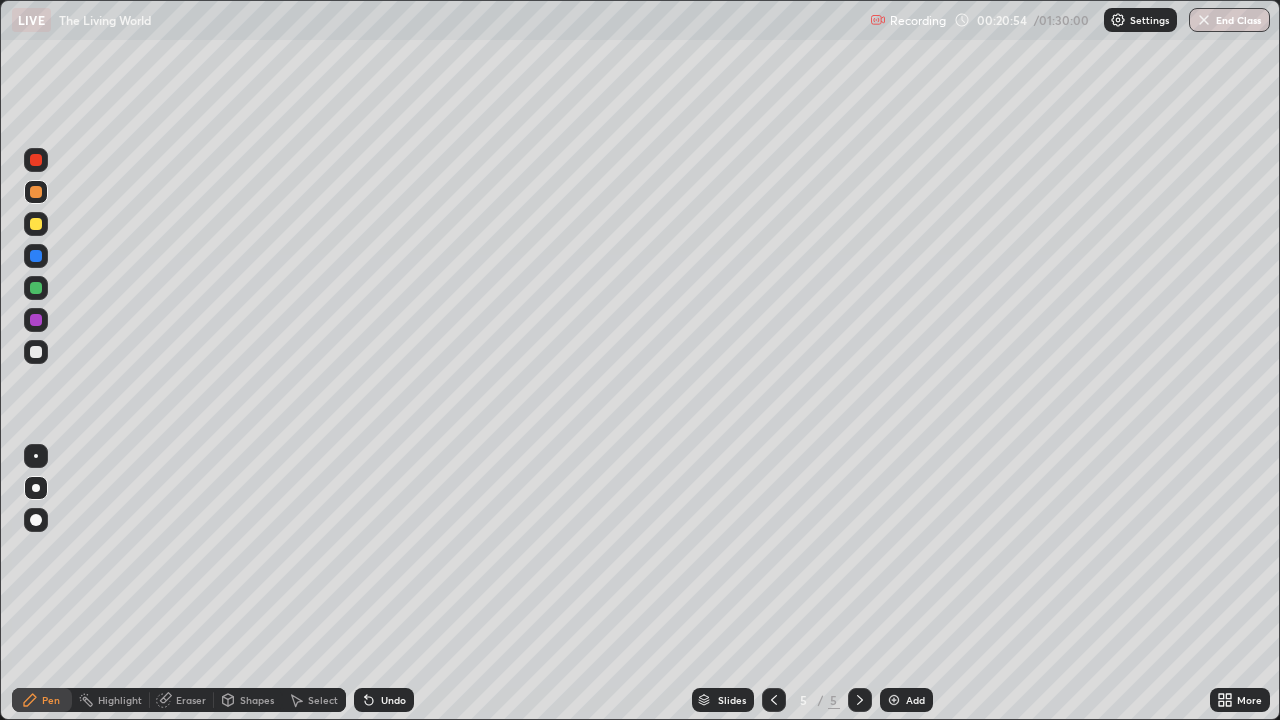 click at bounding box center [36, 352] 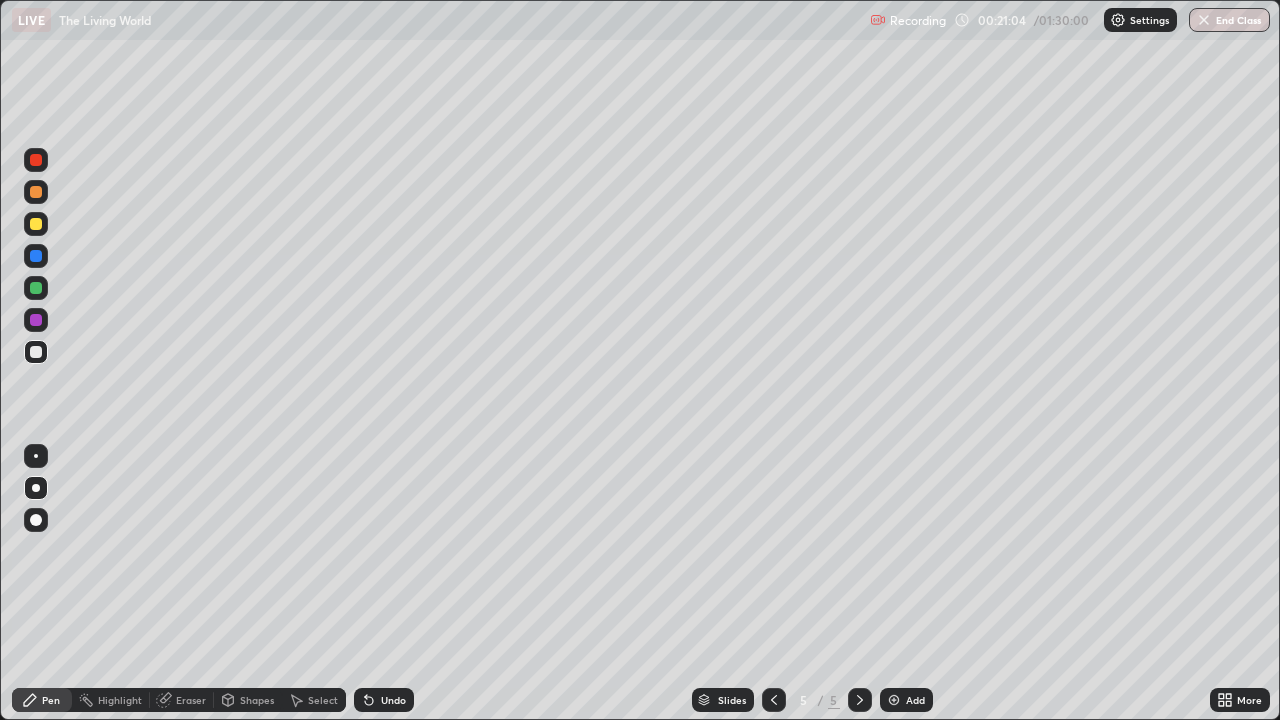 click on "Undo" at bounding box center (393, 700) 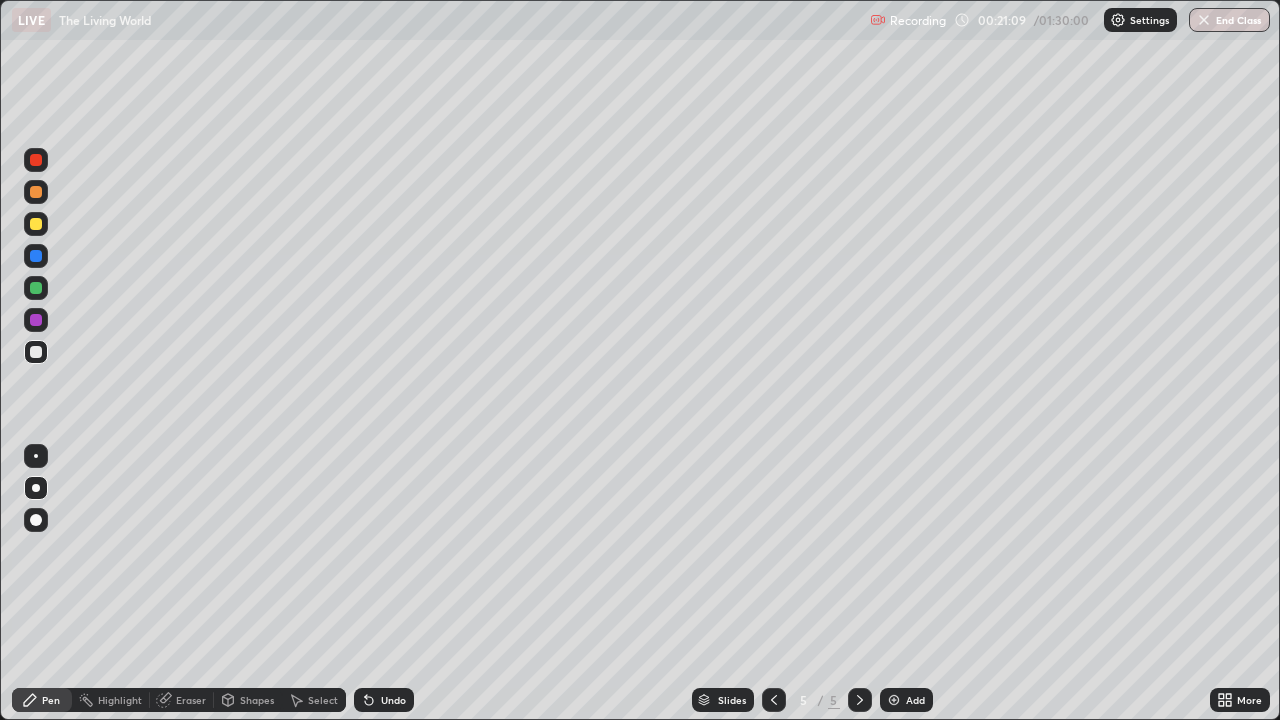 click at bounding box center (36, 192) 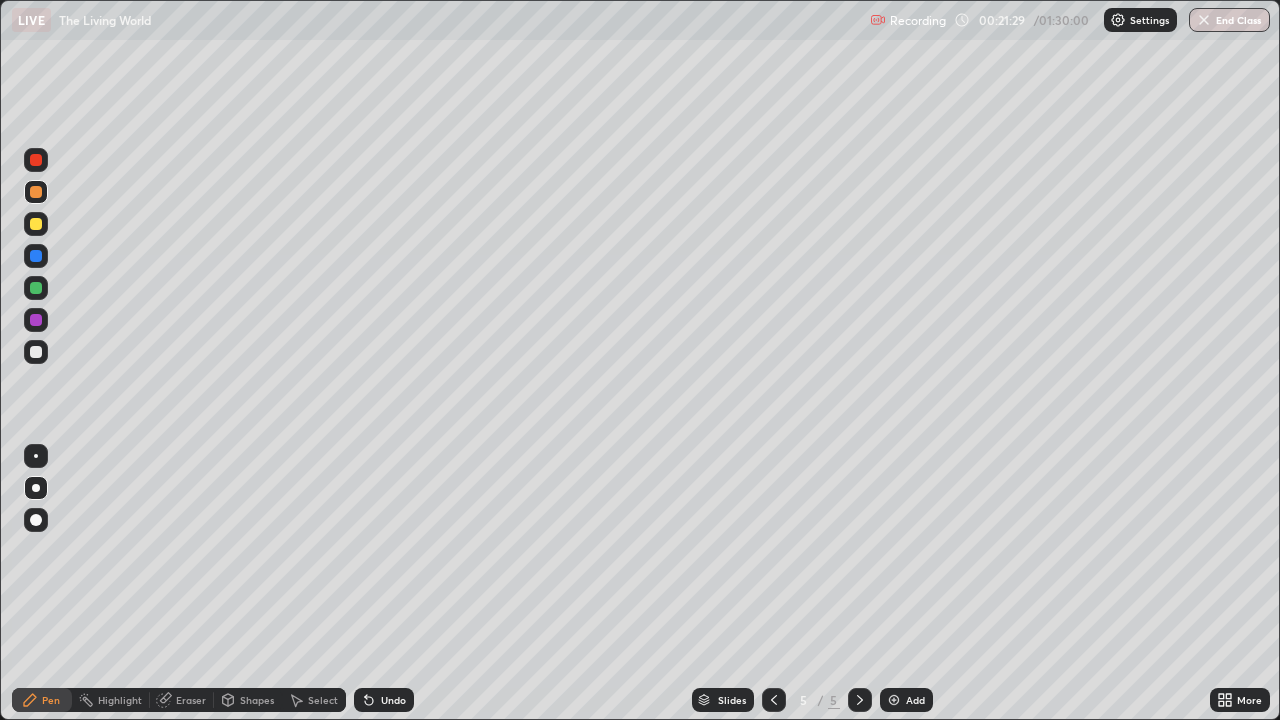click at bounding box center [36, 256] 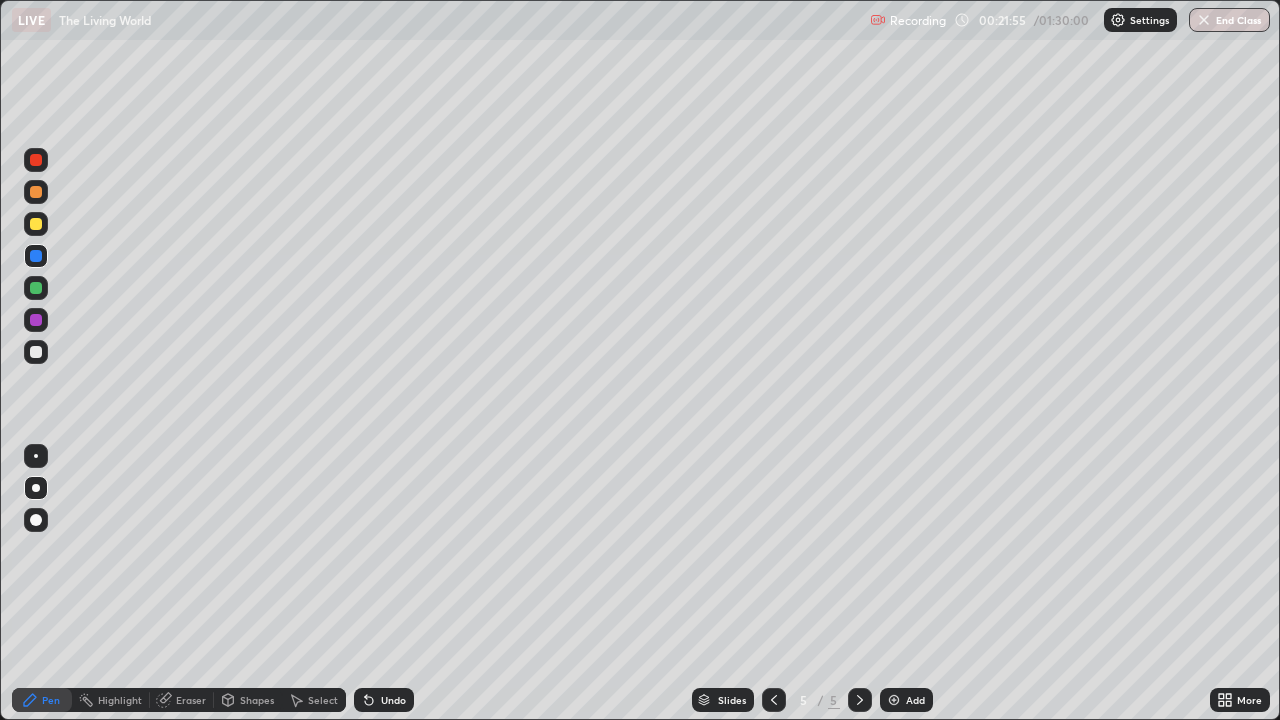 click at bounding box center (36, 320) 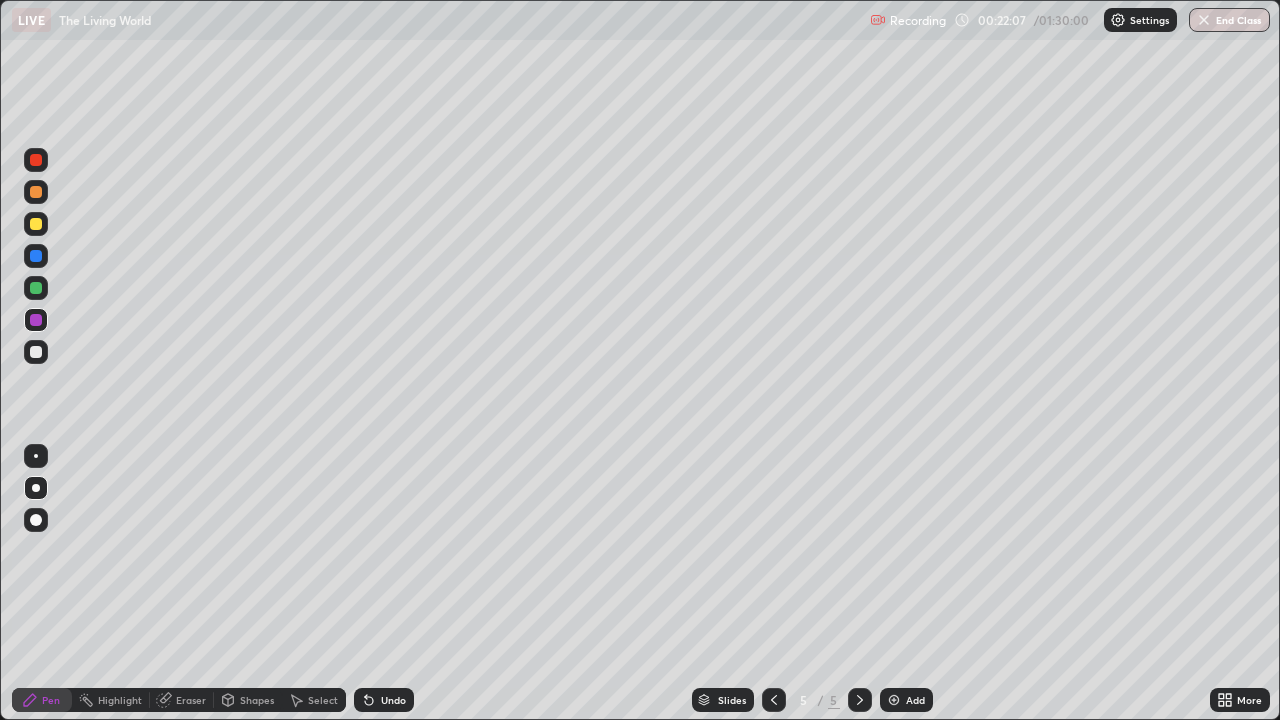 click at bounding box center [36, 288] 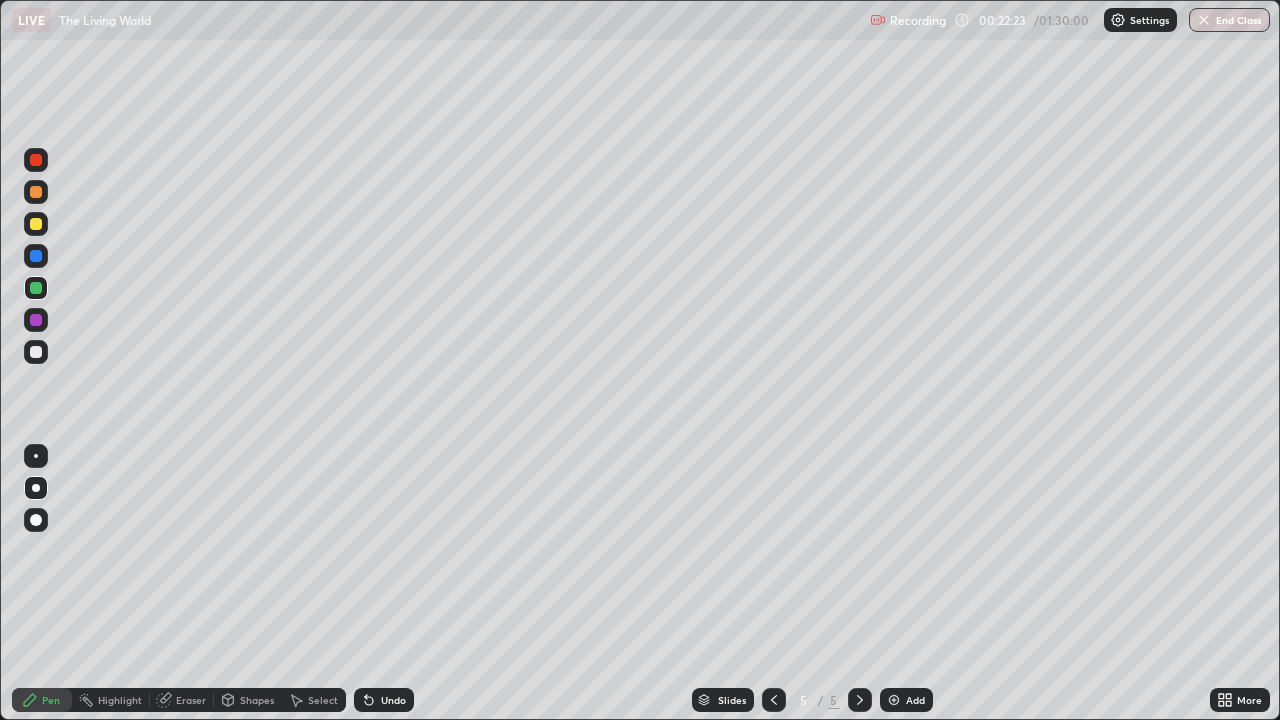 click at bounding box center (36, 160) 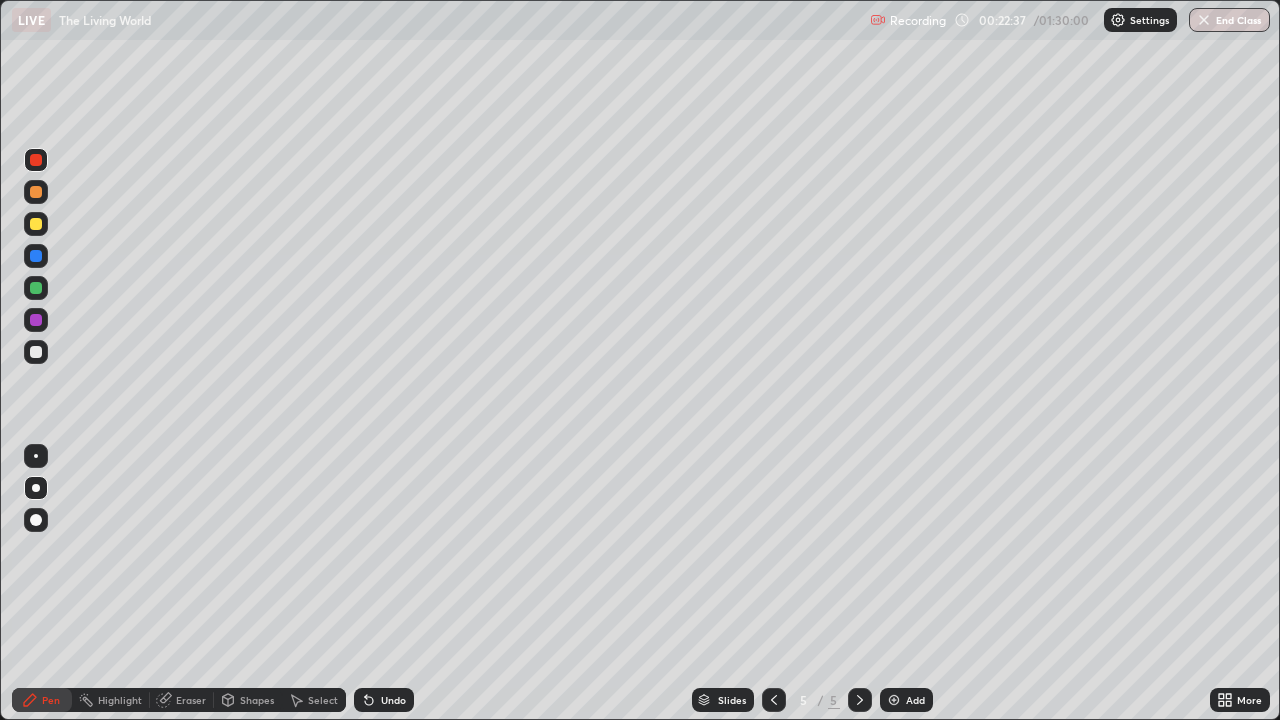 click at bounding box center (36, 352) 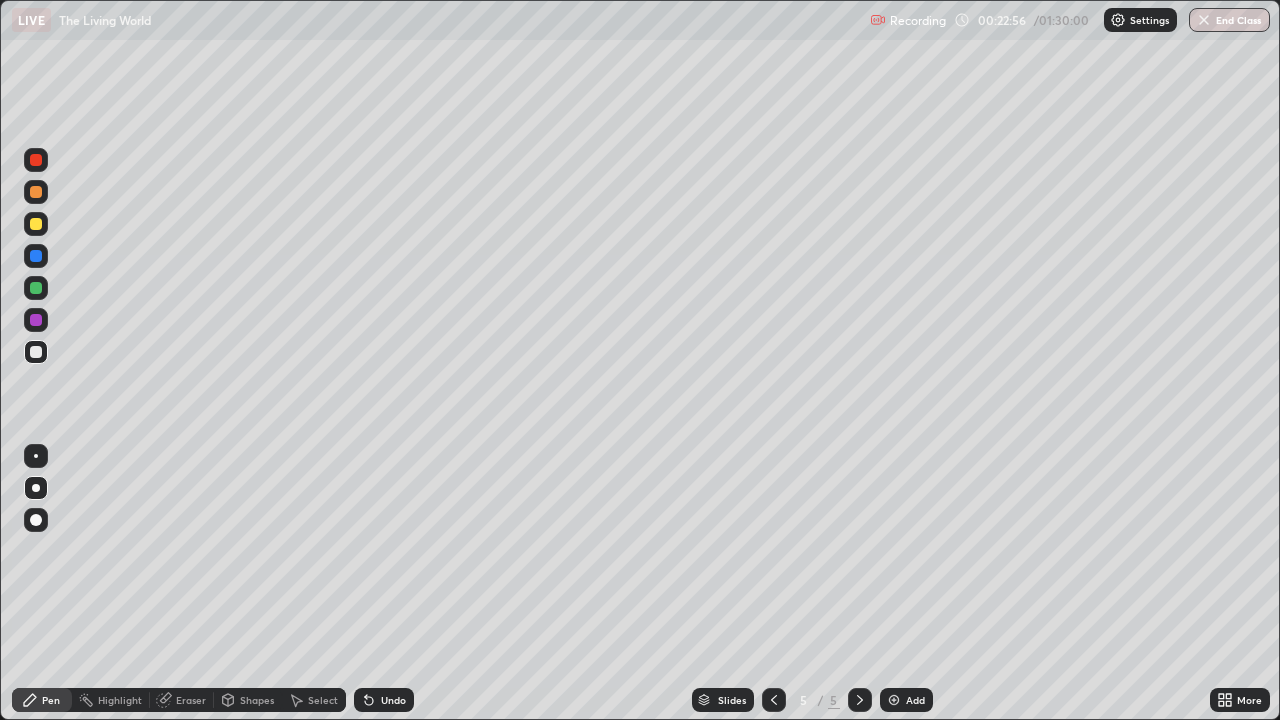 click at bounding box center [36, 256] 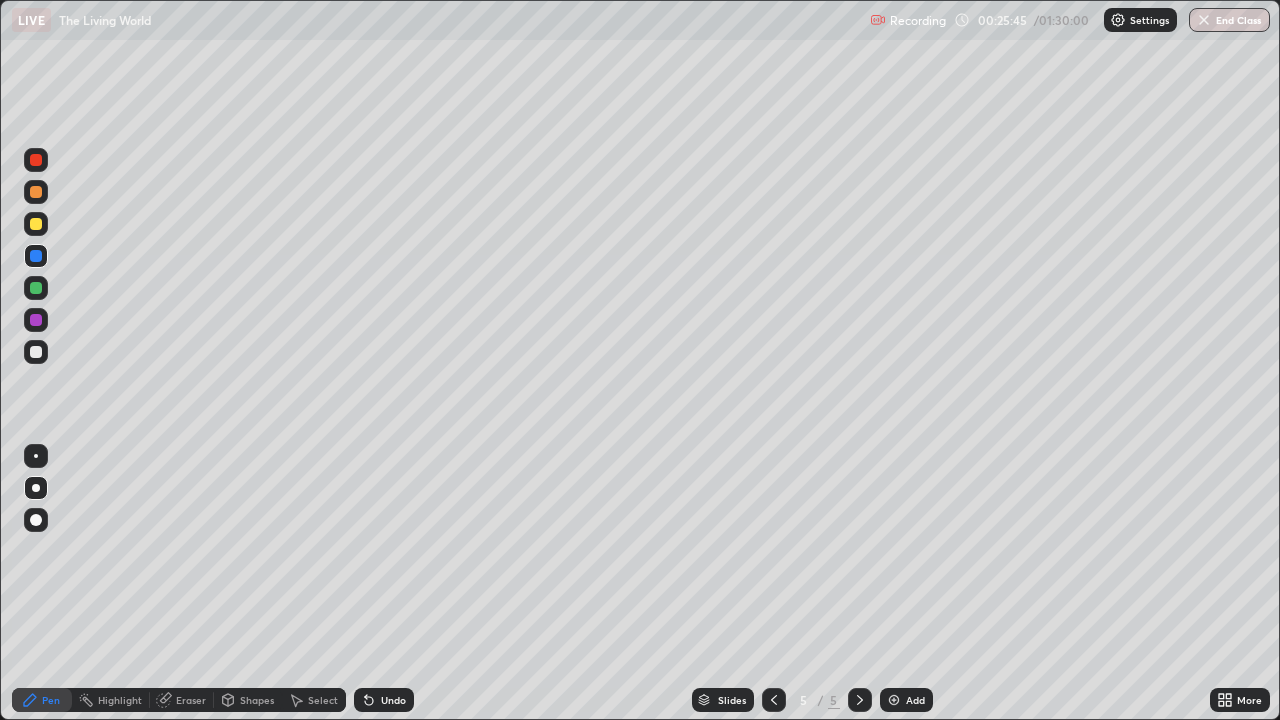 click at bounding box center (894, 700) 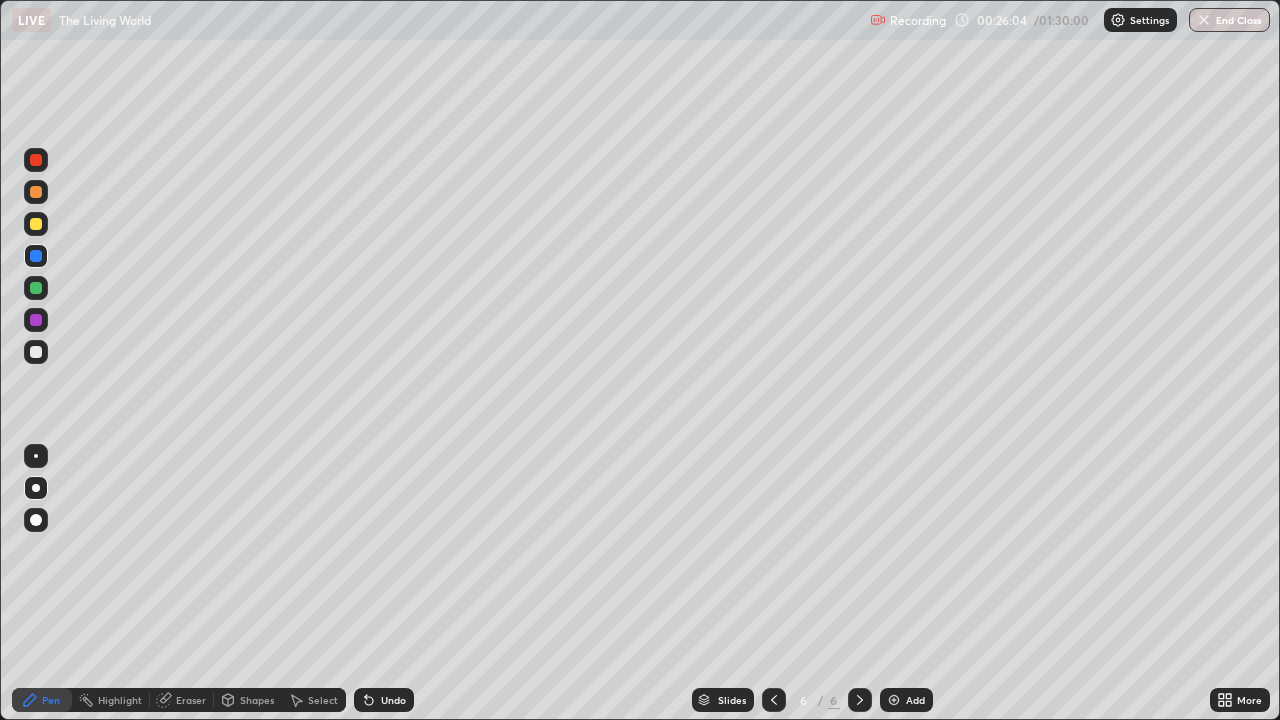 click on "Undo" at bounding box center [384, 700] 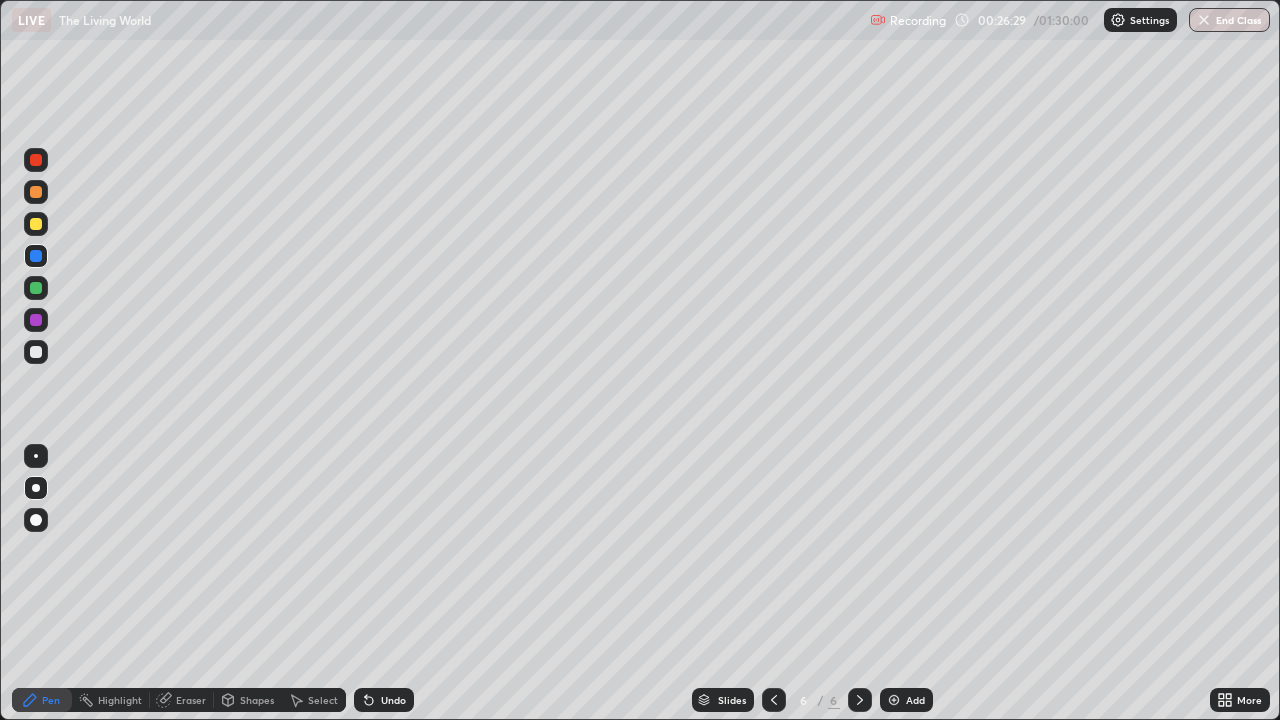 click at bounding box center (36, 192) 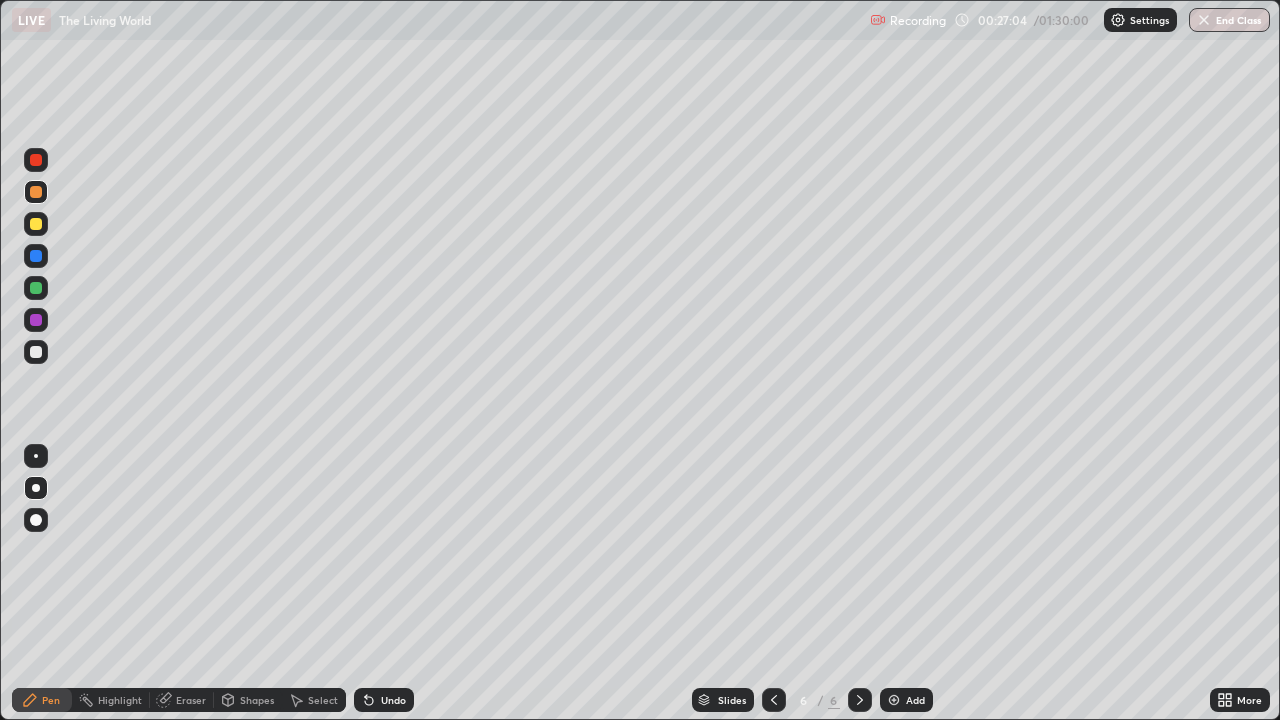 click on "Undo" at bounding box center (393, 700) 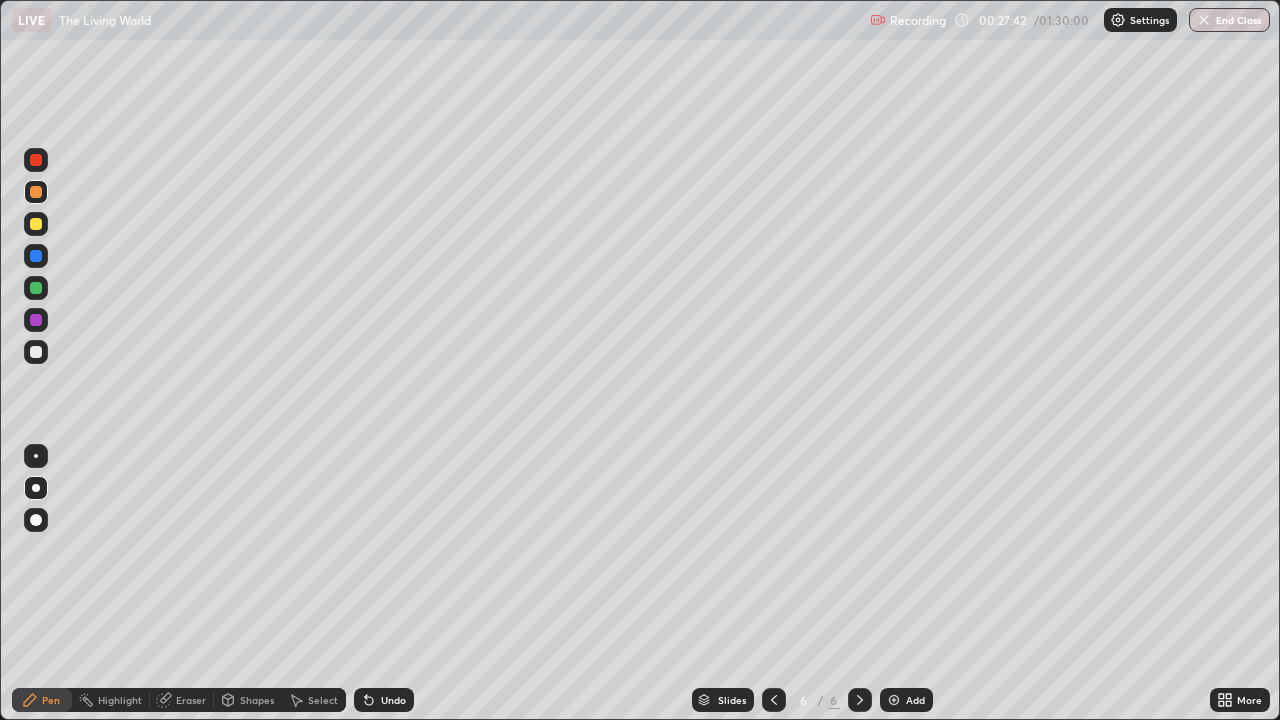 click at bounding box center [36, 288] 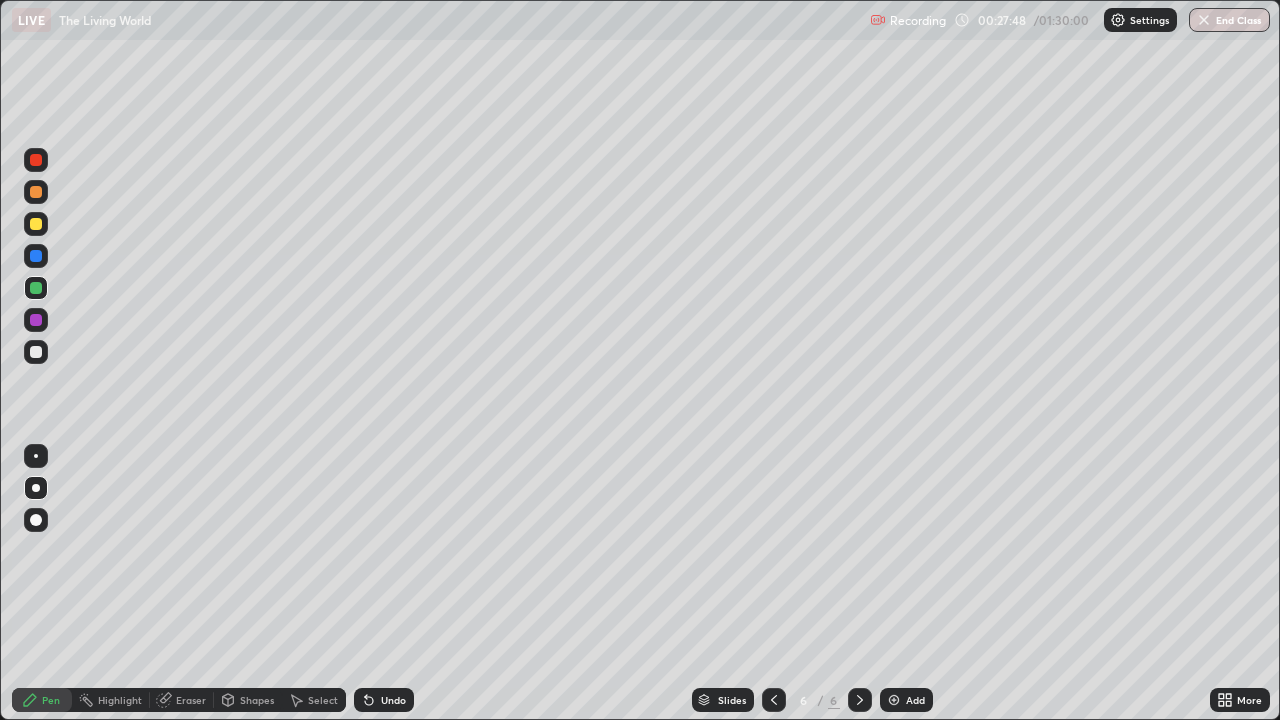 click on "Undo" at bounding box center [393, 700] 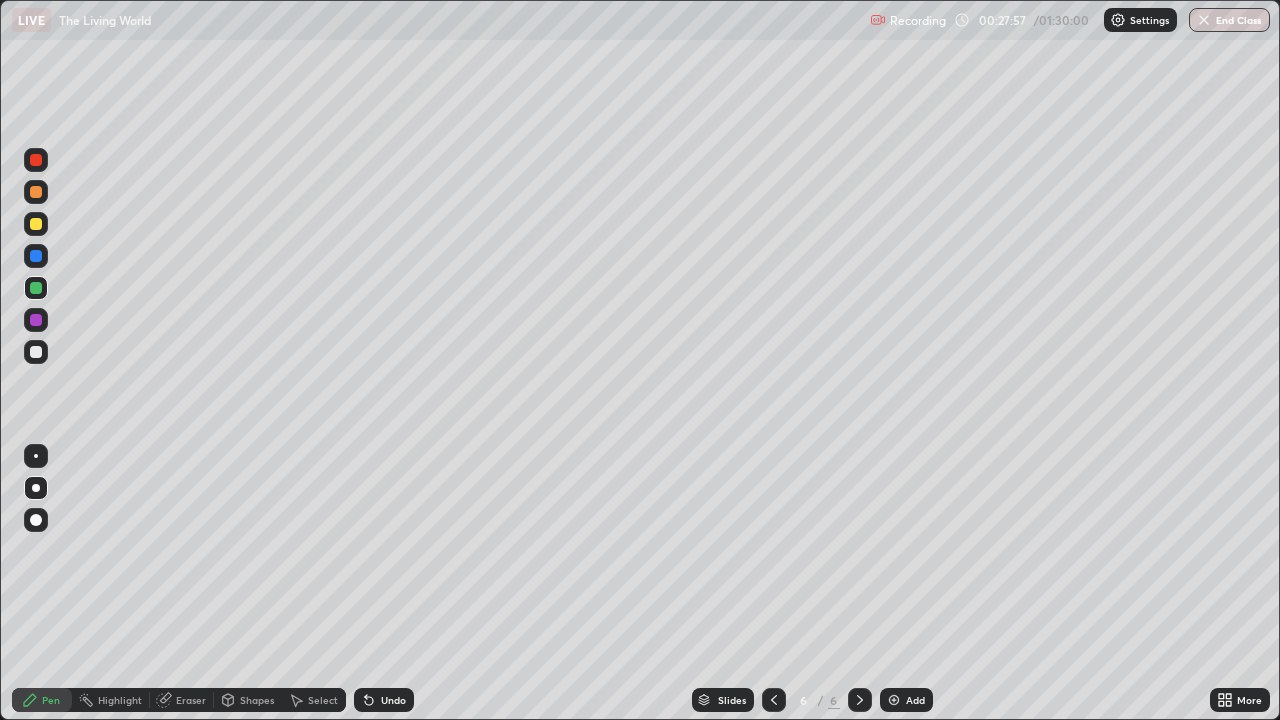 click on "Undo" at bounding box center [393, 700] 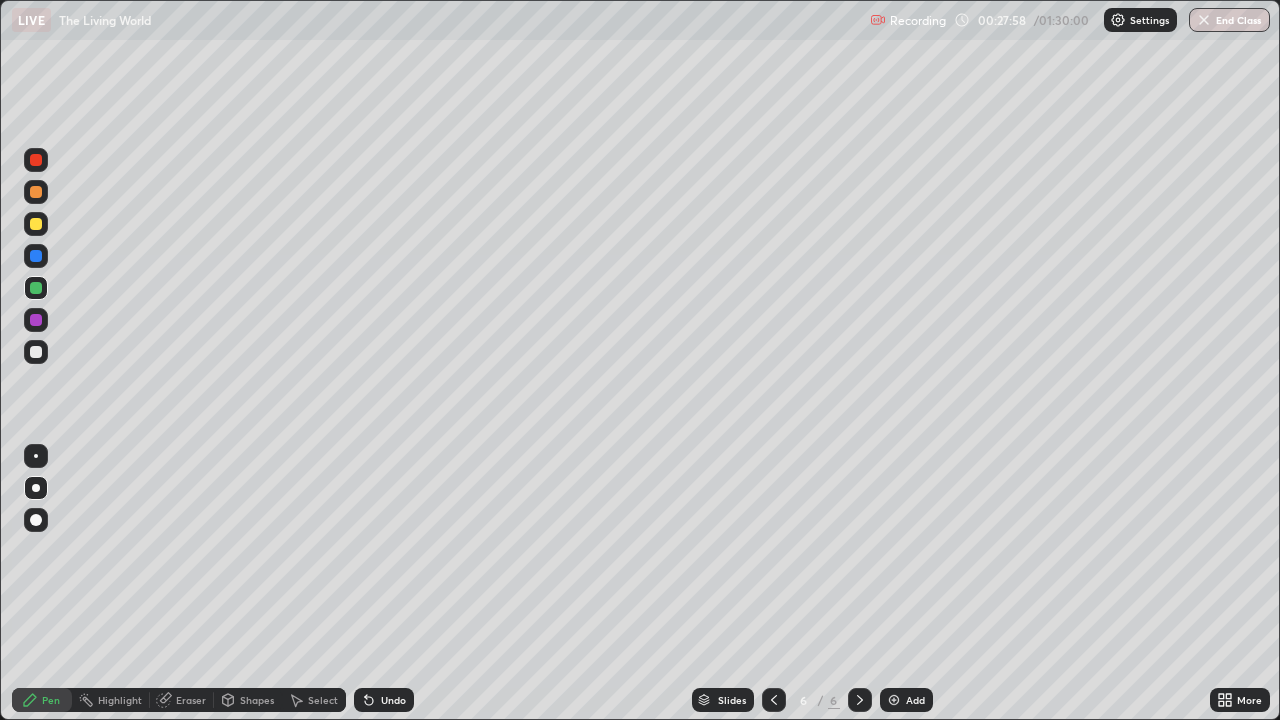 click on "Undo" at bounding box center [393, 700] 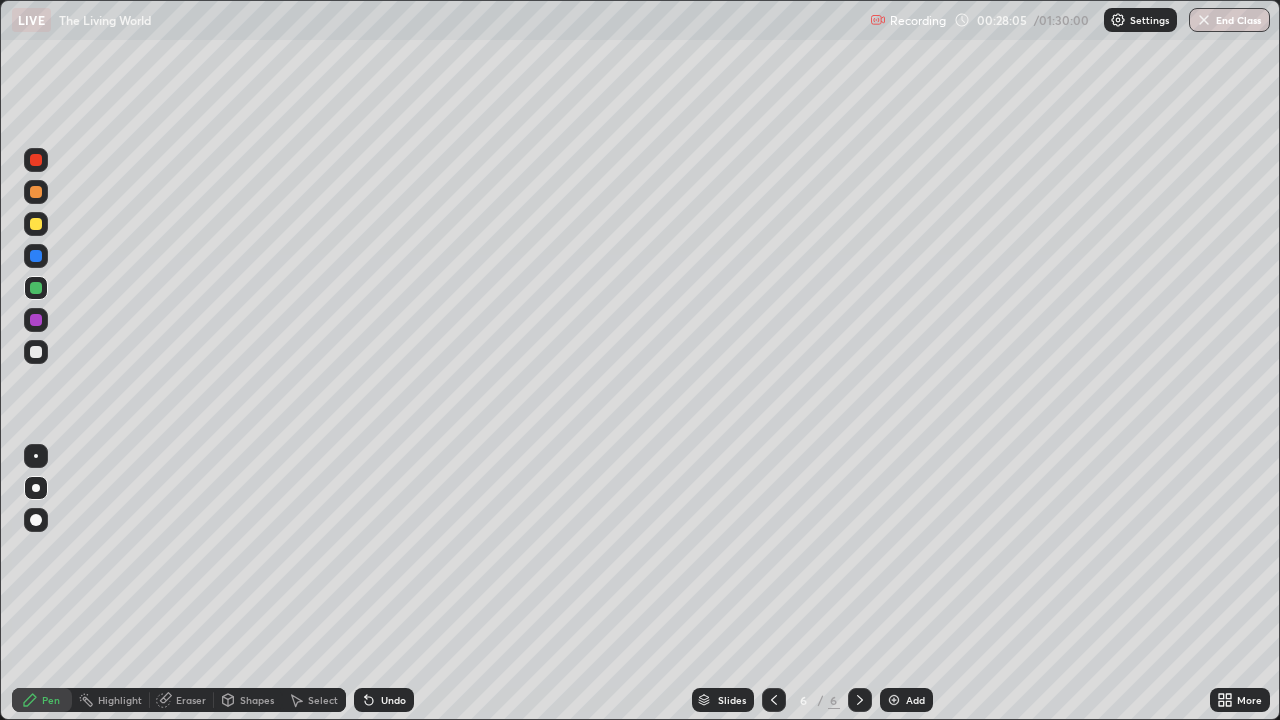 click on "Undo" at bounding box center [384, 700] 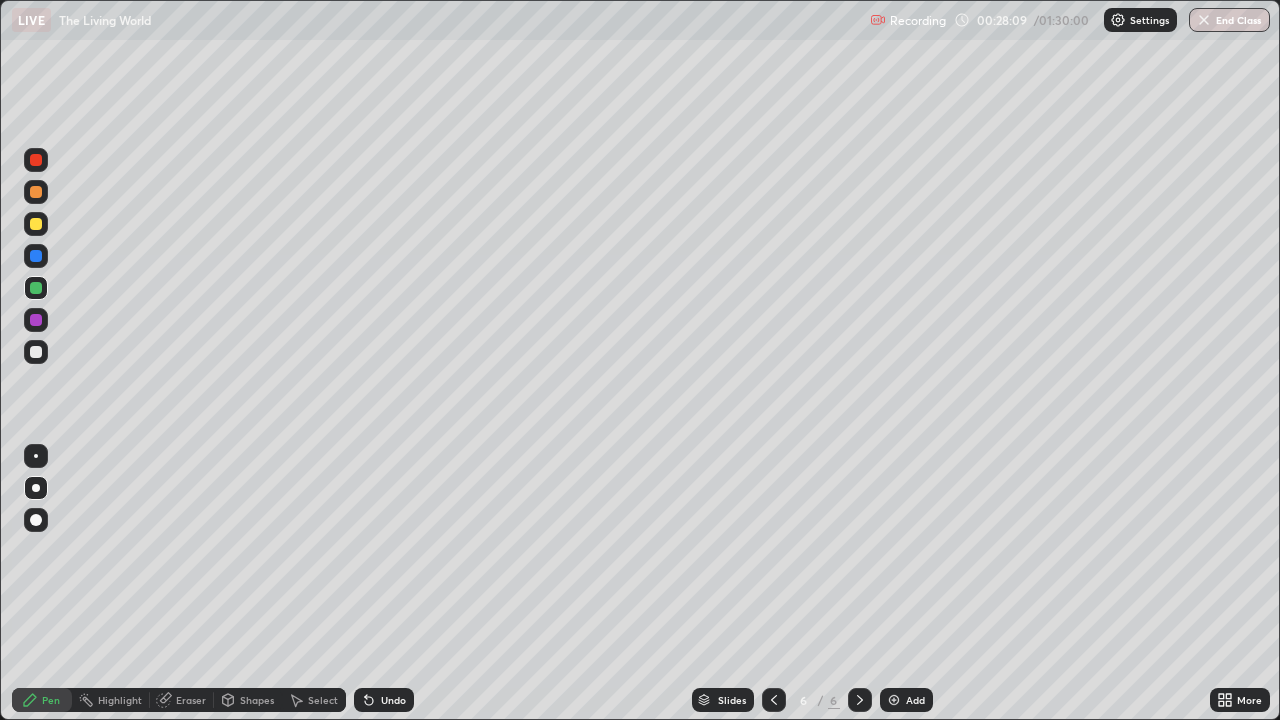 click on "Eraser" at bounding box center (191, 700) 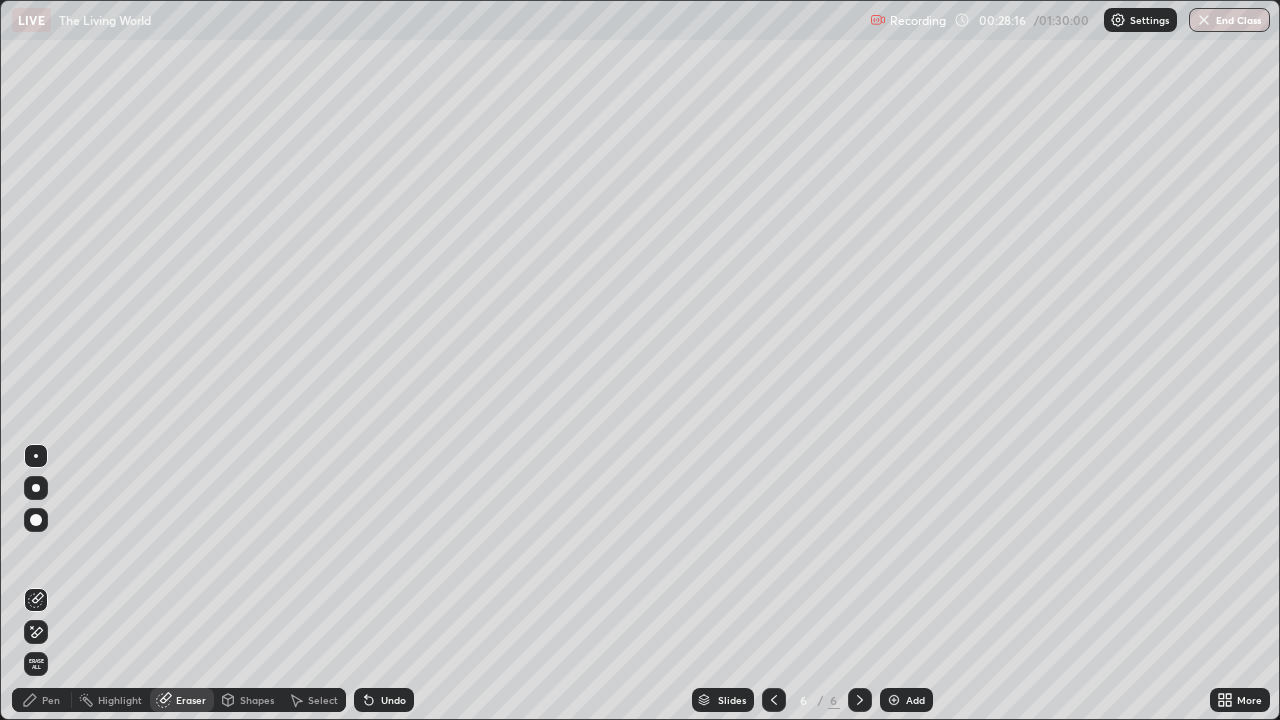 click on "Pen" at bounding box center [51, 700] 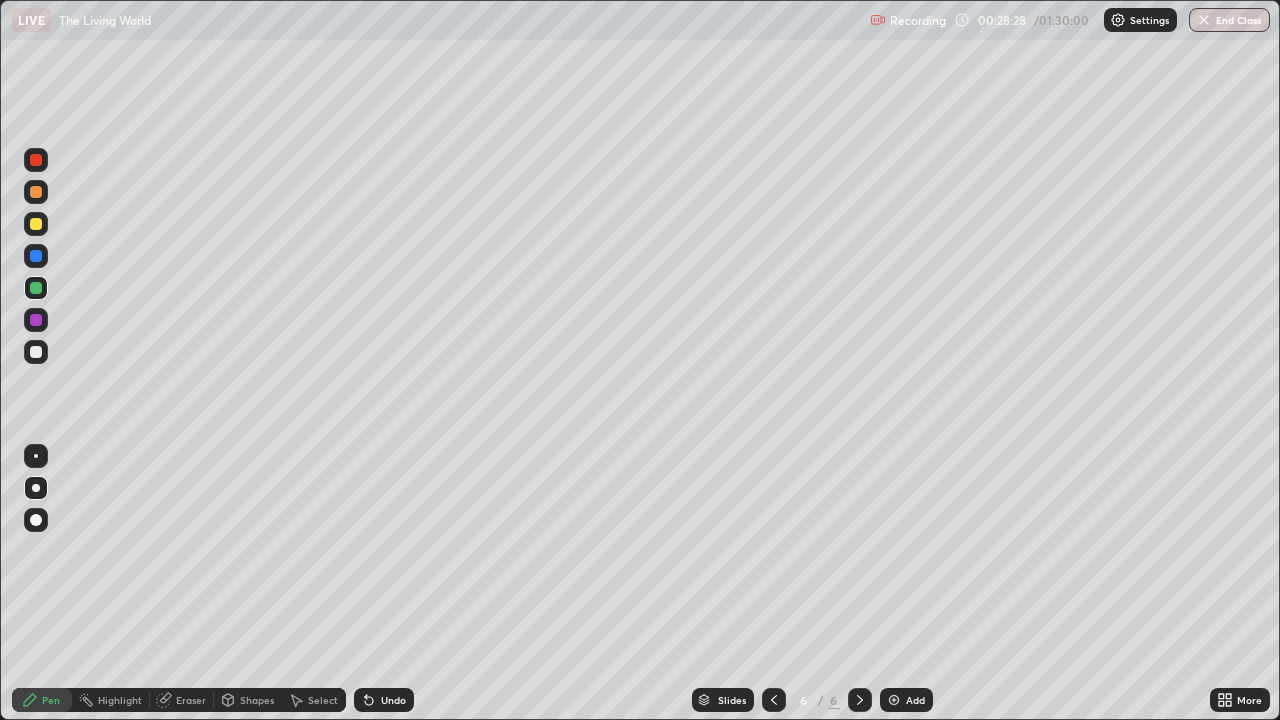 click at bounding box center (36, 320) 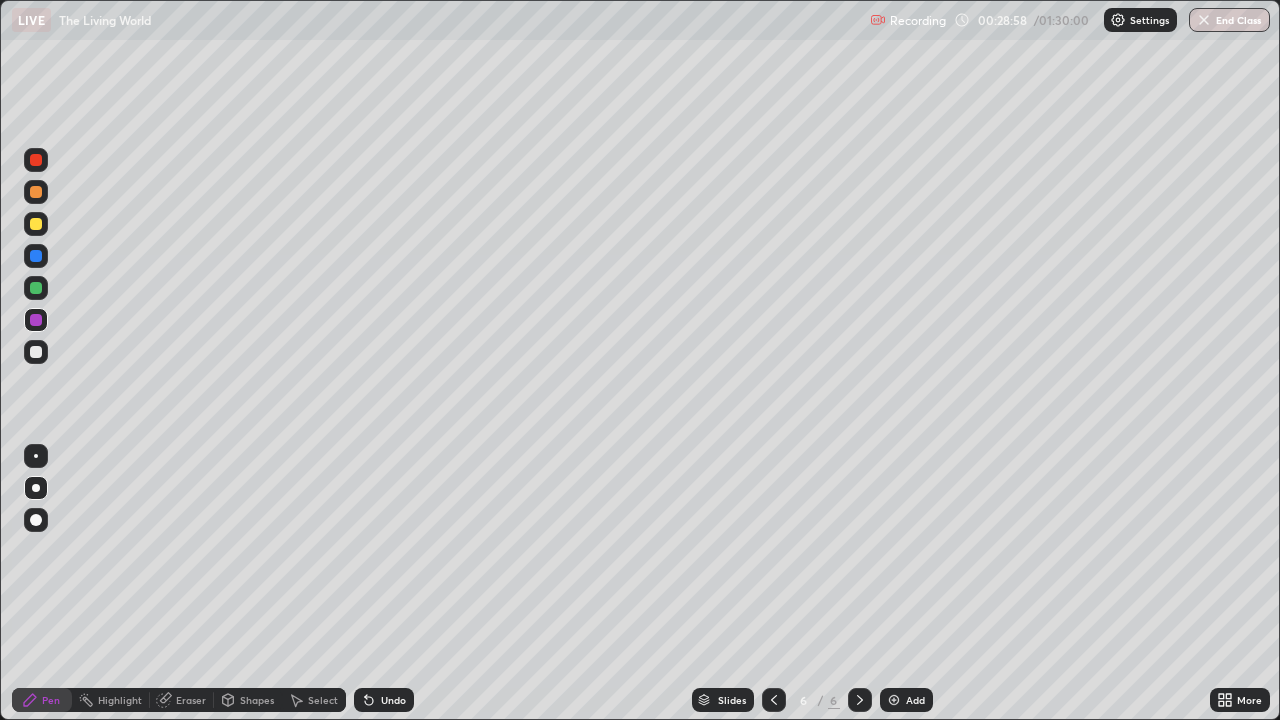 click on "Undo" at bounding box center (393, 700) 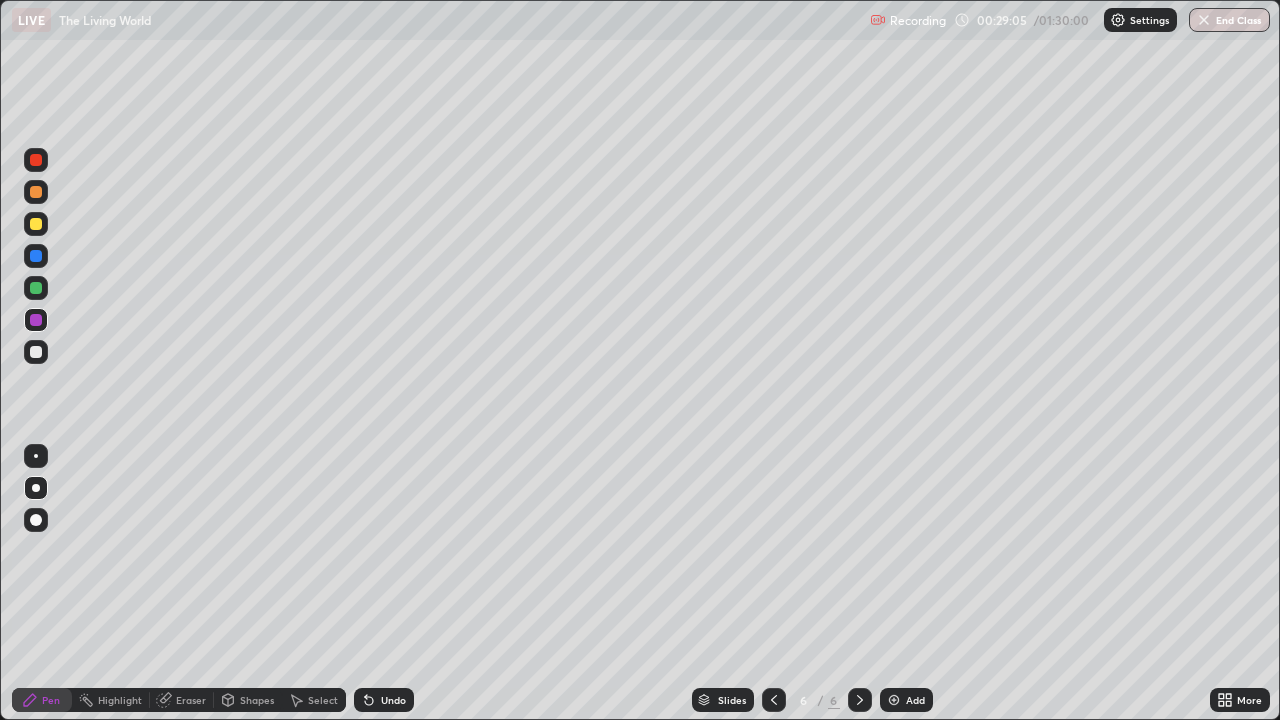 click on "Undo" at bounding box center (384, 700) 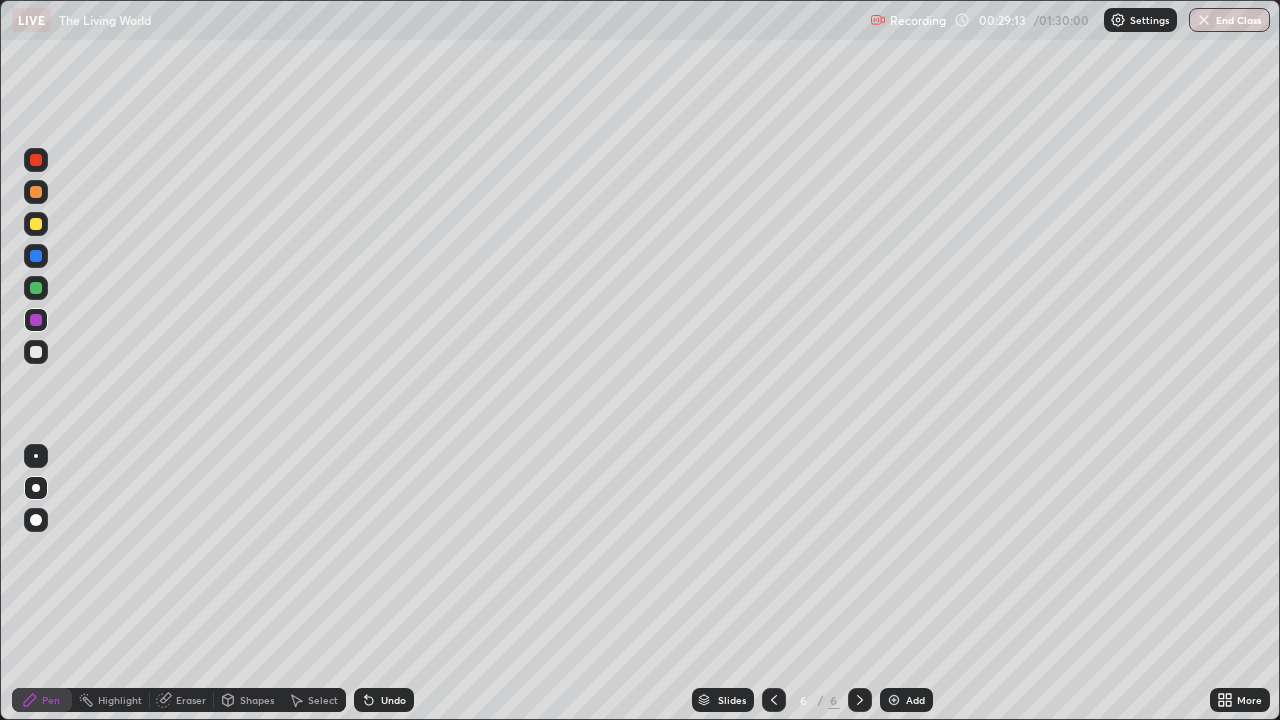 click at bounding box center [36, 256] 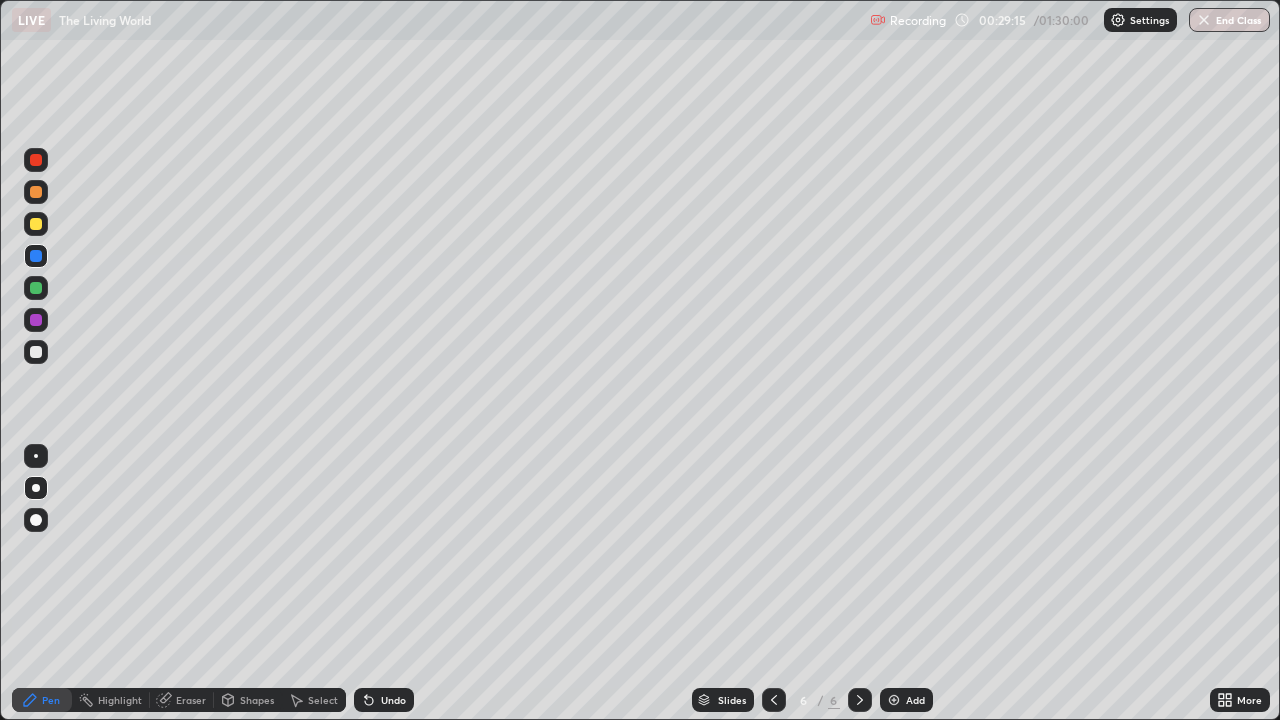 click at bounding box center [36, 320] 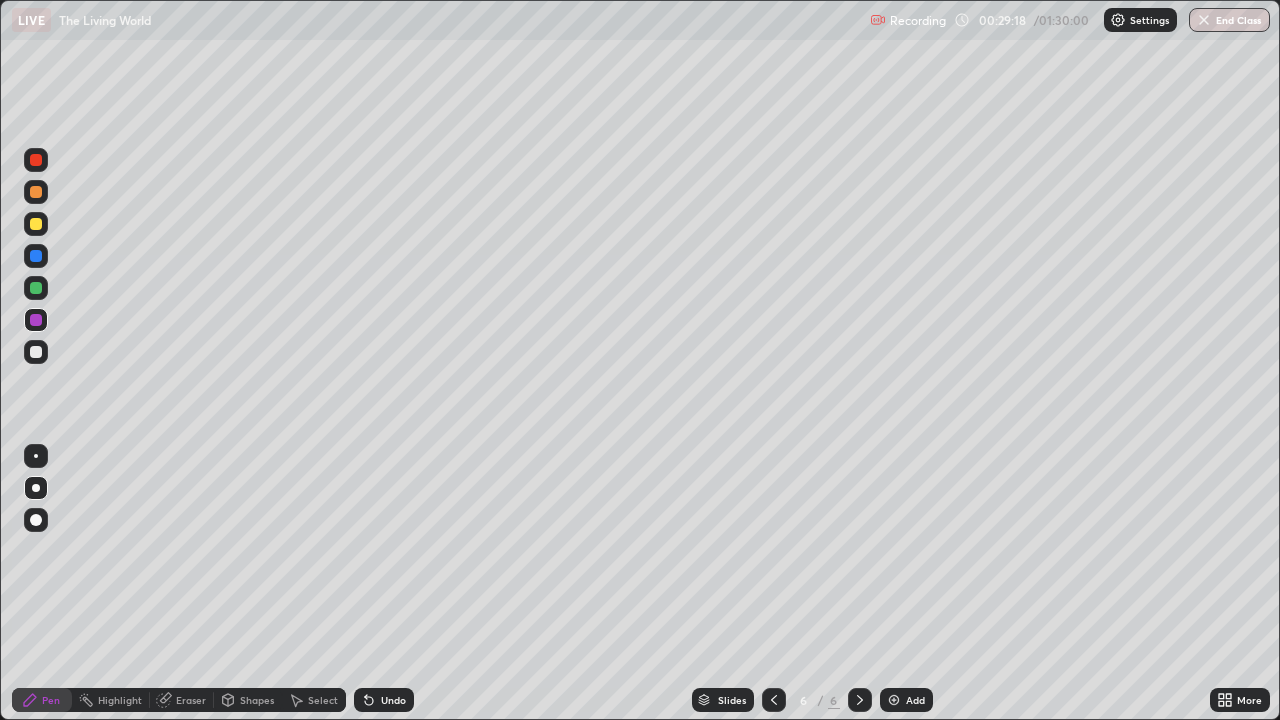 click at bounding box center (36, 352) 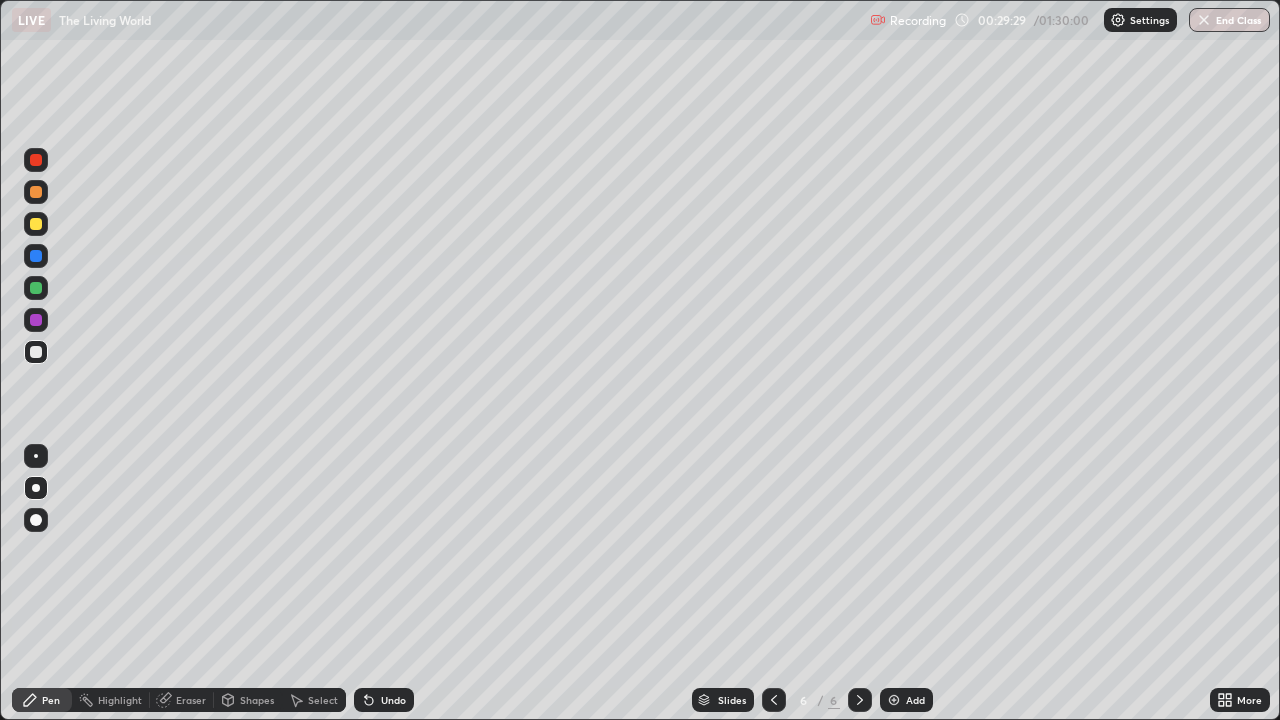 click at bounding box center [36, 288] 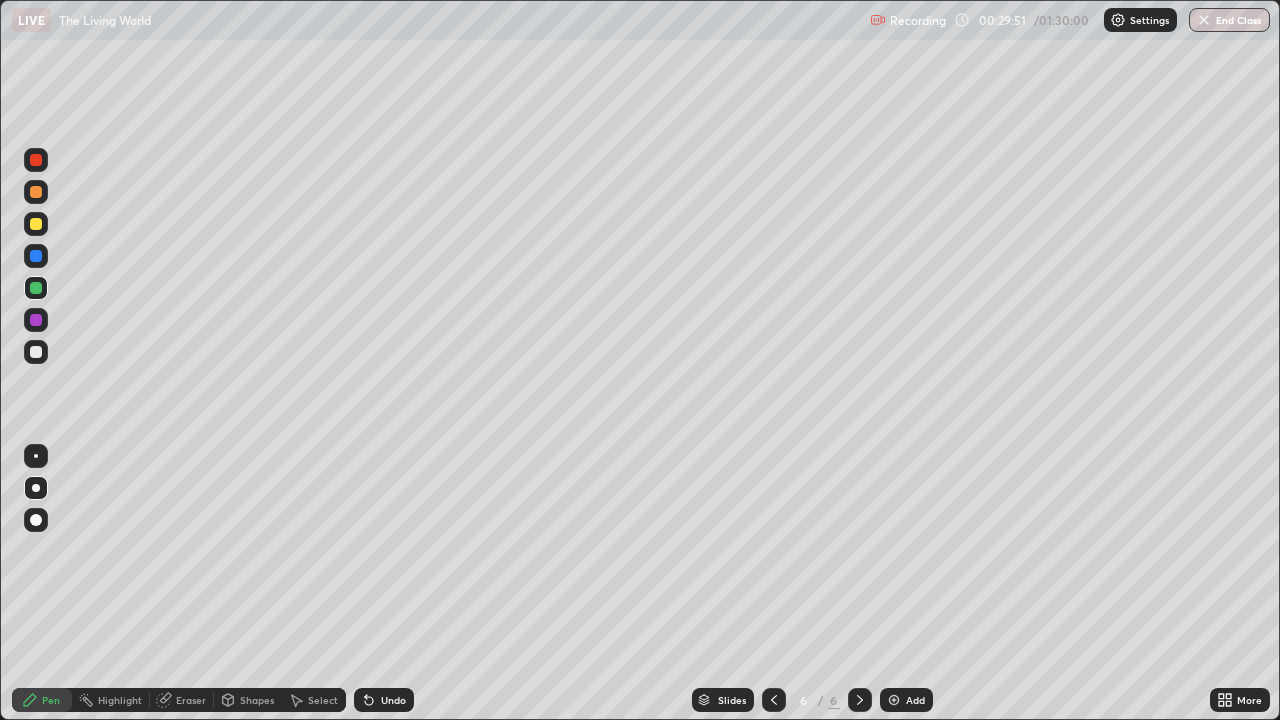 click at bounding box center (36, 160) 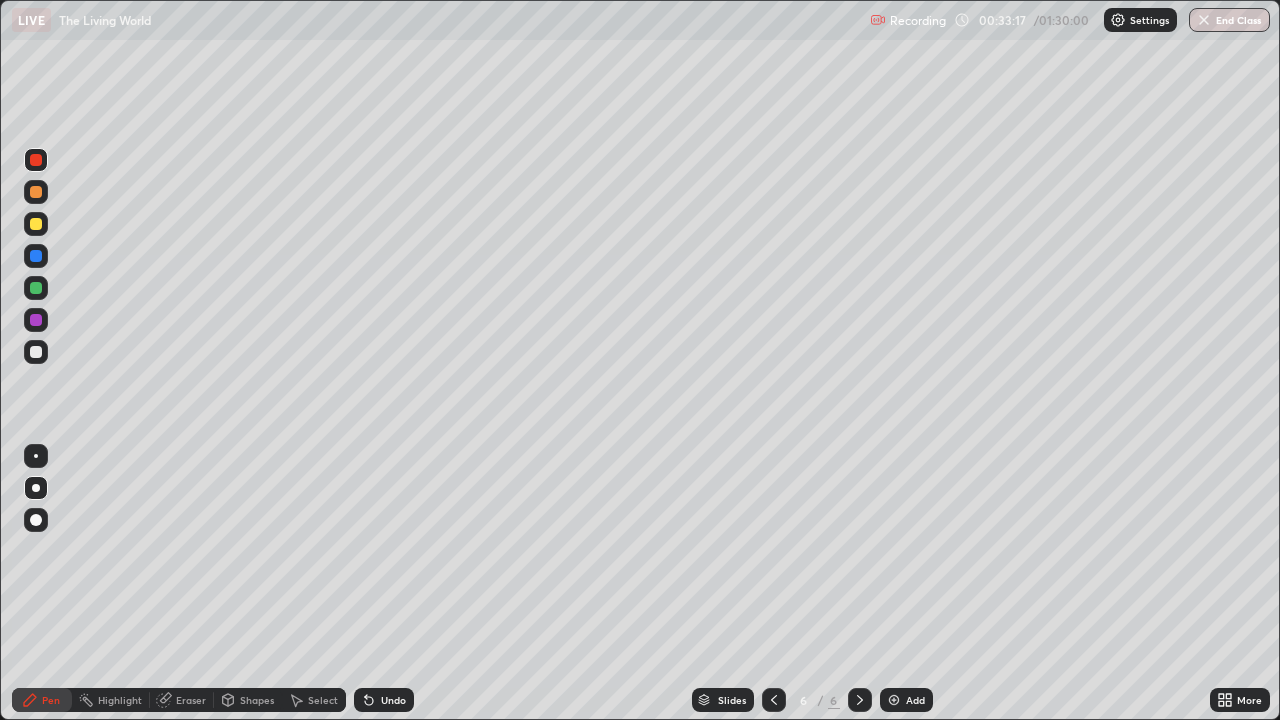 click at bounding box center [894, 700] 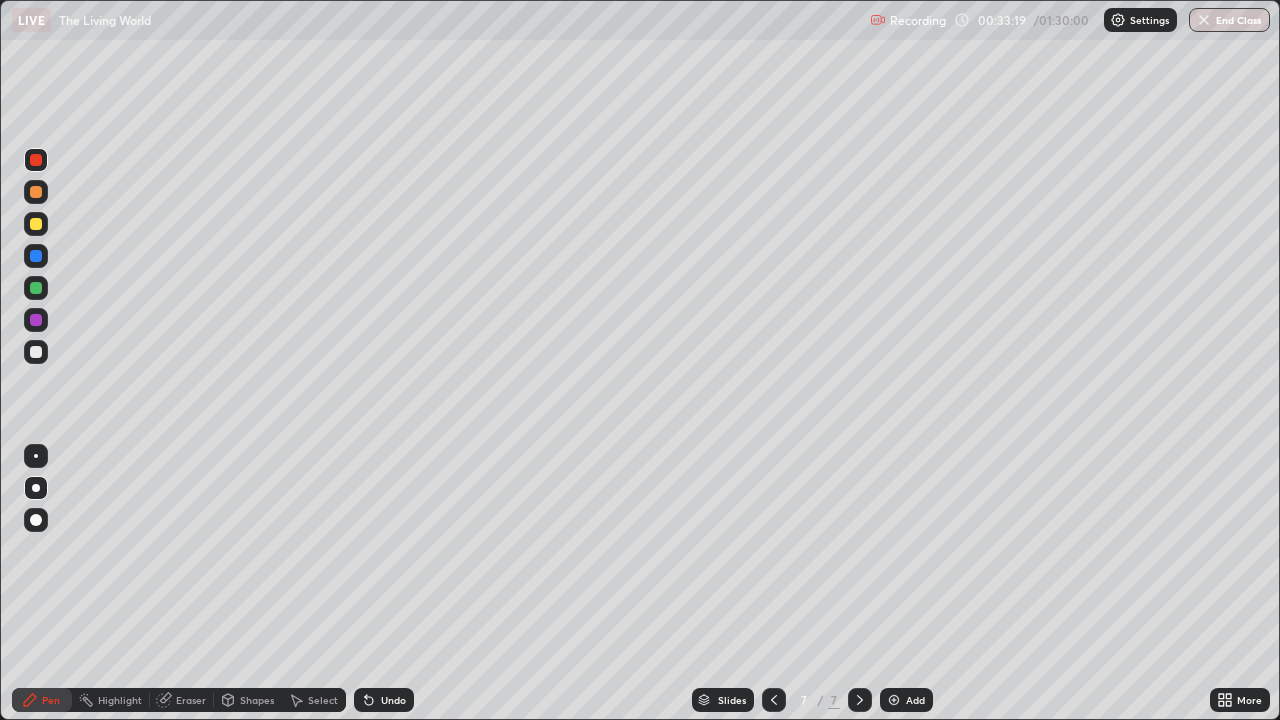 click at bounding box center [36, 192] 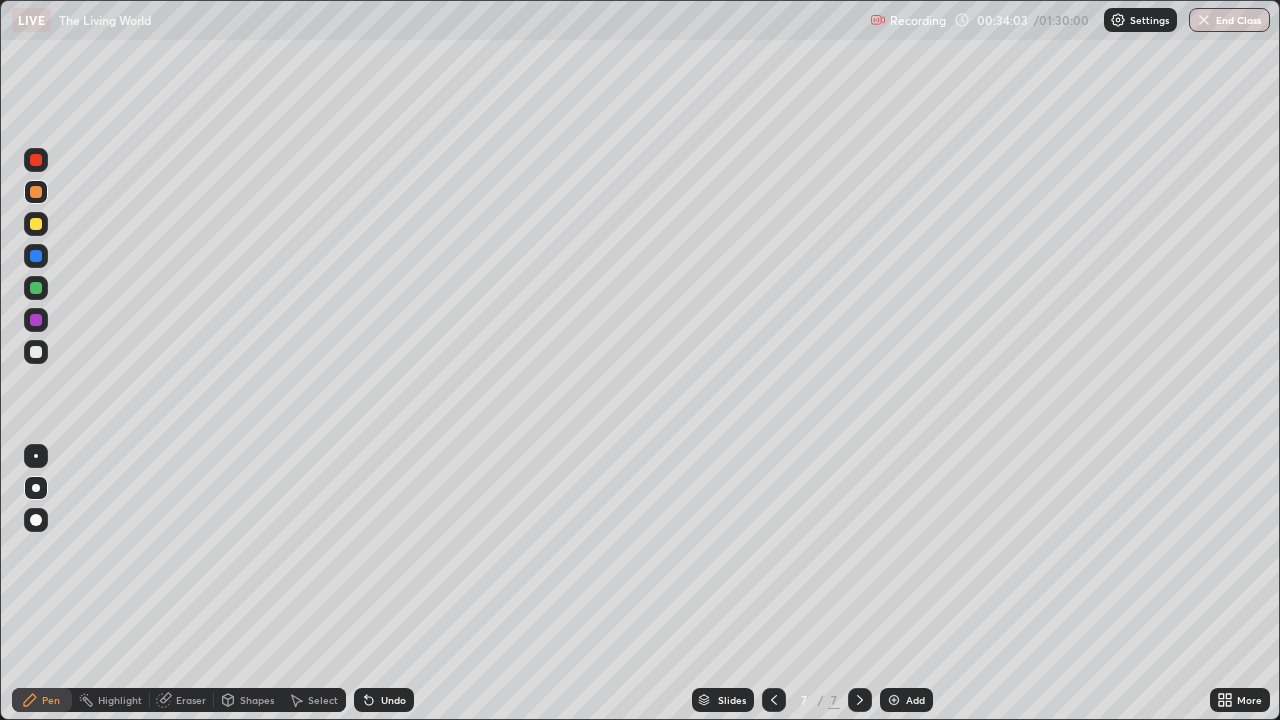 click at bounding box center [36, 352] 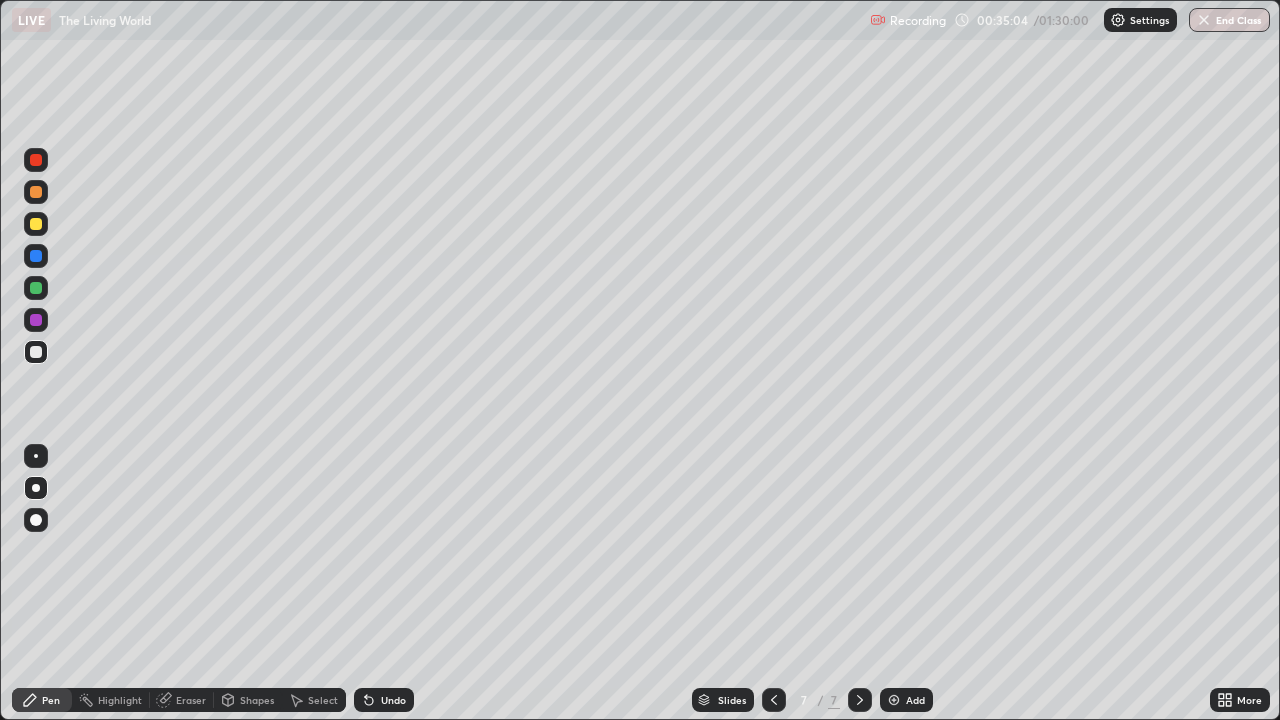click on "Undo" at bounding box center (393, 700) 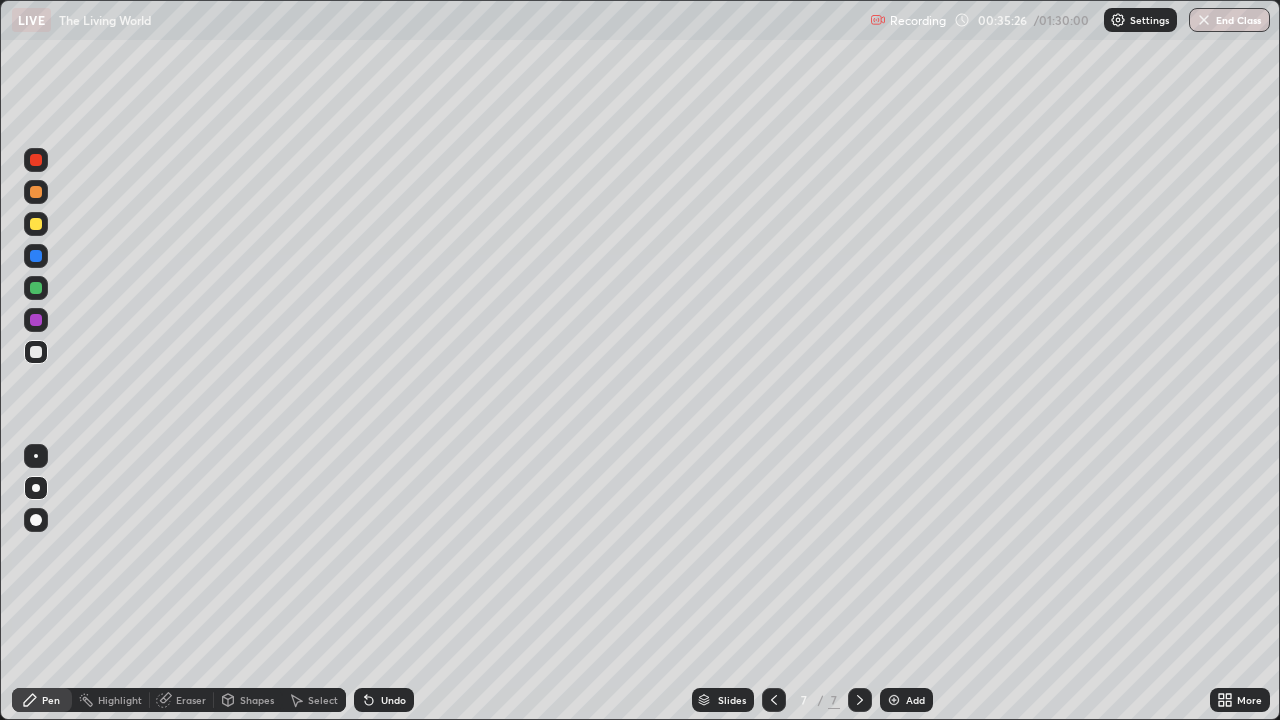click at bounding box center [36, 192] 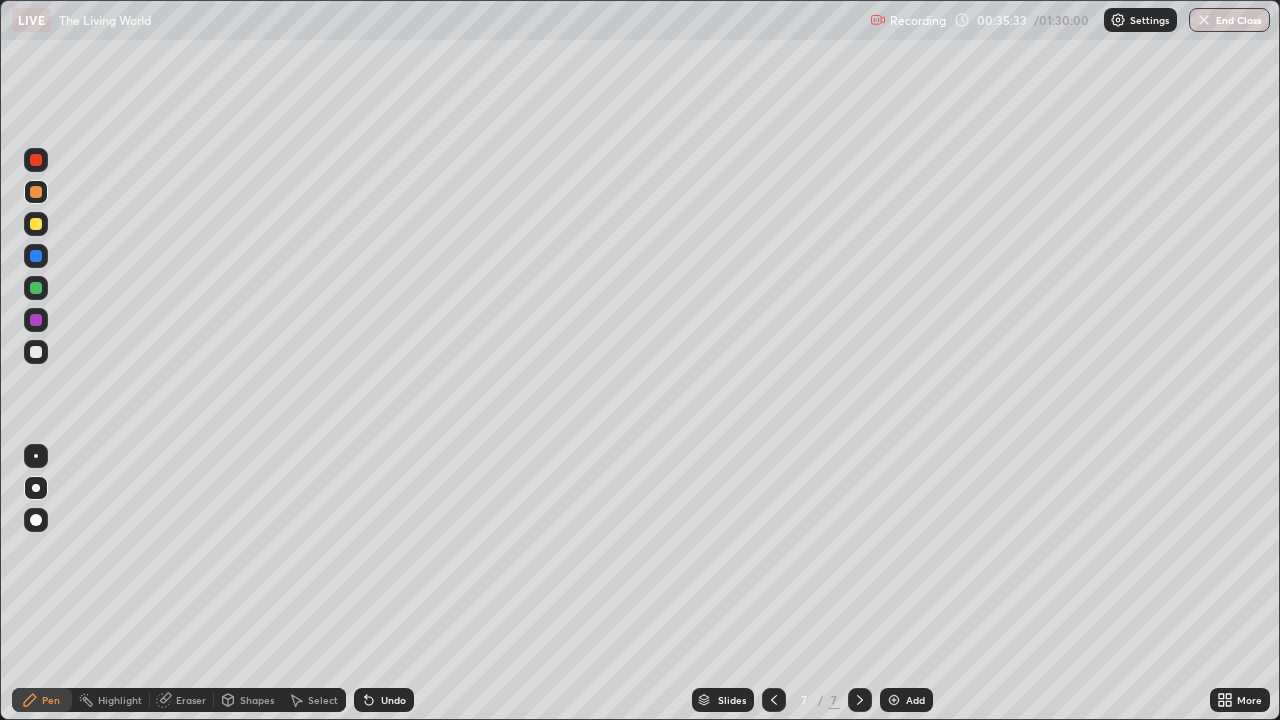 click at bounding box center [36, 320] 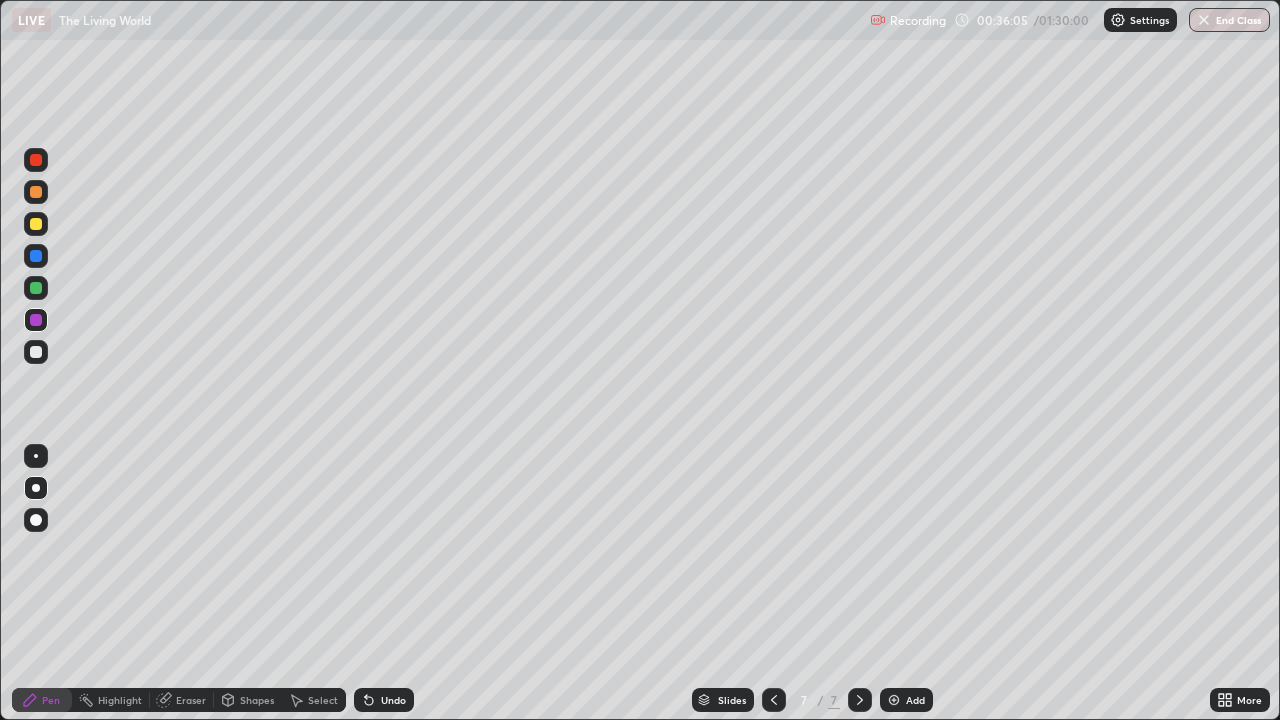 click on "Undo" at bounding box center [384, 700] 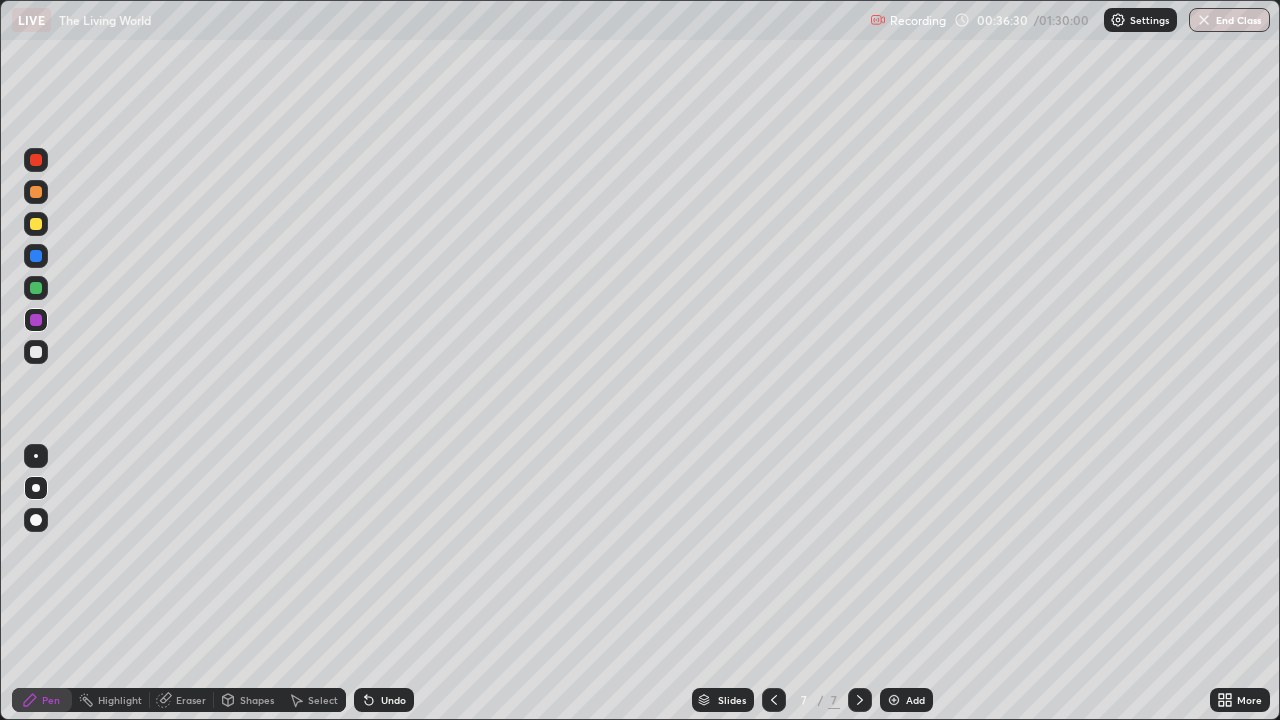 click at bounding box center [36, 256] 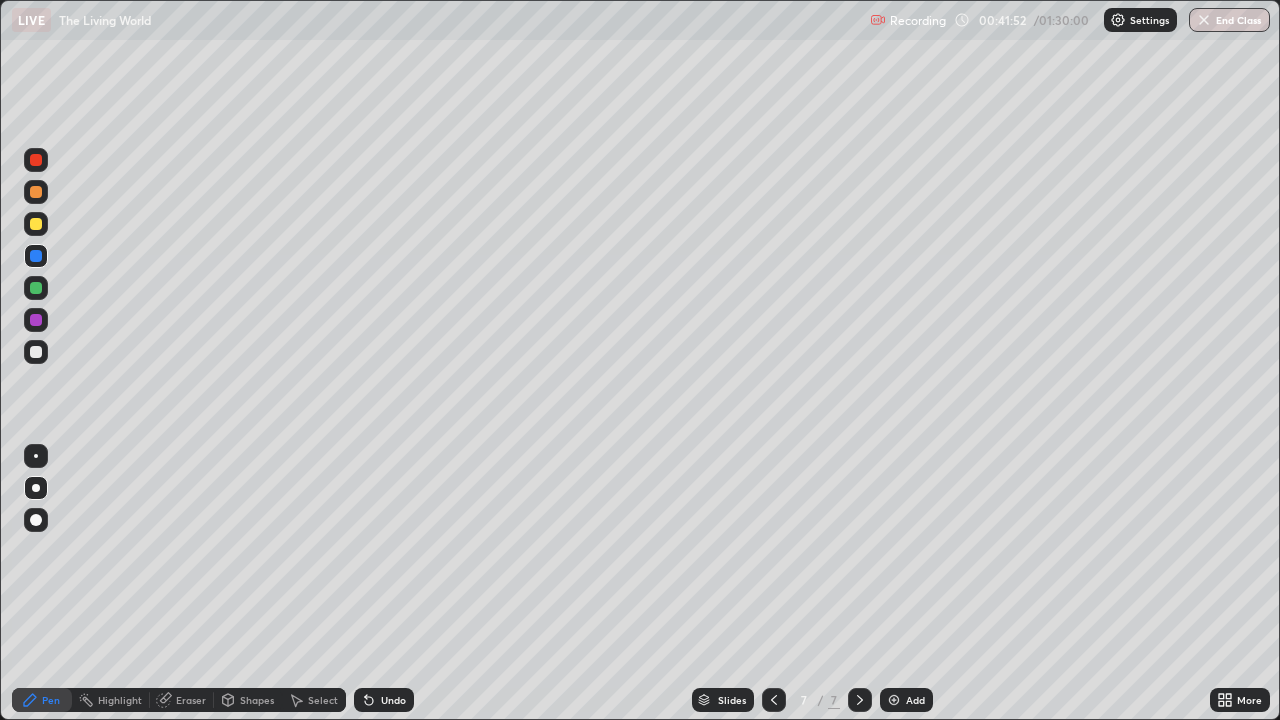 click on "Add" at bounding box center [915, 700] 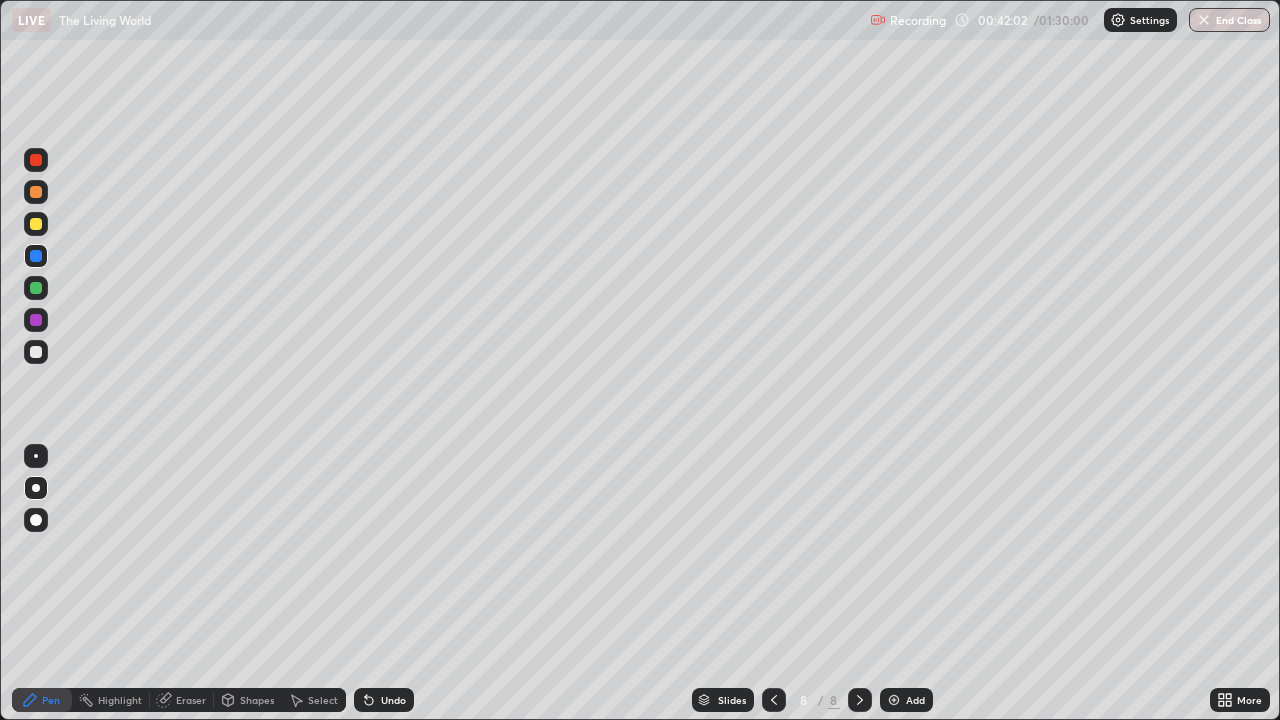 click at bounding box center (36, 224) 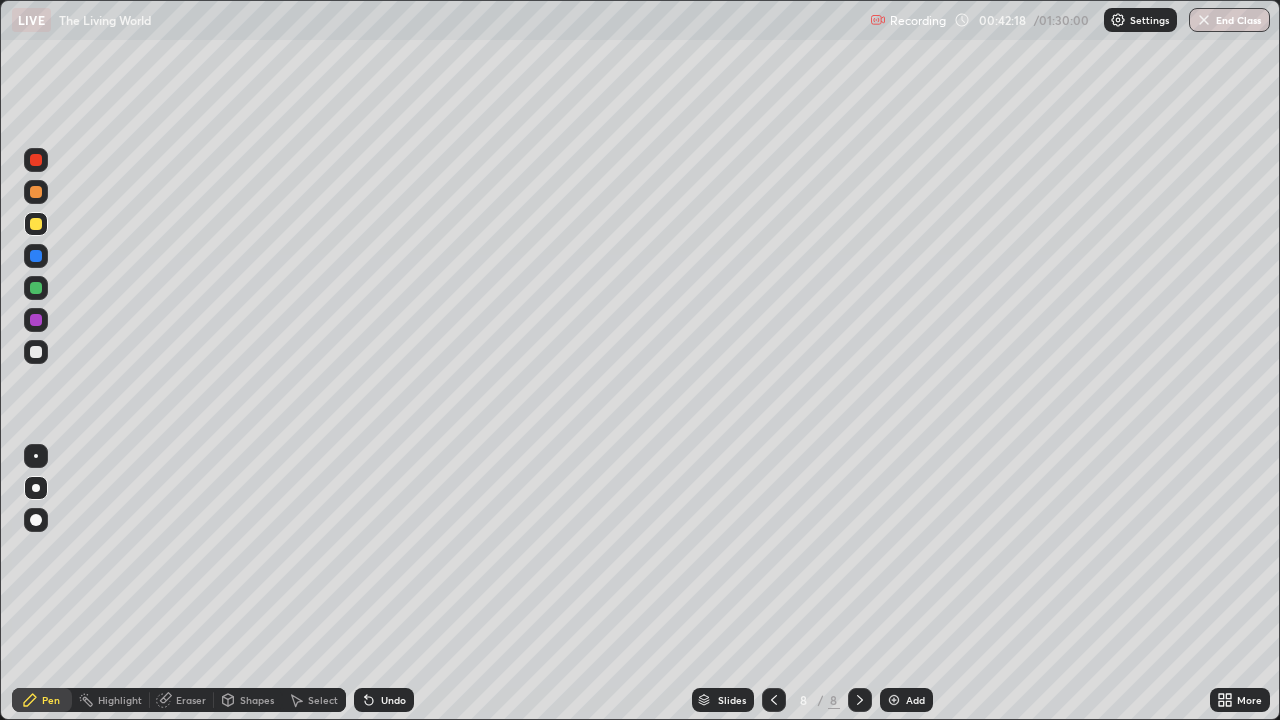 click at bounding box center [36, 288] 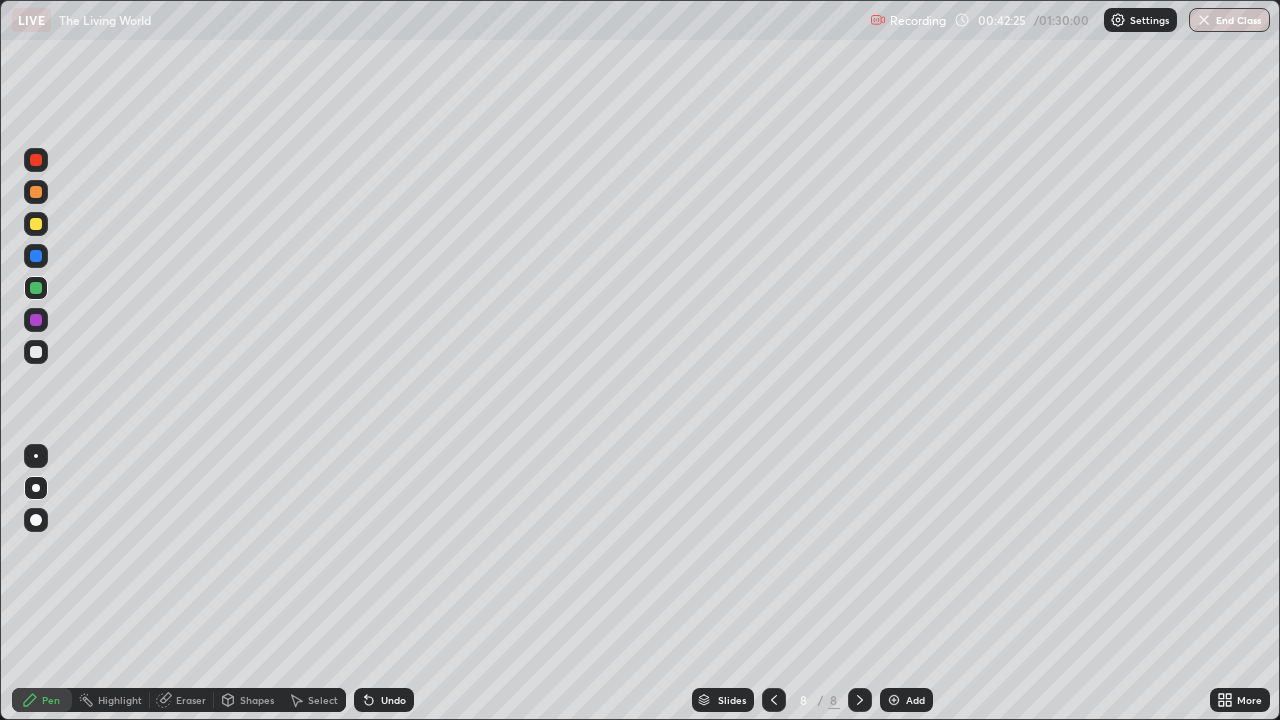click at bounding box center [36, 352] 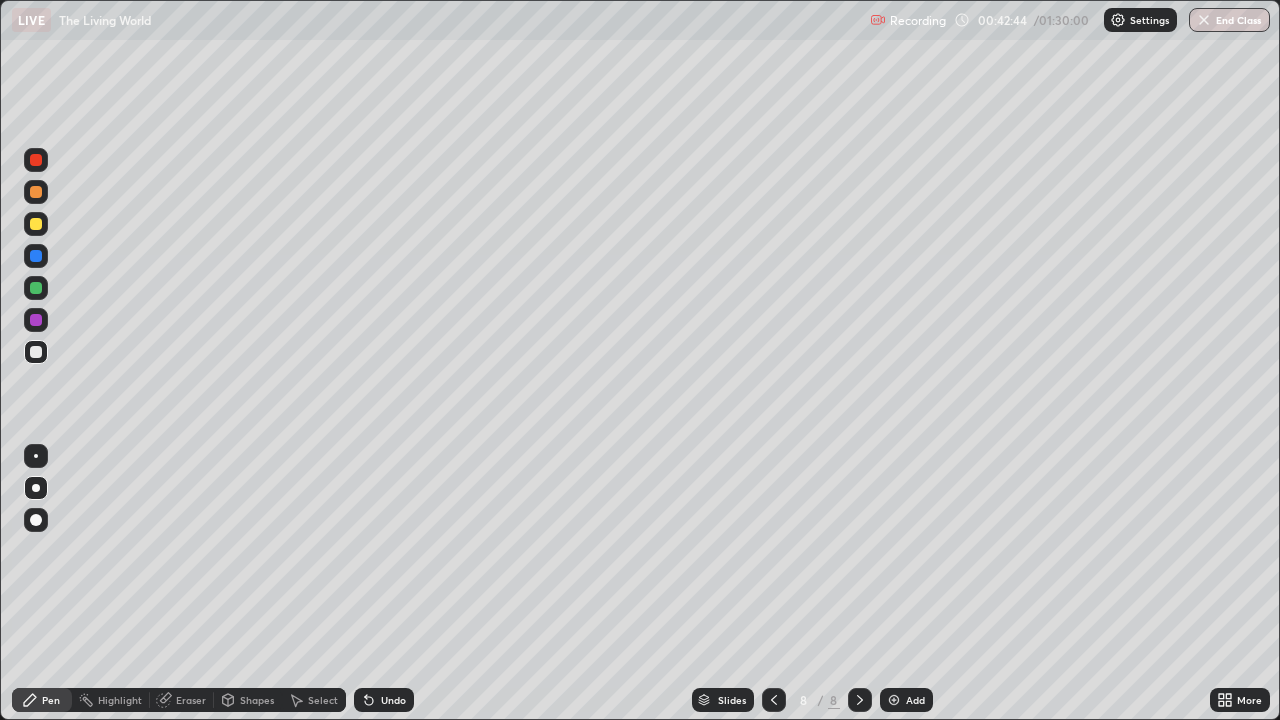 click on "Undo" at bounding box center (393, 700) 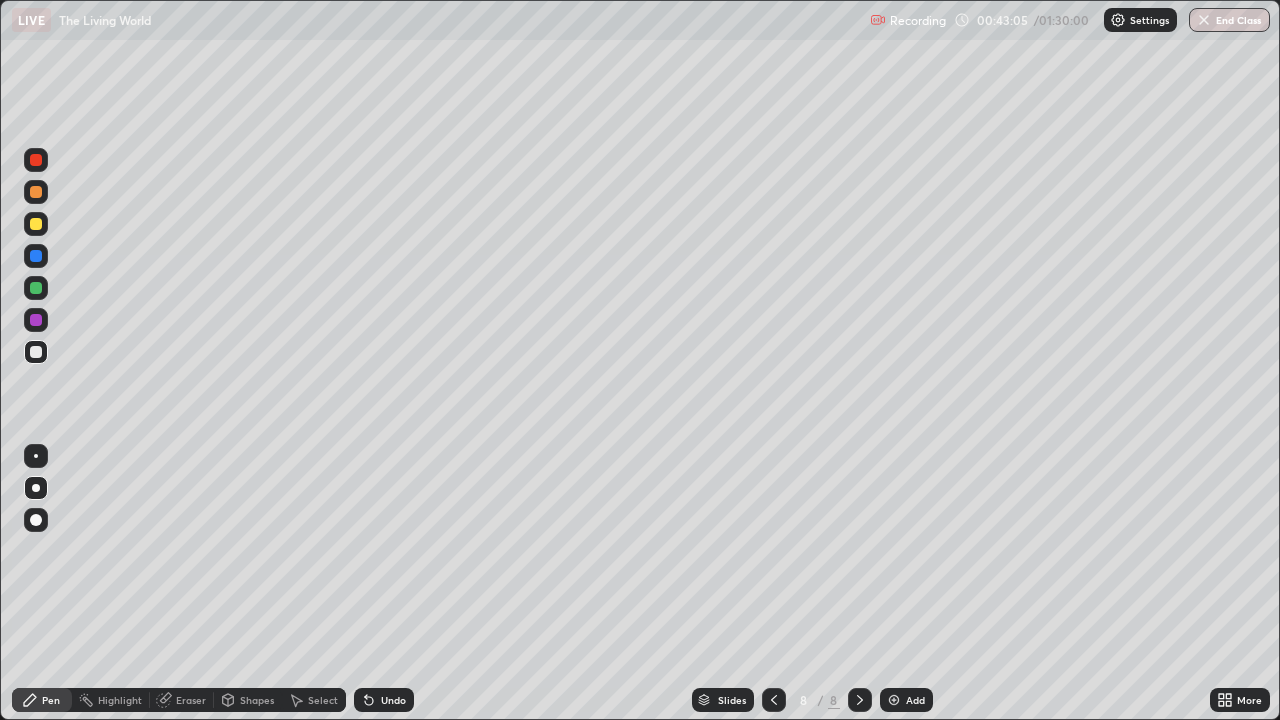 click 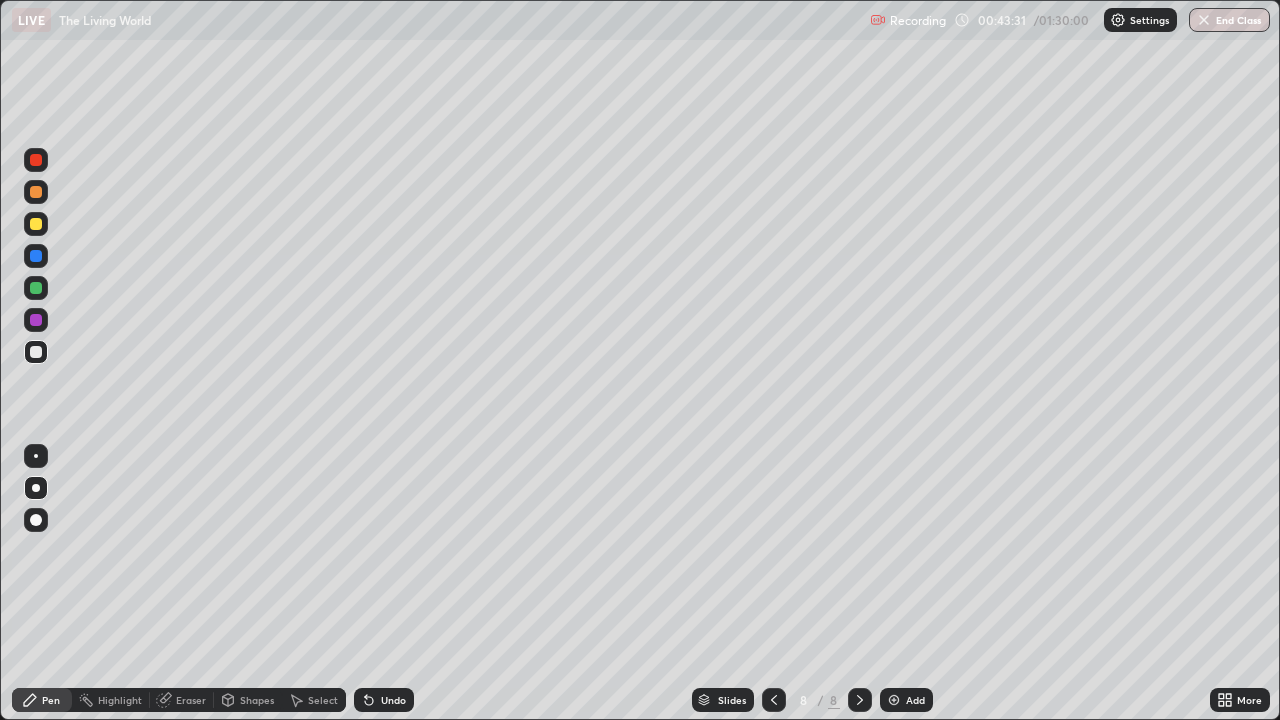 click at bounding box center [36, 288] 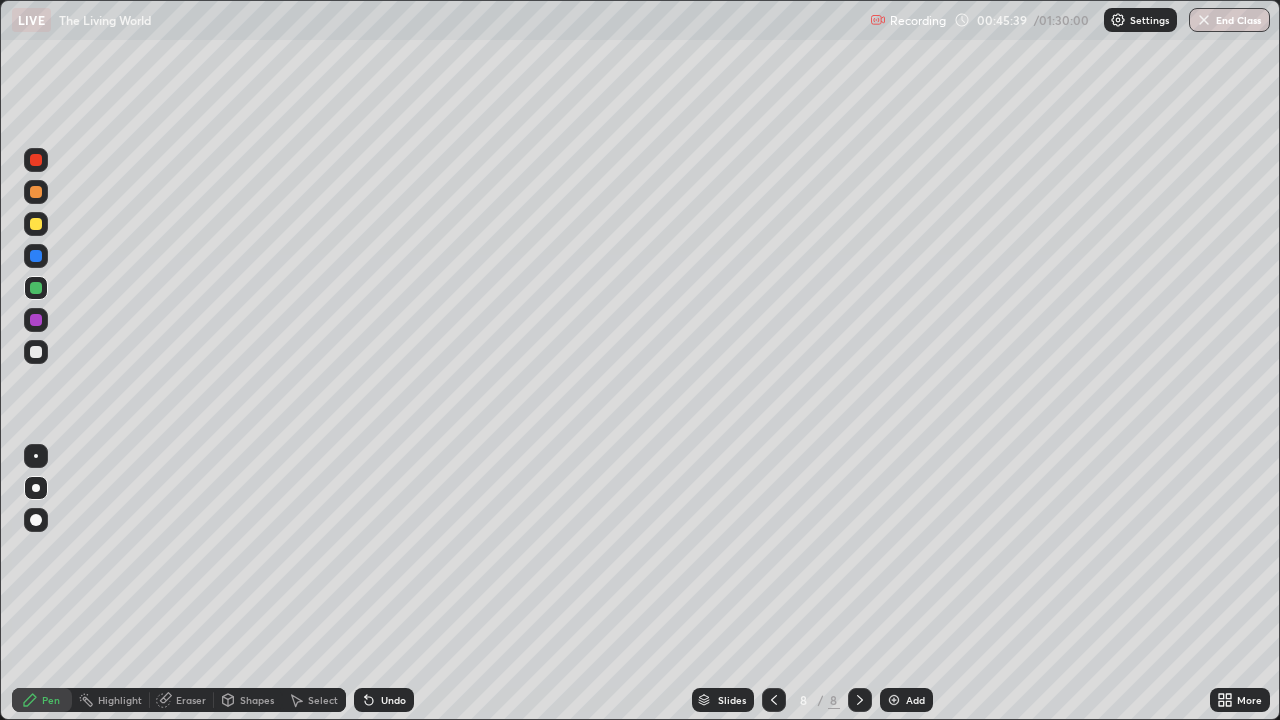 click at bounding box center (36, 320) 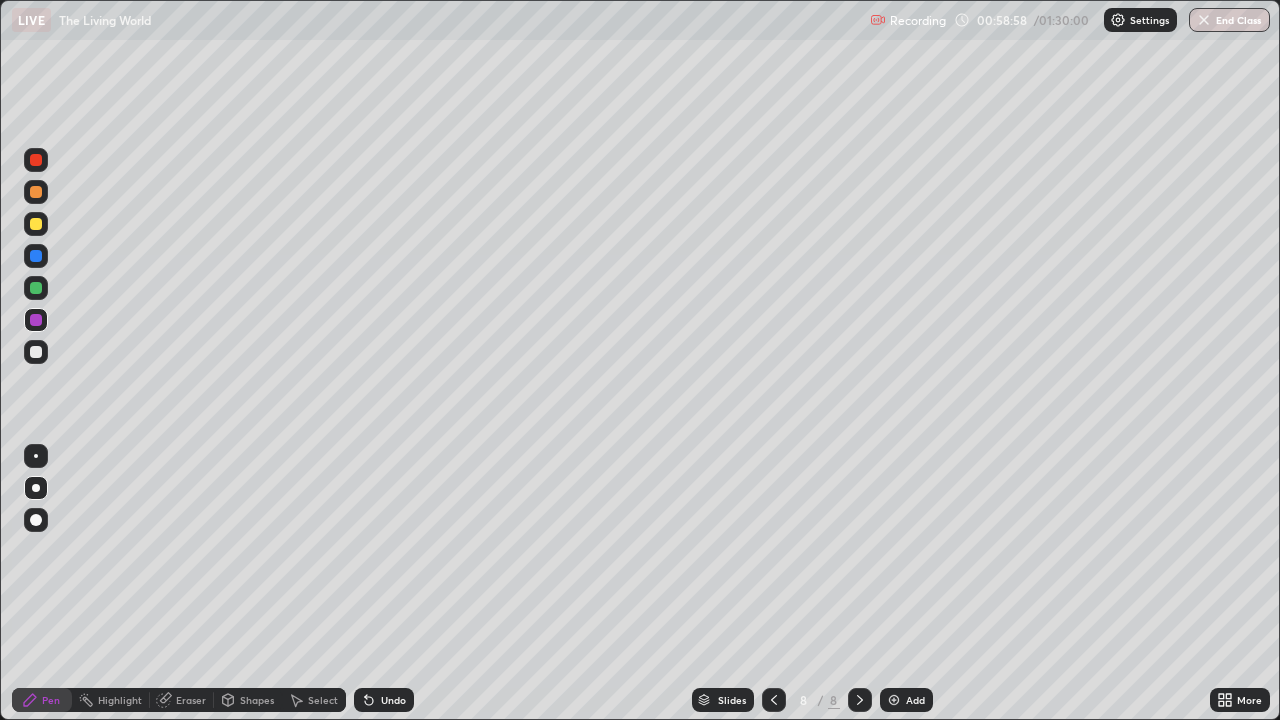 click at bounding box center [894, 700] 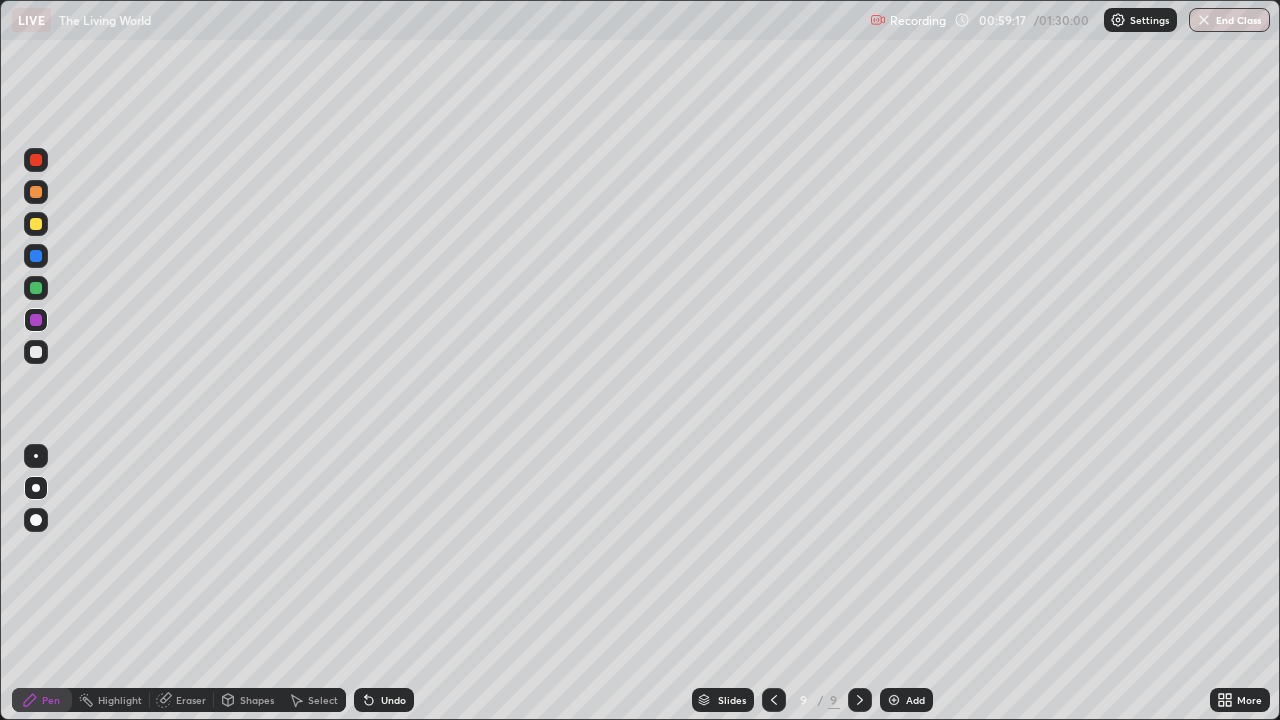 click at bounding box center [36, 352] 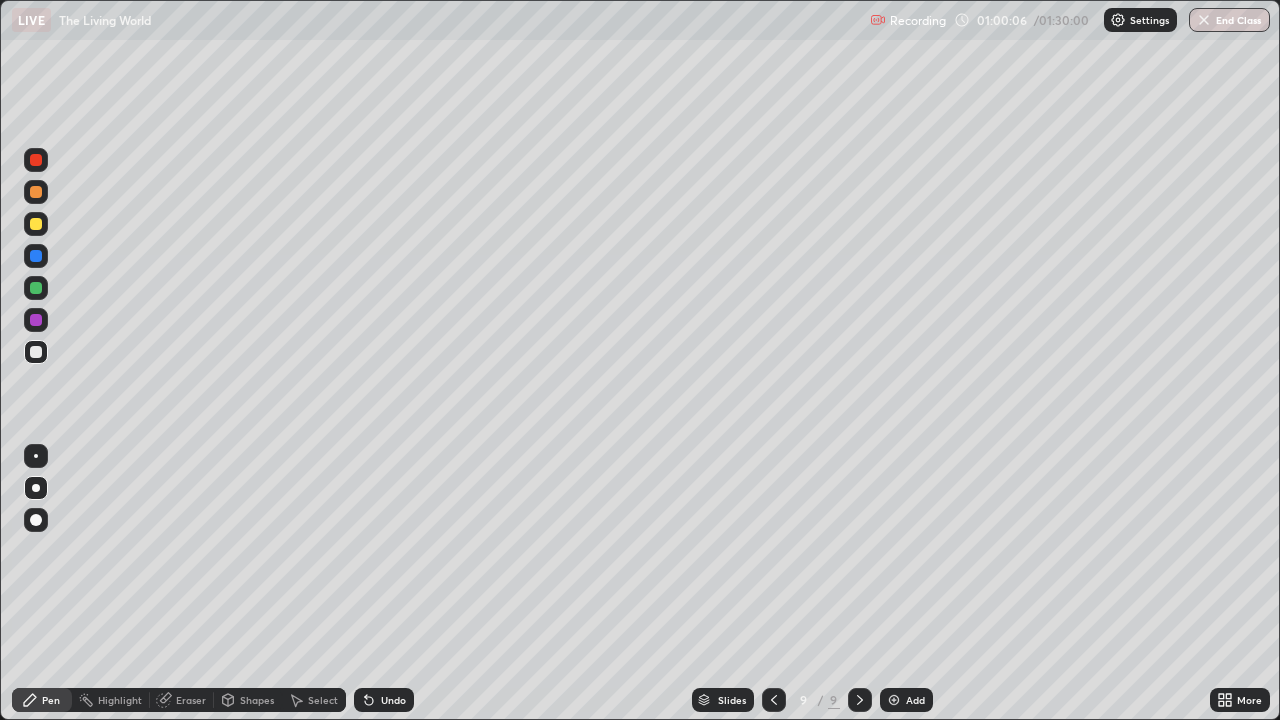 click on "Undo" at bounding box center [393, 700] 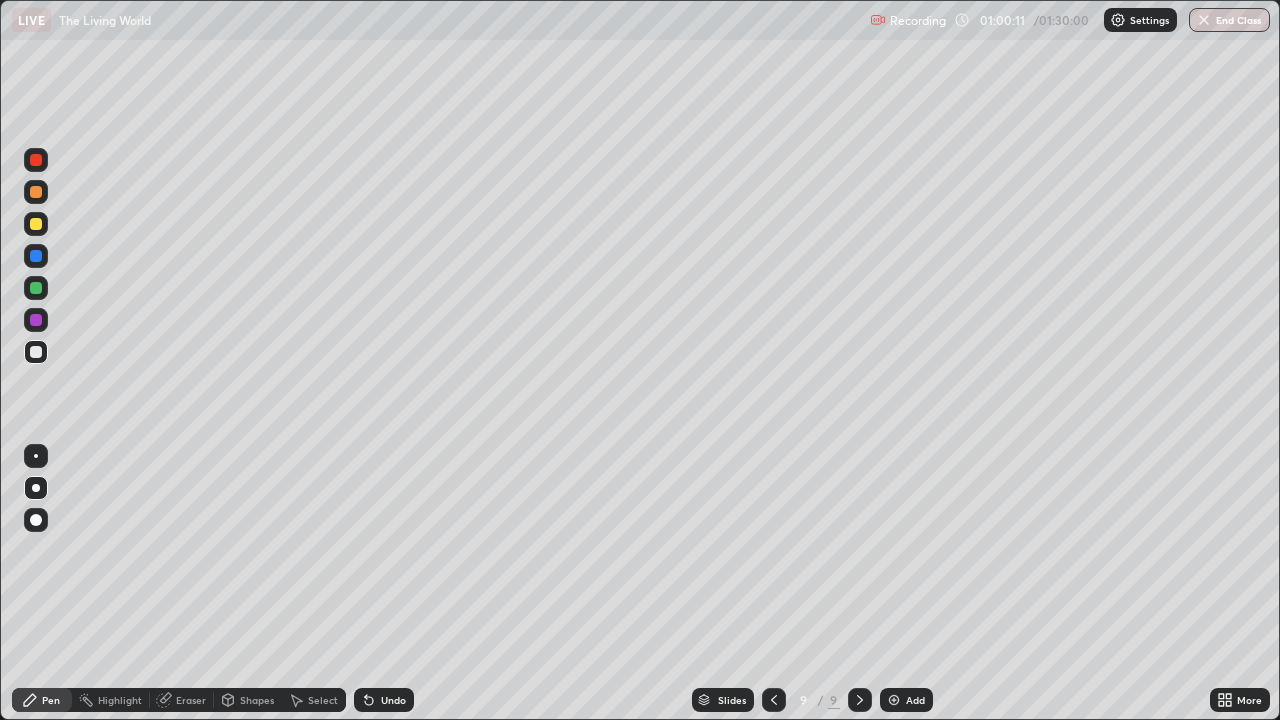 click at bounding box center (36, 288) 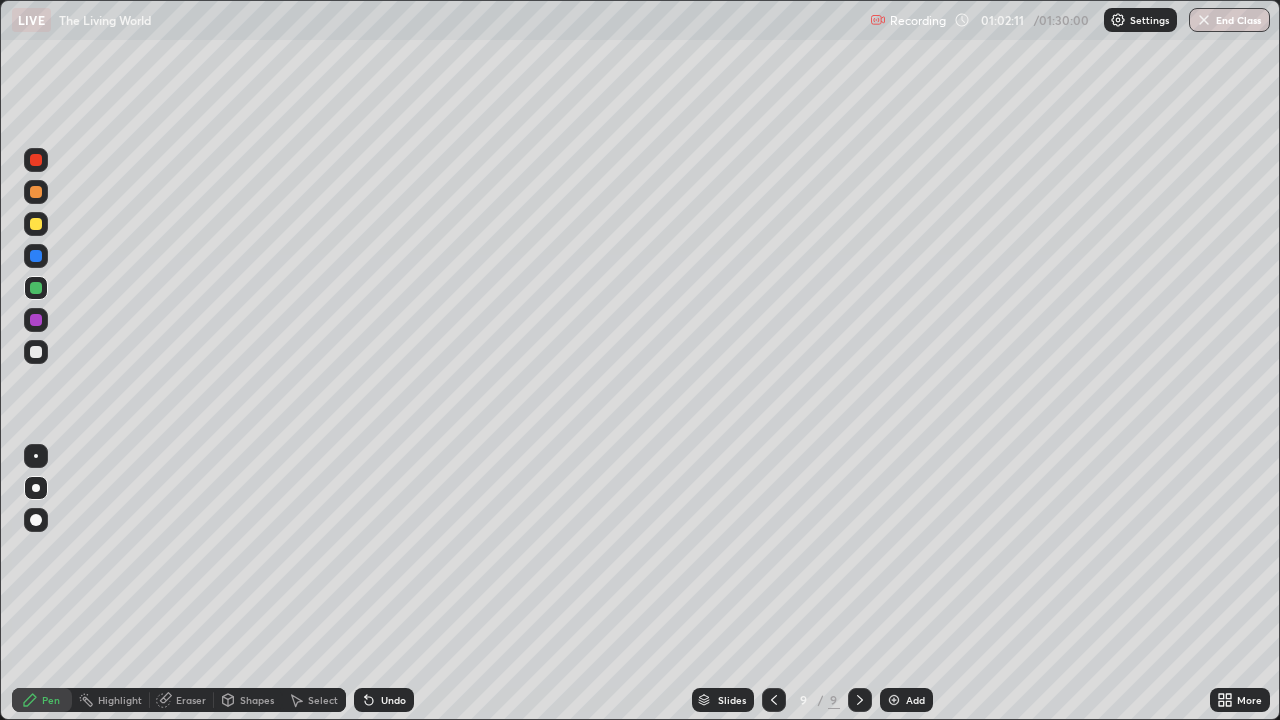 click at bounding box center [894, 700] 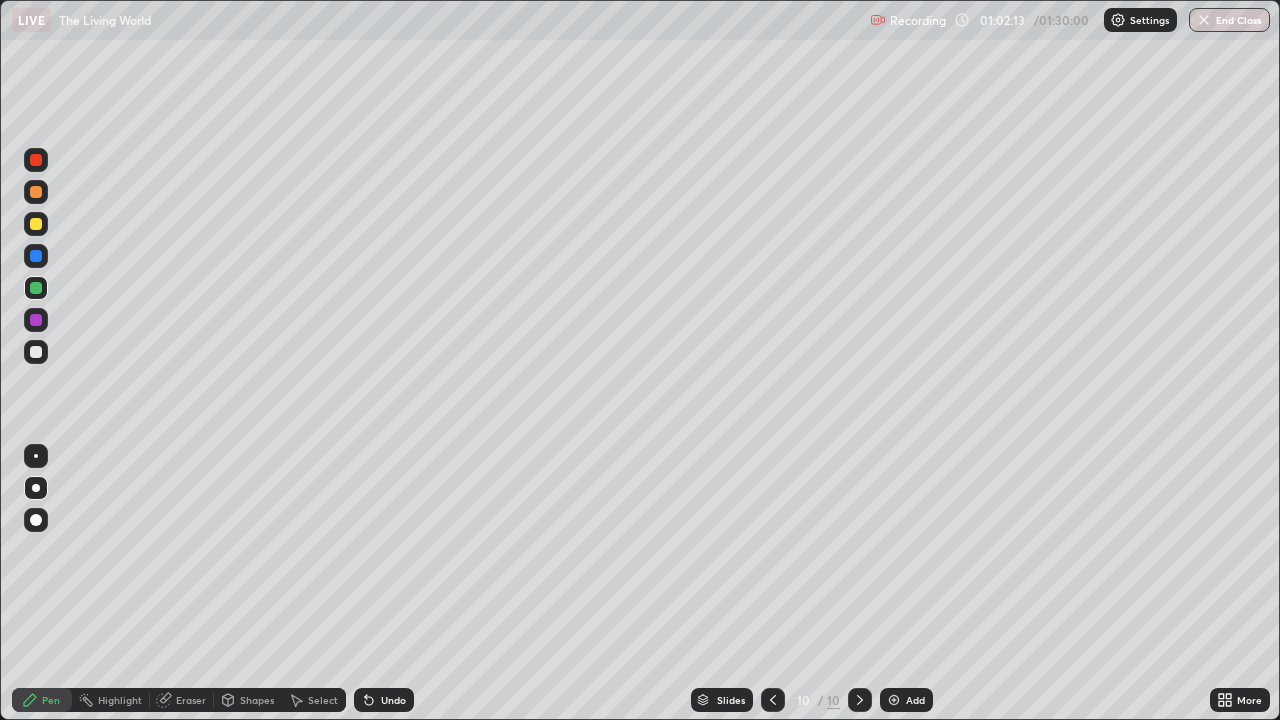 click at bounding box center [36, 160] 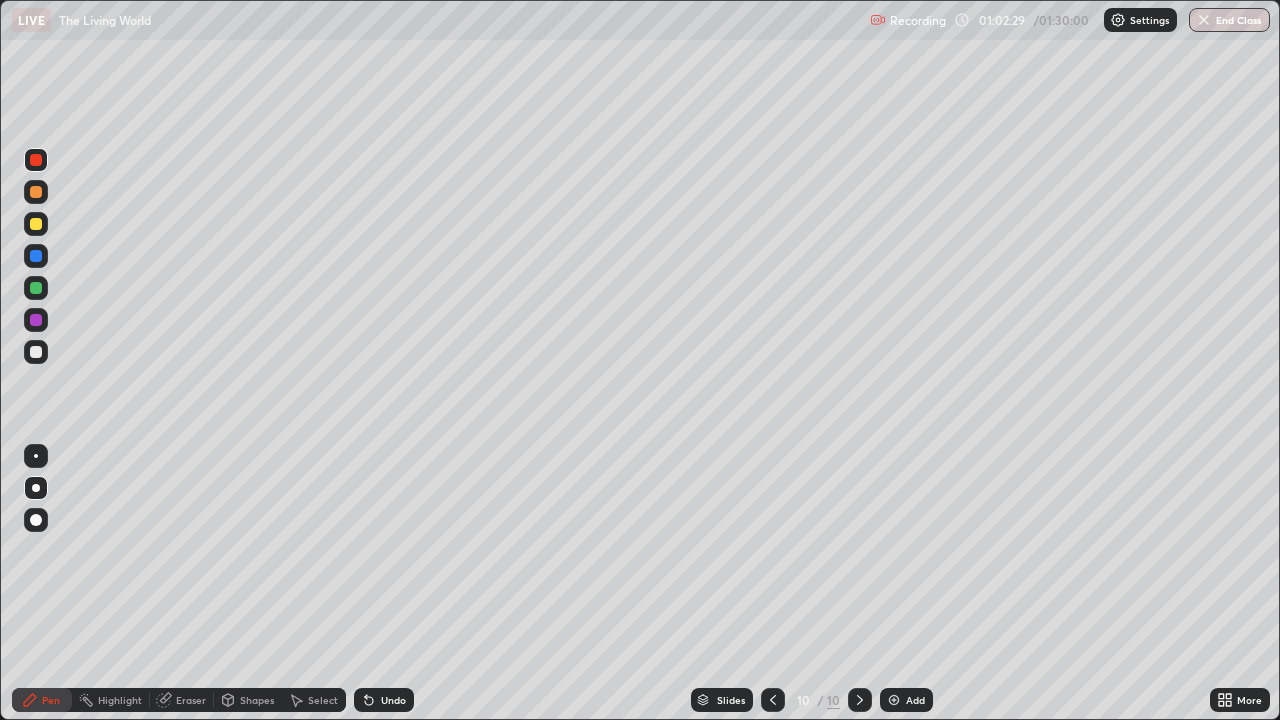 click at bounding box center (36, 256) 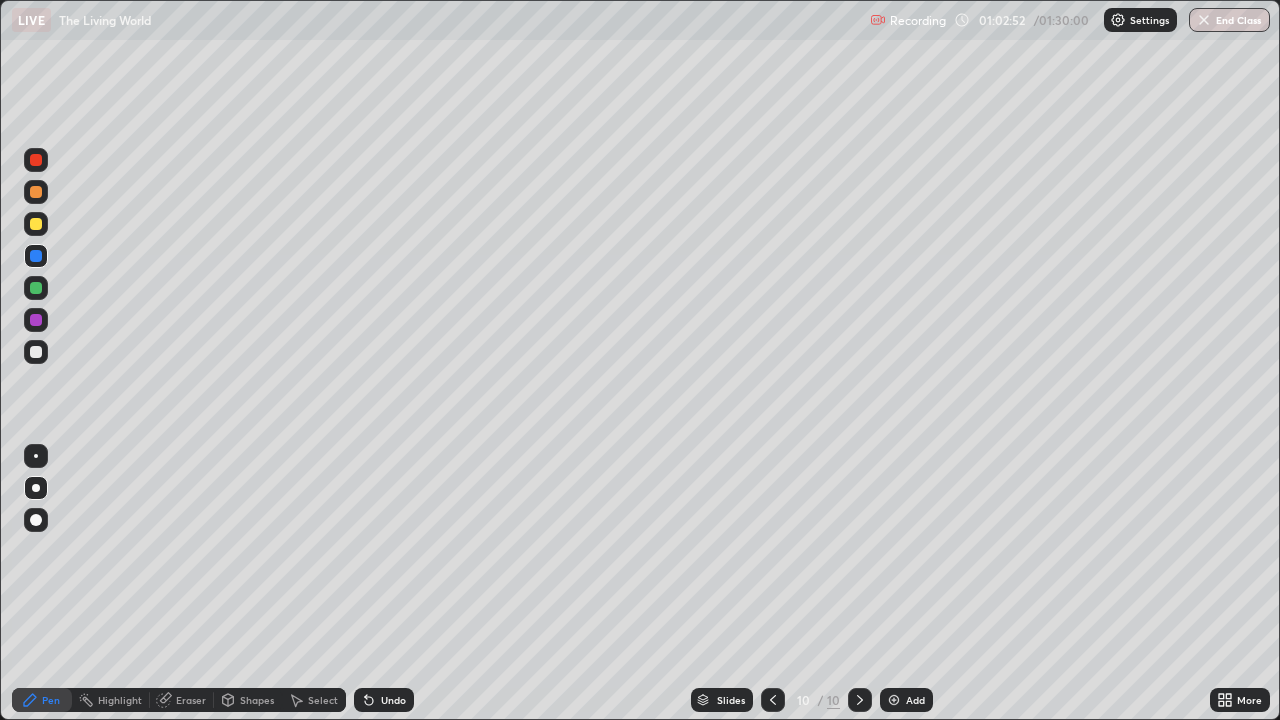 click at bounding box center [36, 192] 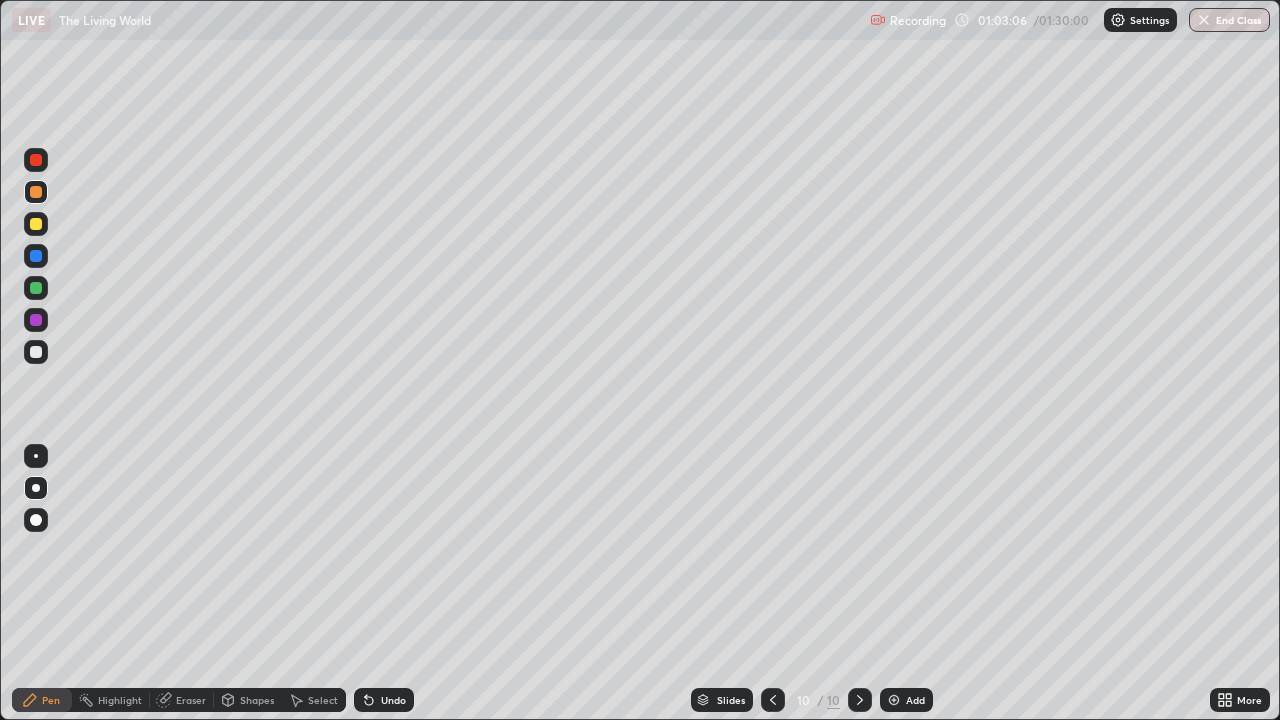 click on "Undo" at bounding box center (384, 700) 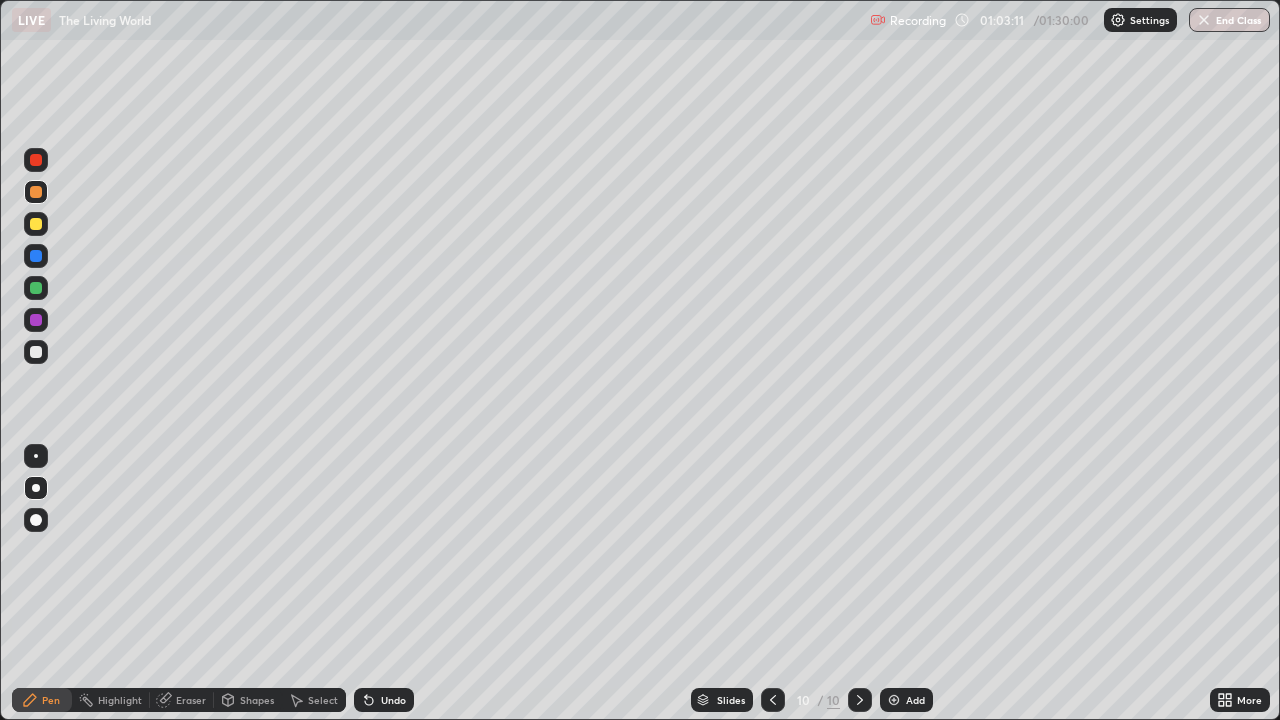 click at bounding box center [36, 256] 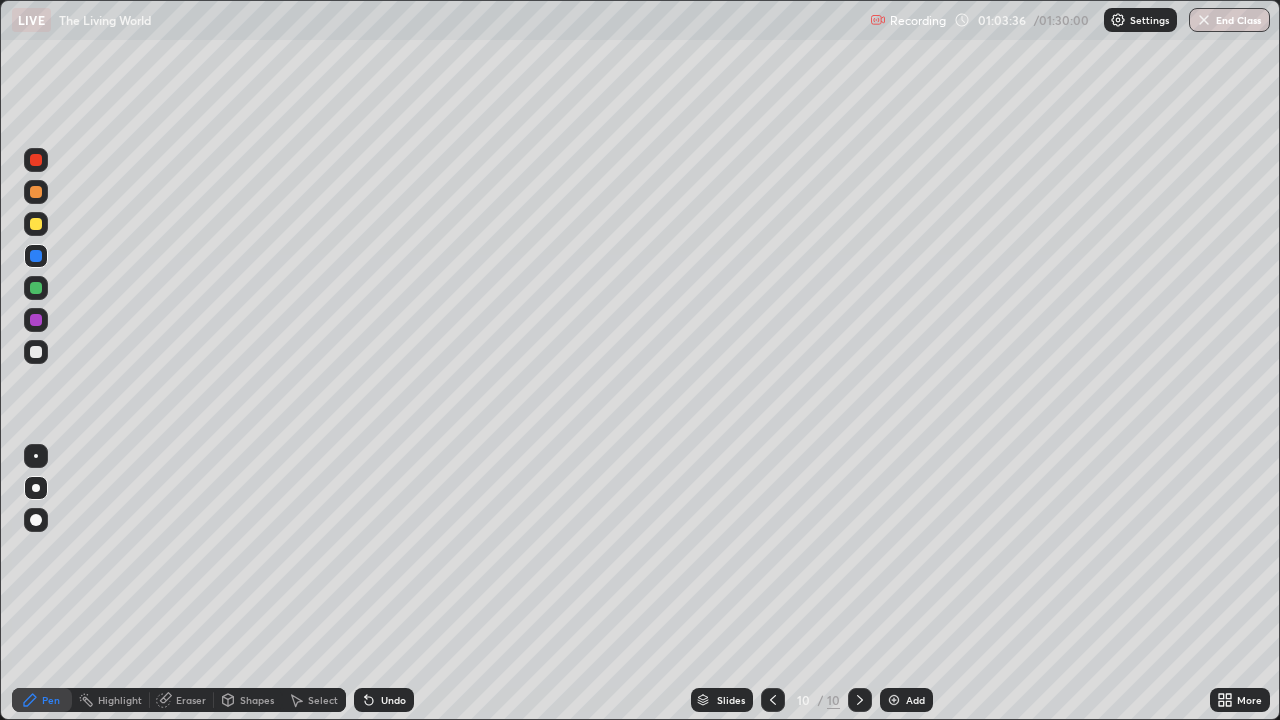 click at bounding box center (36, 288) 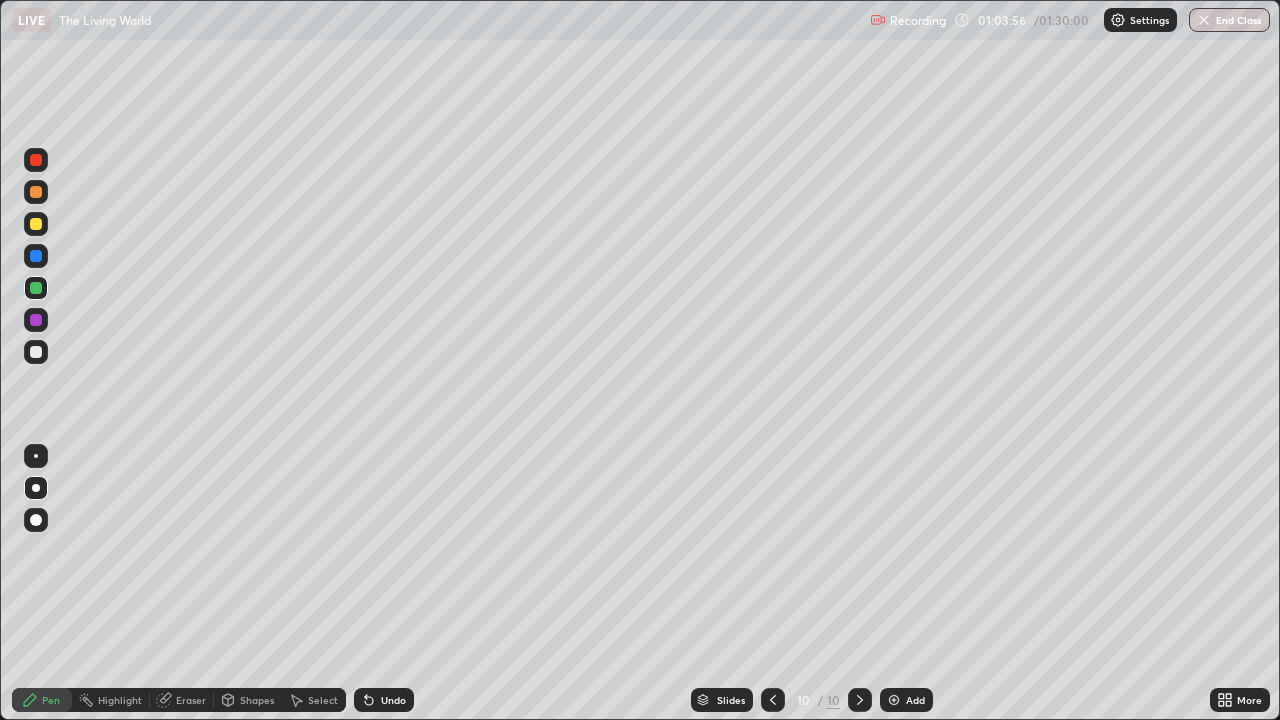 click at bounding box center (36, 320) 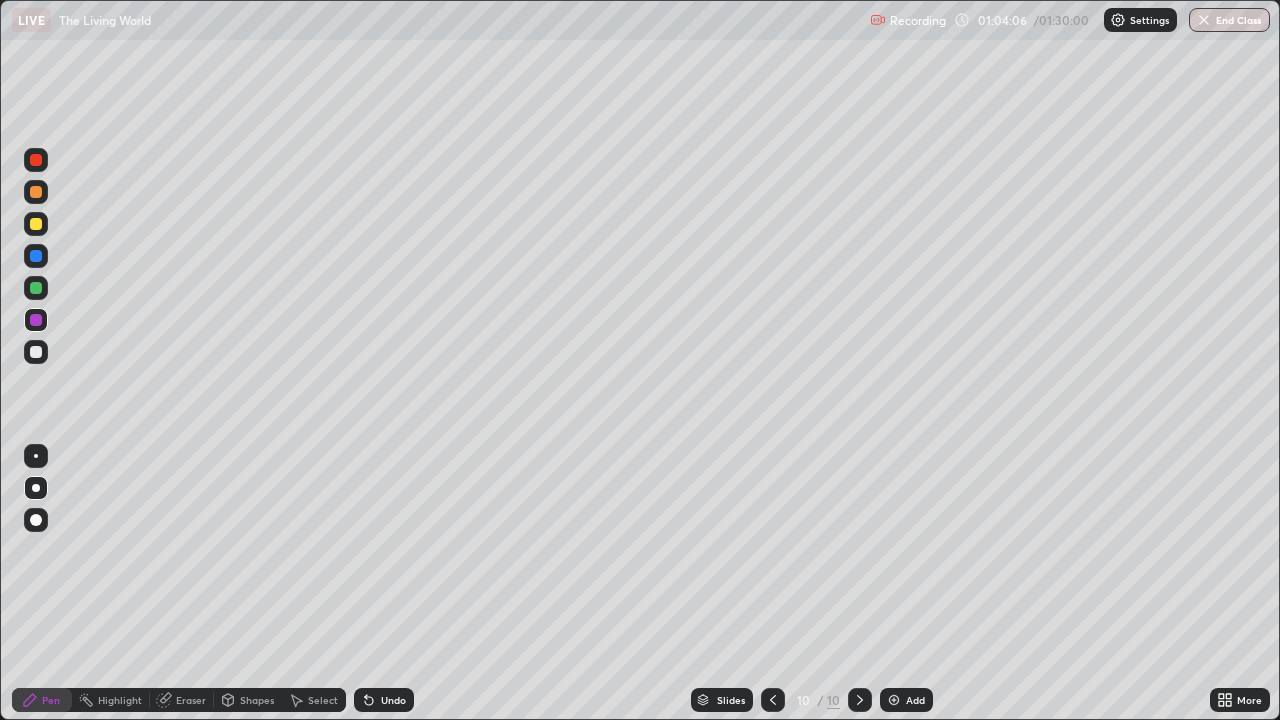 click 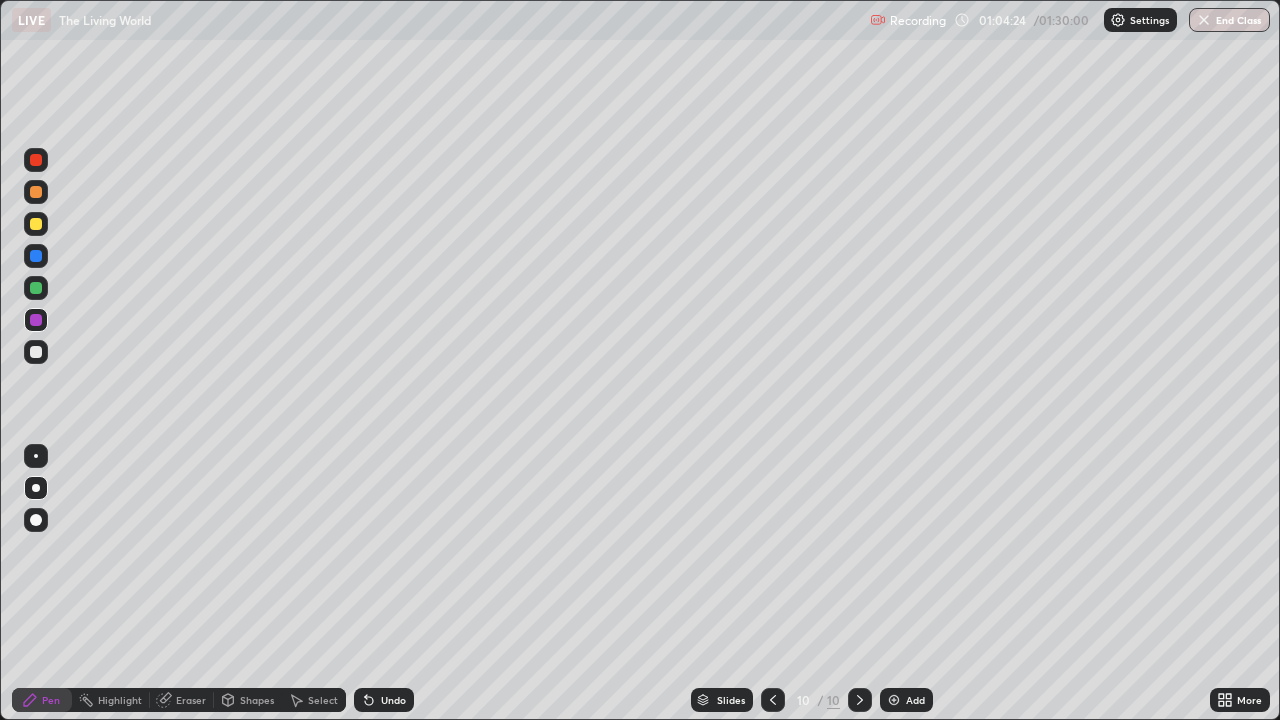 click at bounding box center [36, 256] 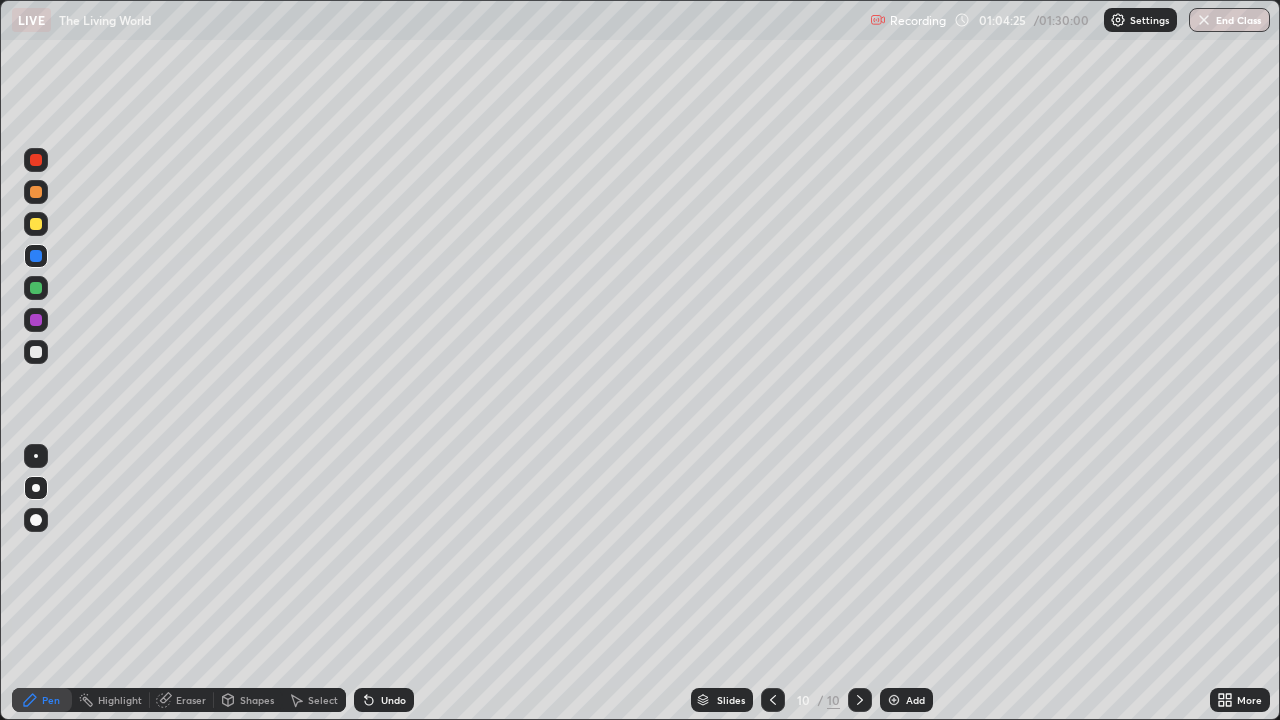 click at bounding box center (36, 352) 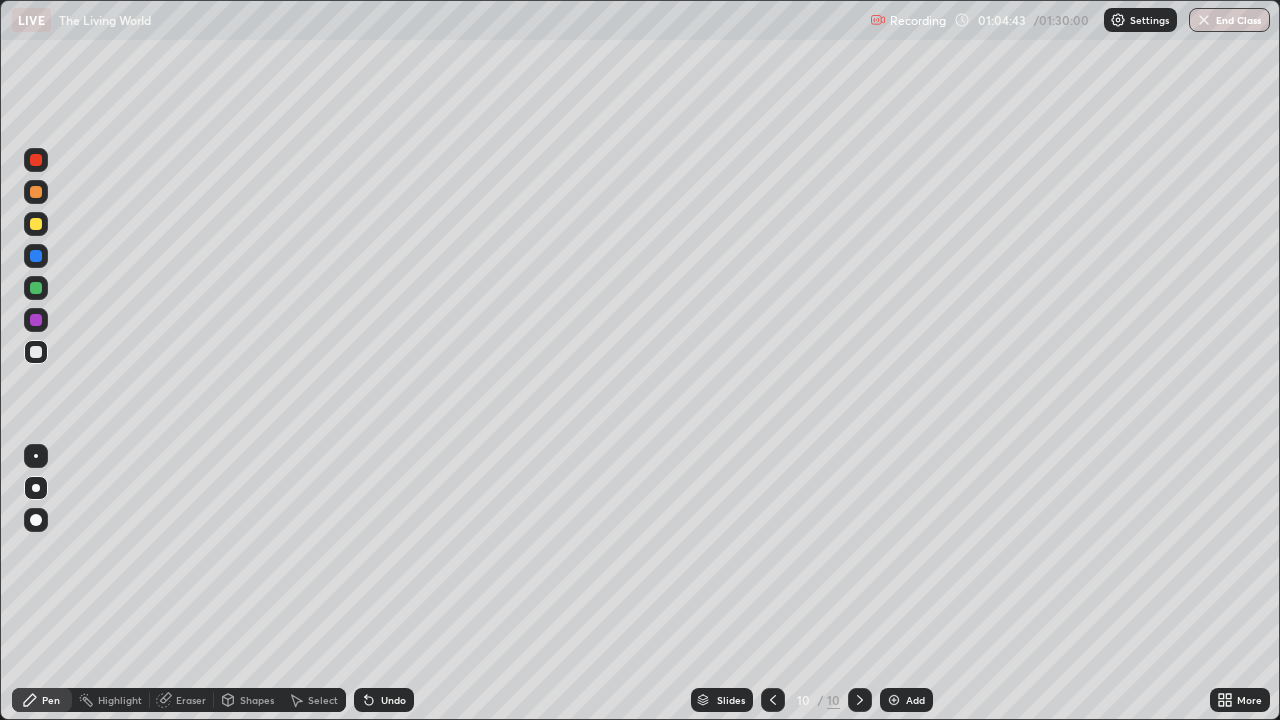 click on "Highlight" at bounding box center [111, 700] 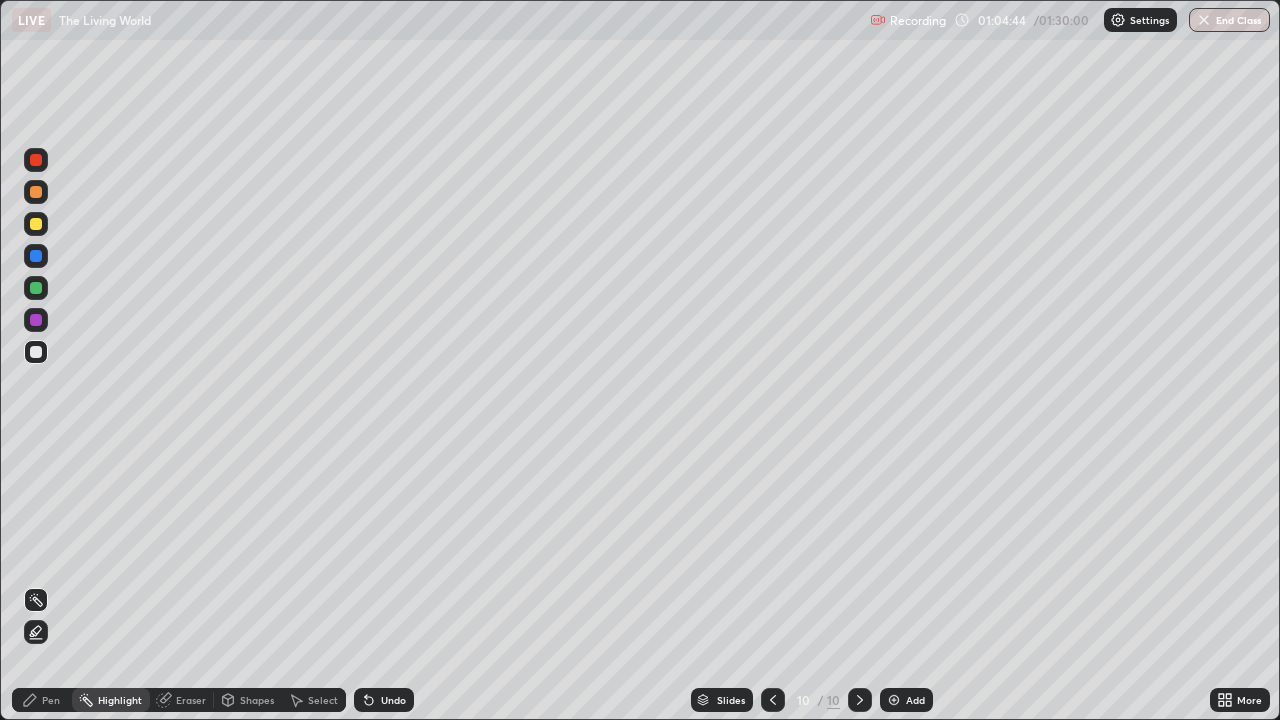 click on "Pen" at bounding box center (51, 700) 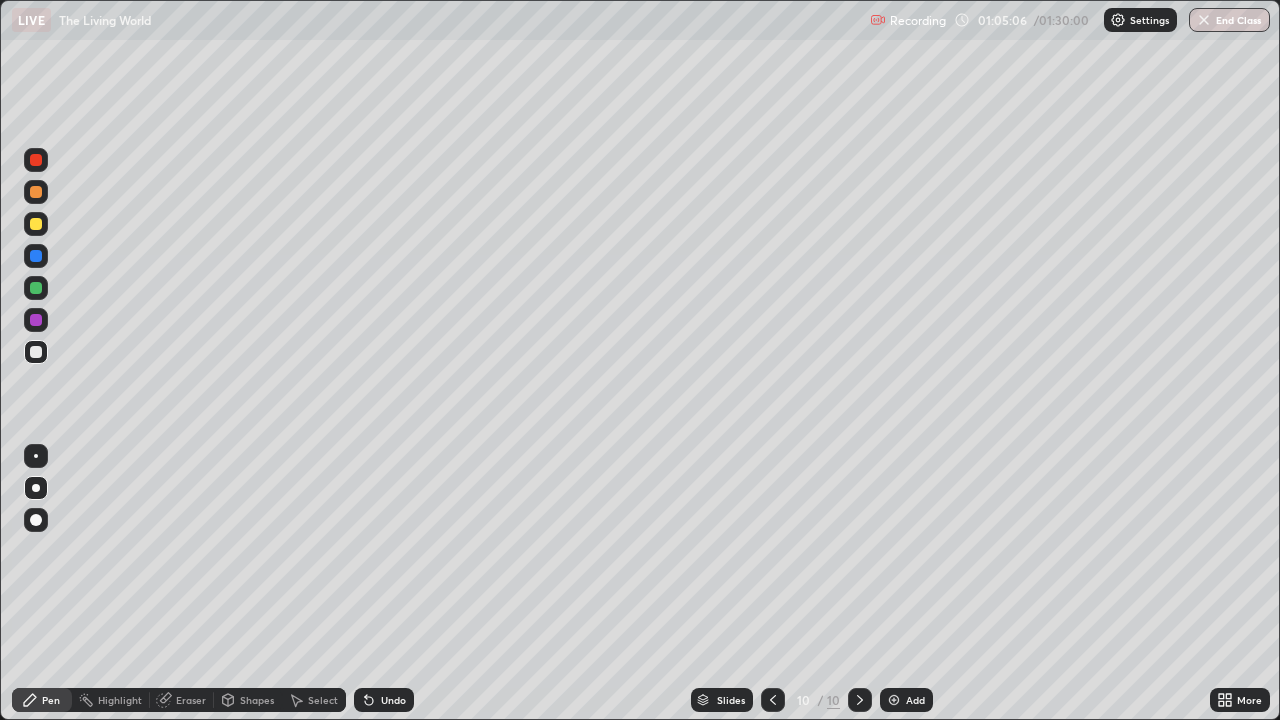 click on "Undo" at bounding box center [393, 700] 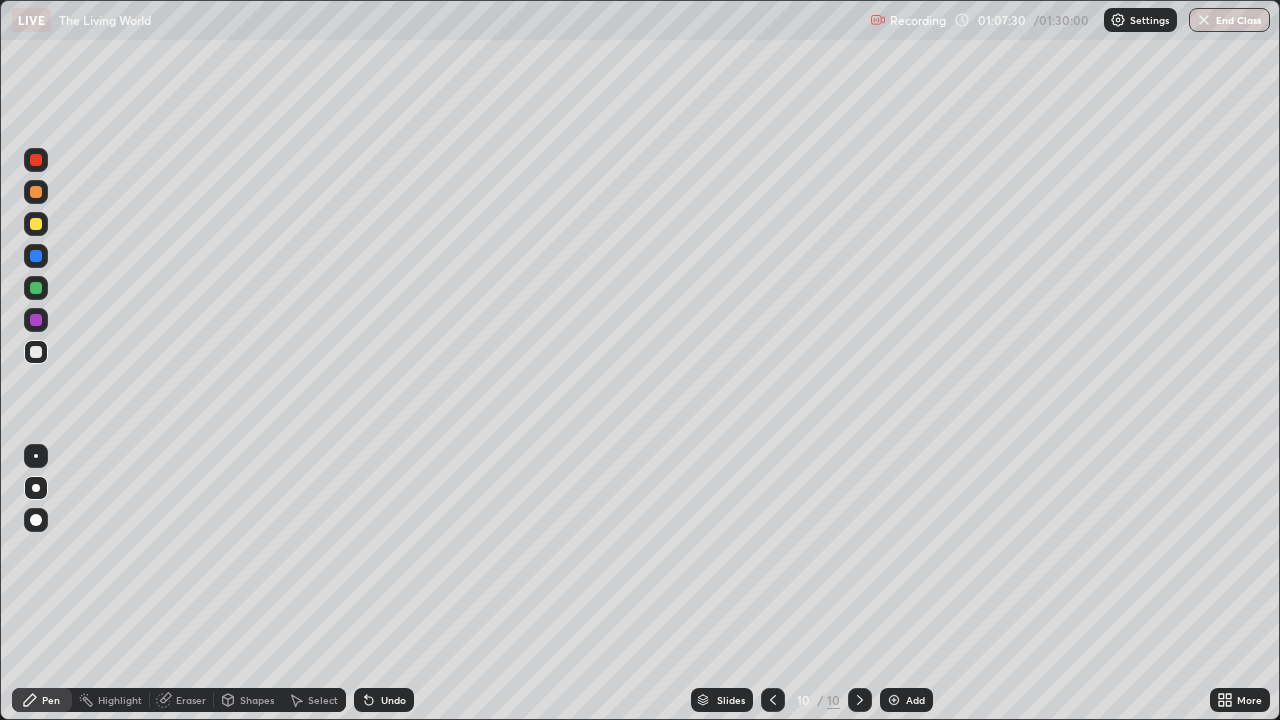 click at bounding box center (894, 700) 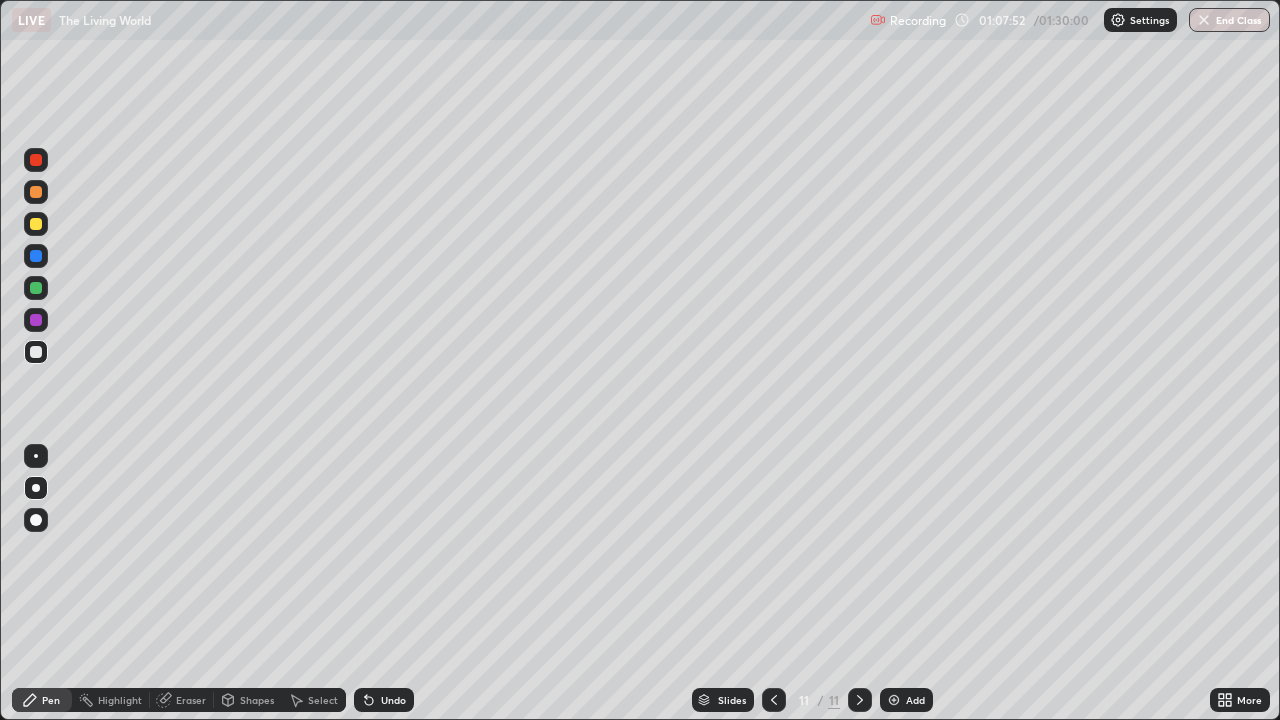 click at bounding box center (36, 256) 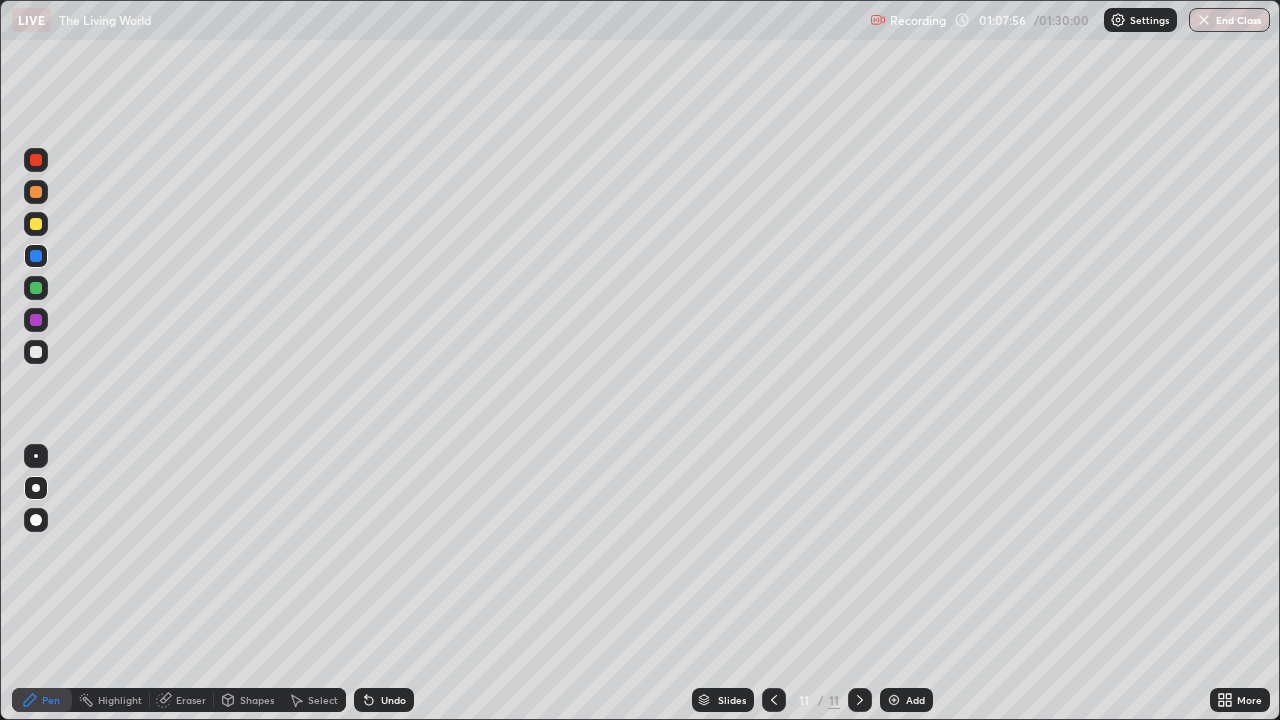 click at bounding box center (36, 288) 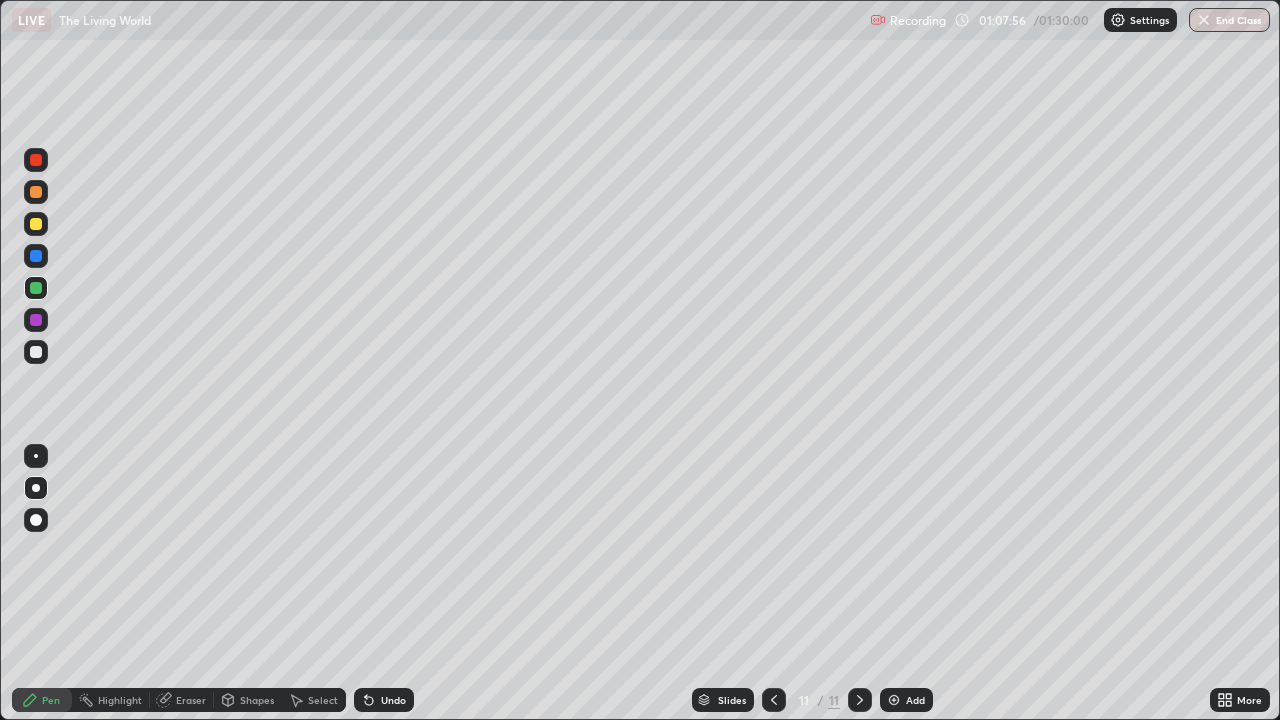 click at bounding box center [36, 320] 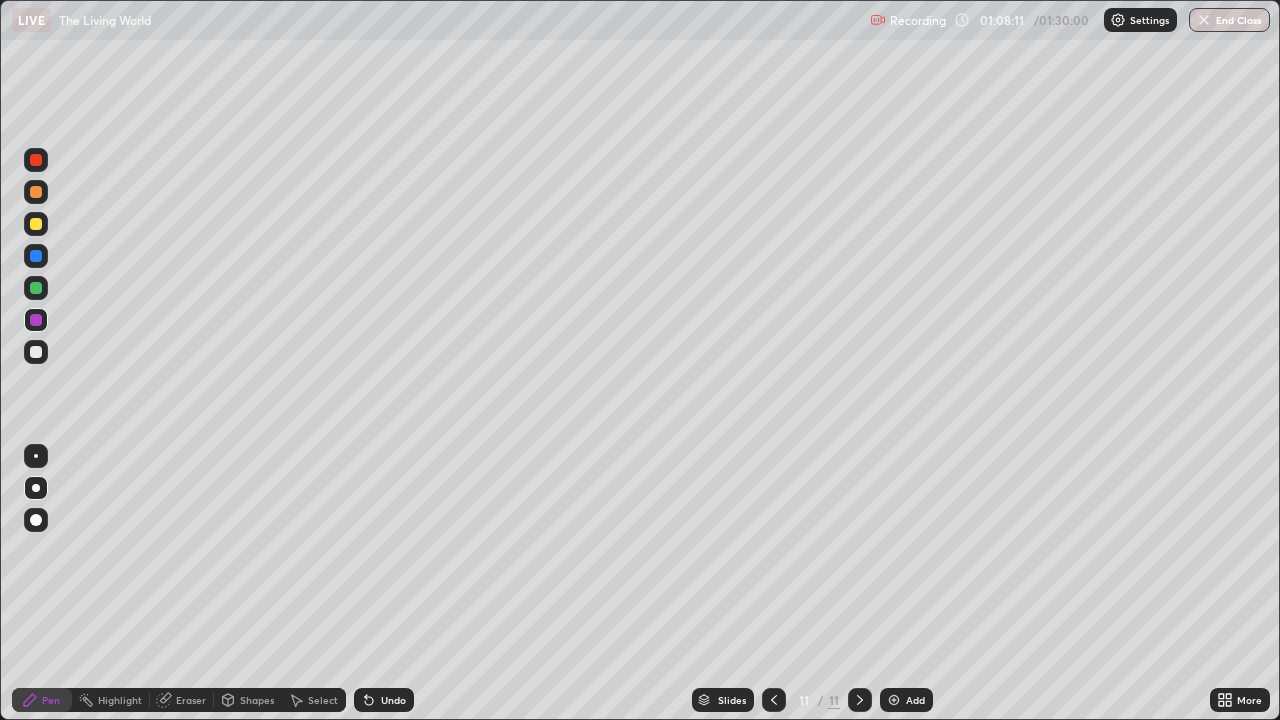 click at bounding box center [36, 288] 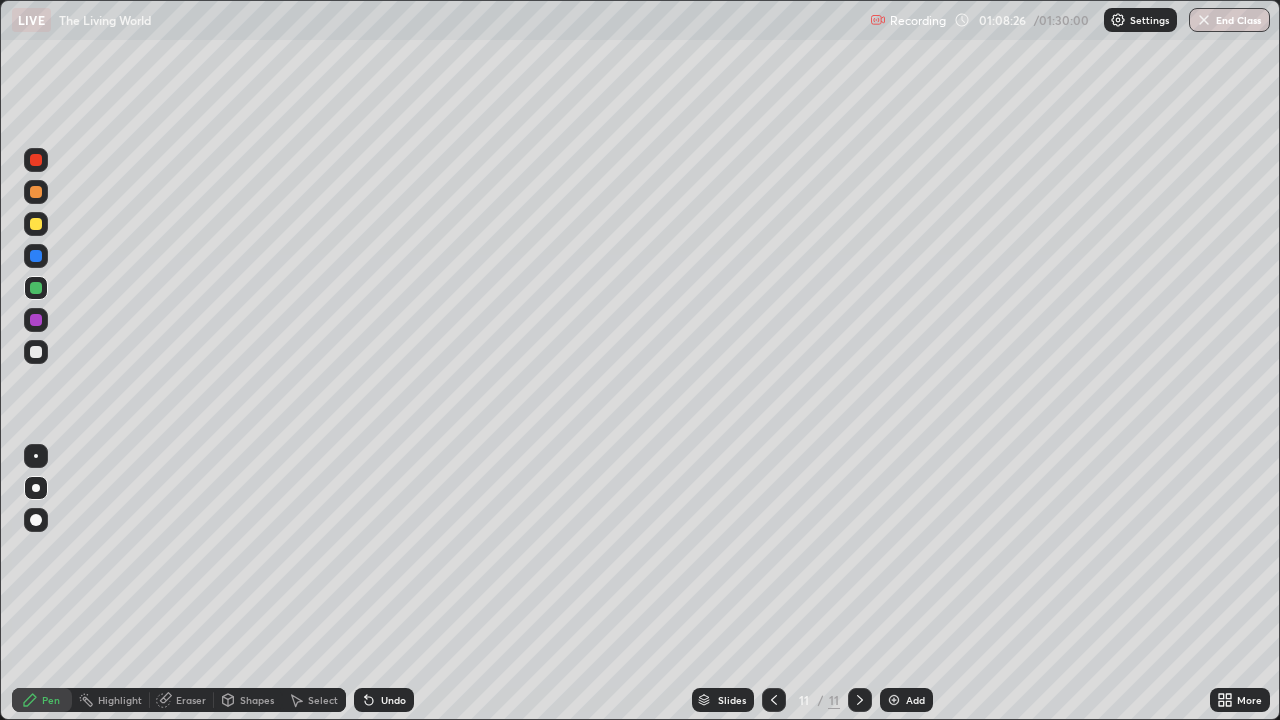 click at bounding box center (36, 160) 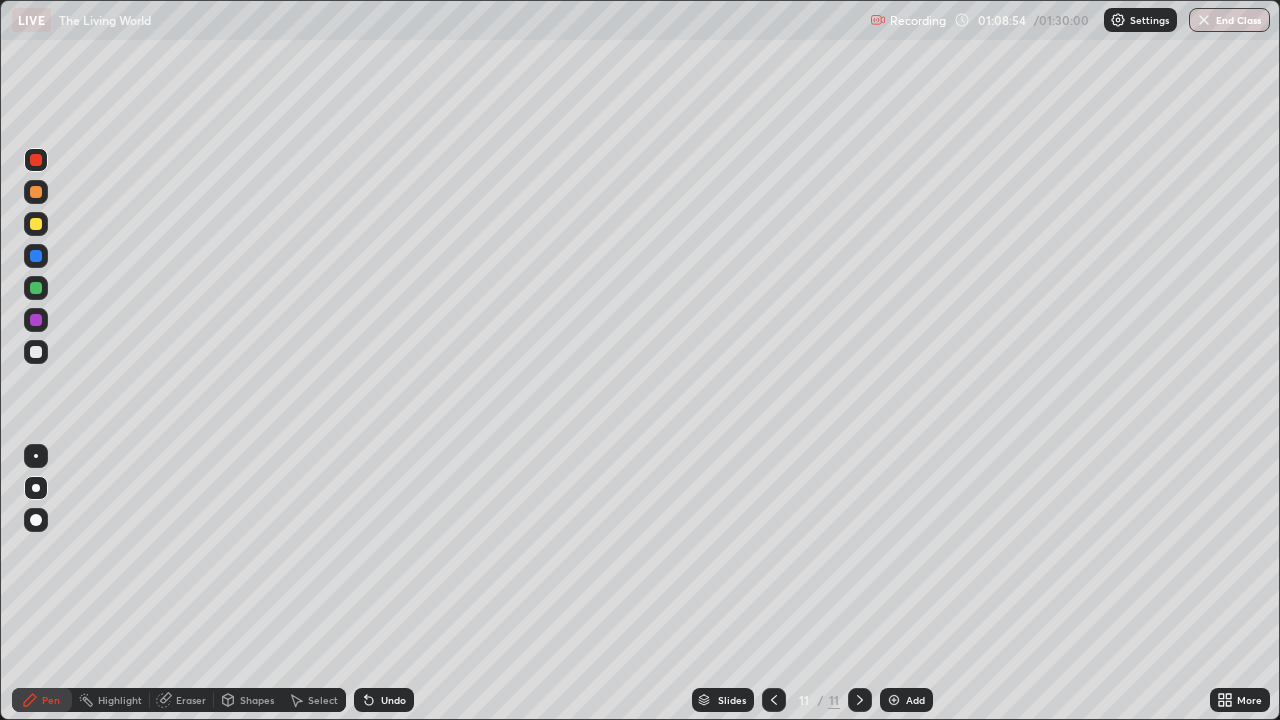 click at bounding box center [36, 320] 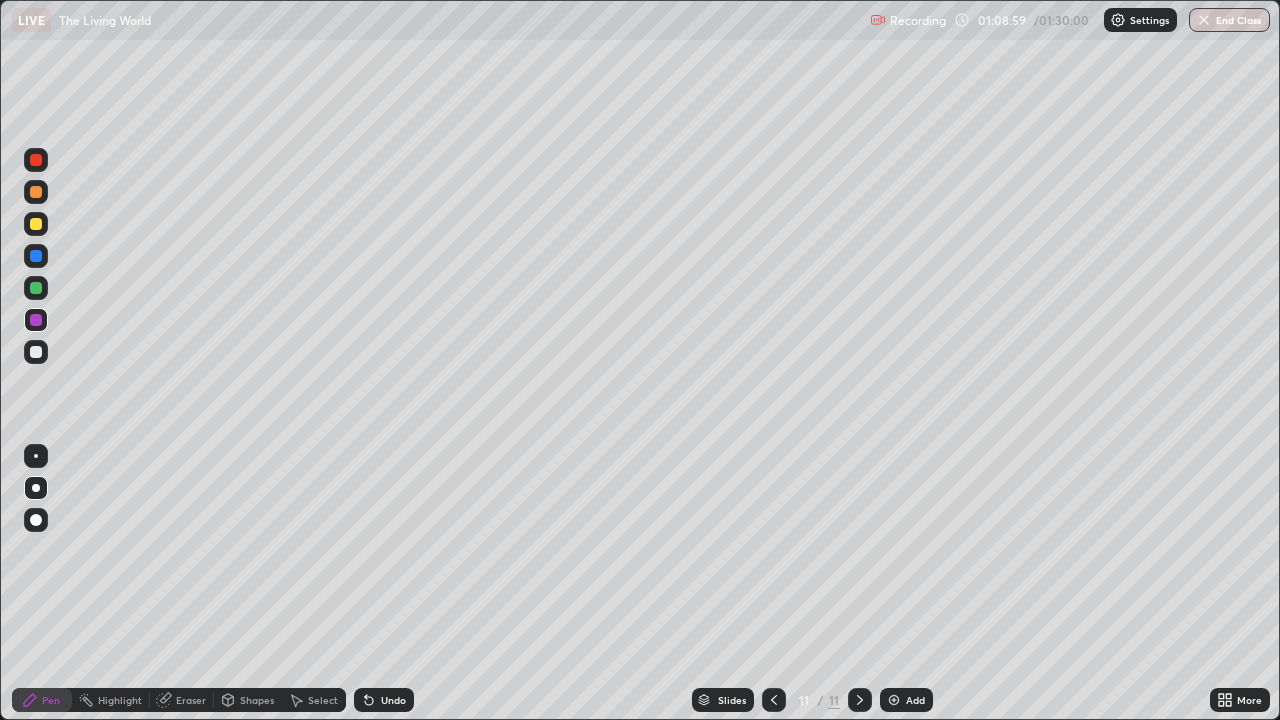 click at bounding box center (36, 352) 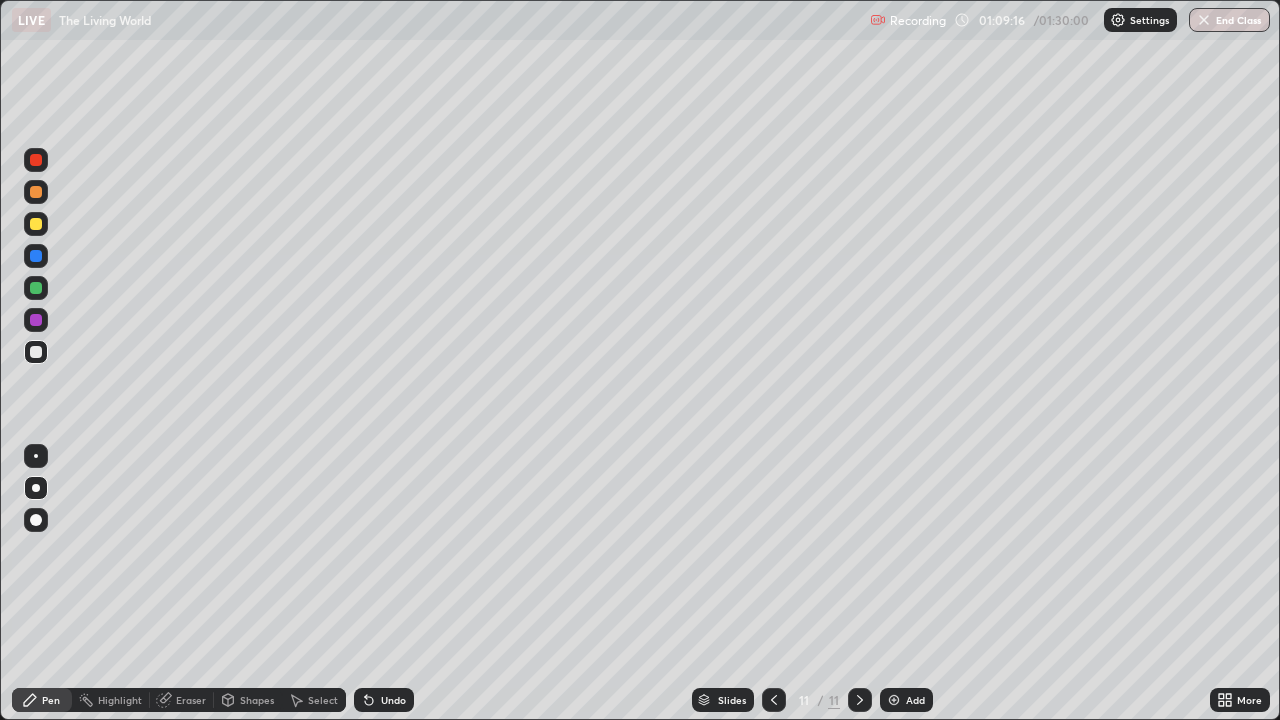 click at bounding box center (36, 192) 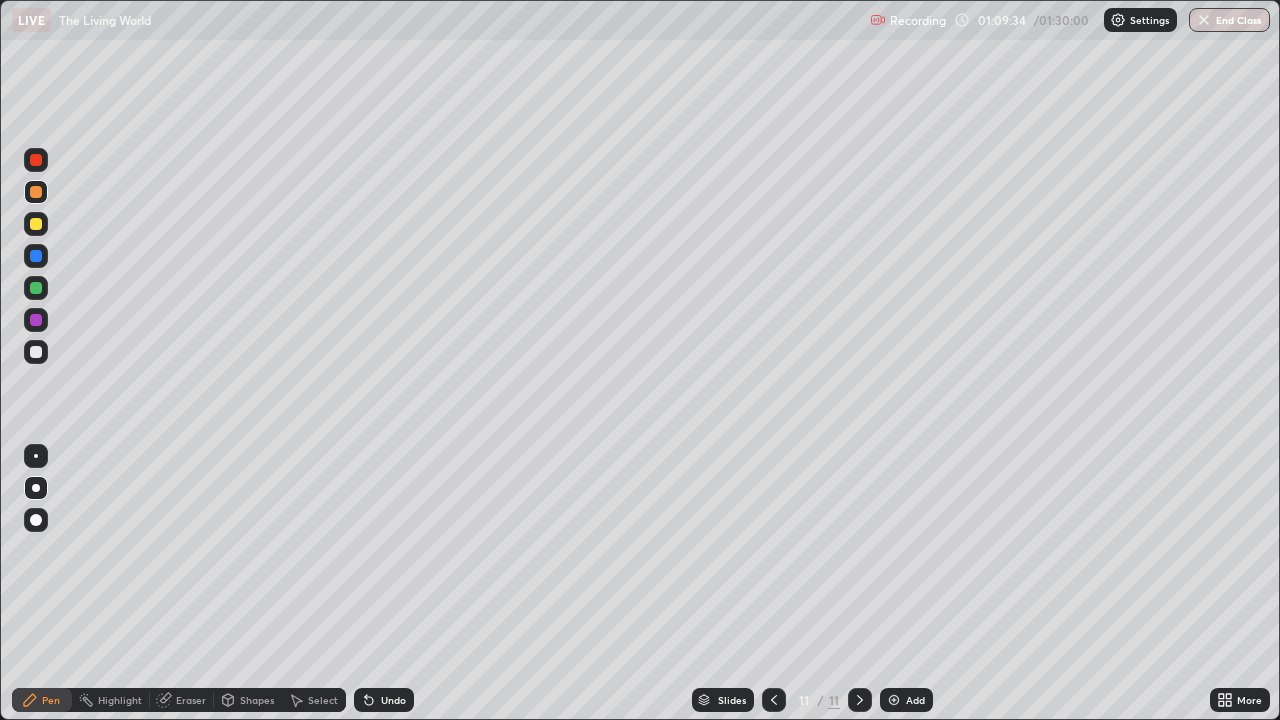 click at bounding box center (36, 352) 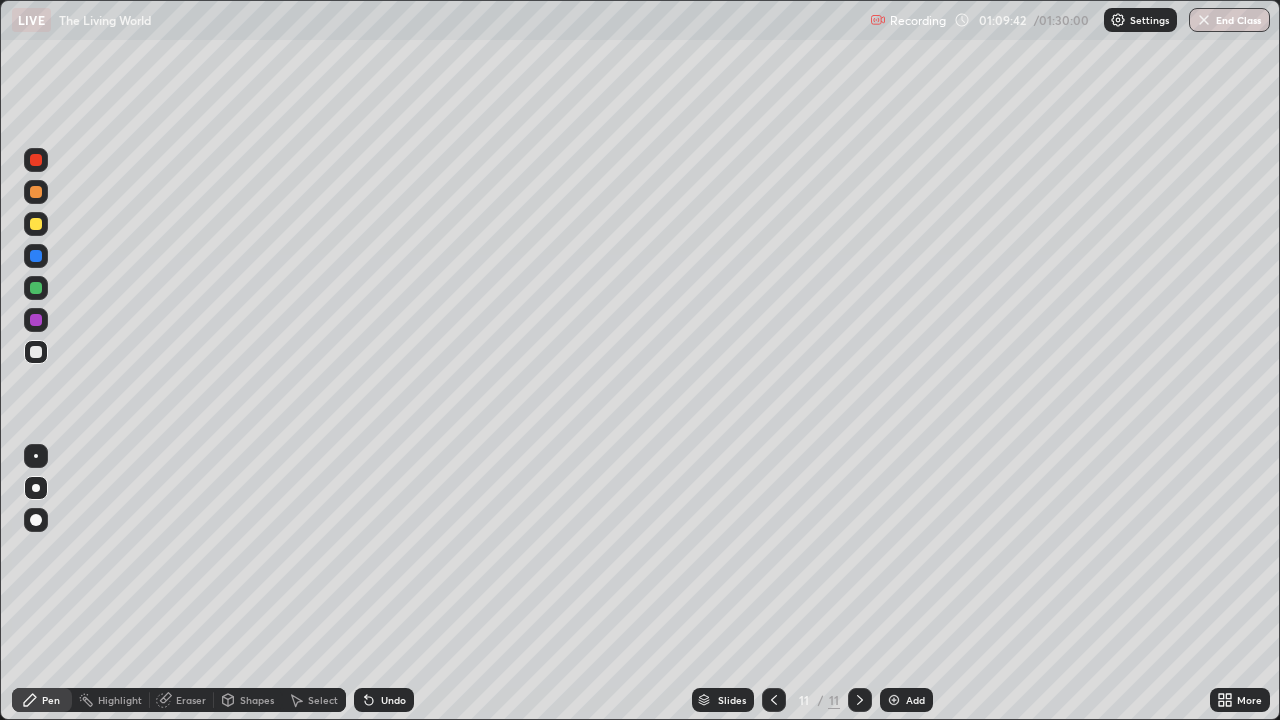click at bounding box center [36, 320] 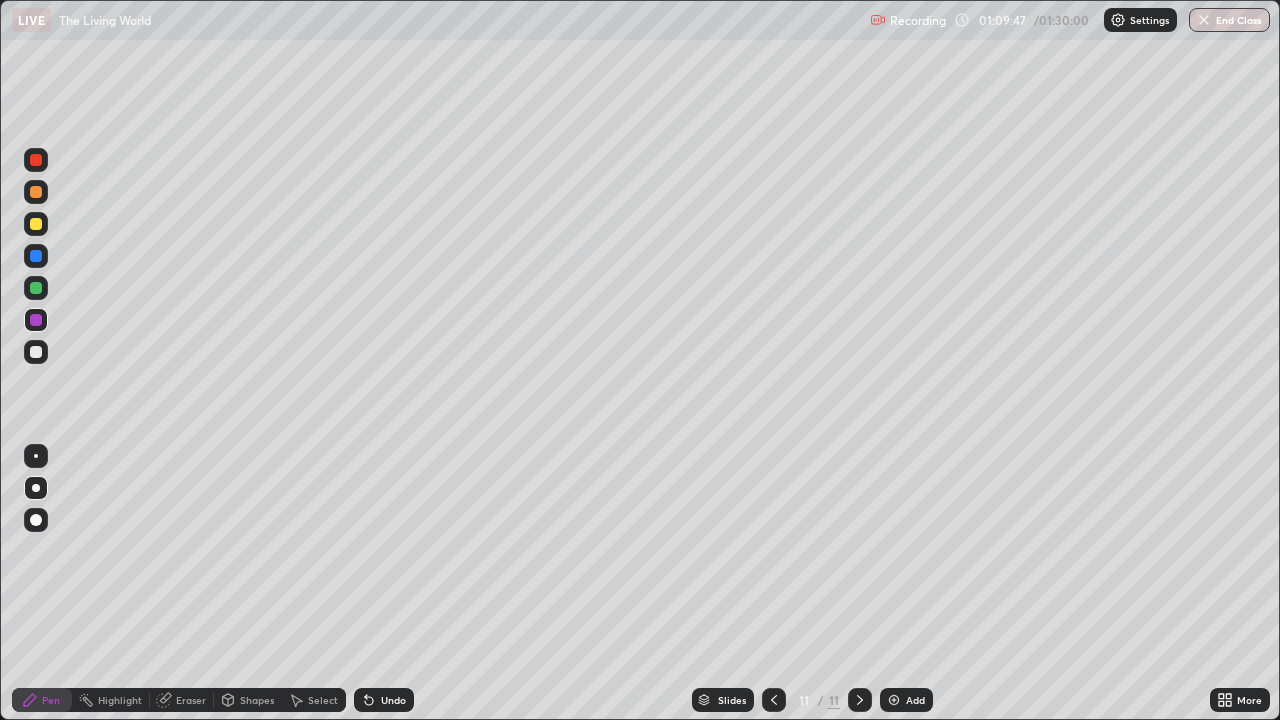click on "Undo" at bounding box center (393, 700) 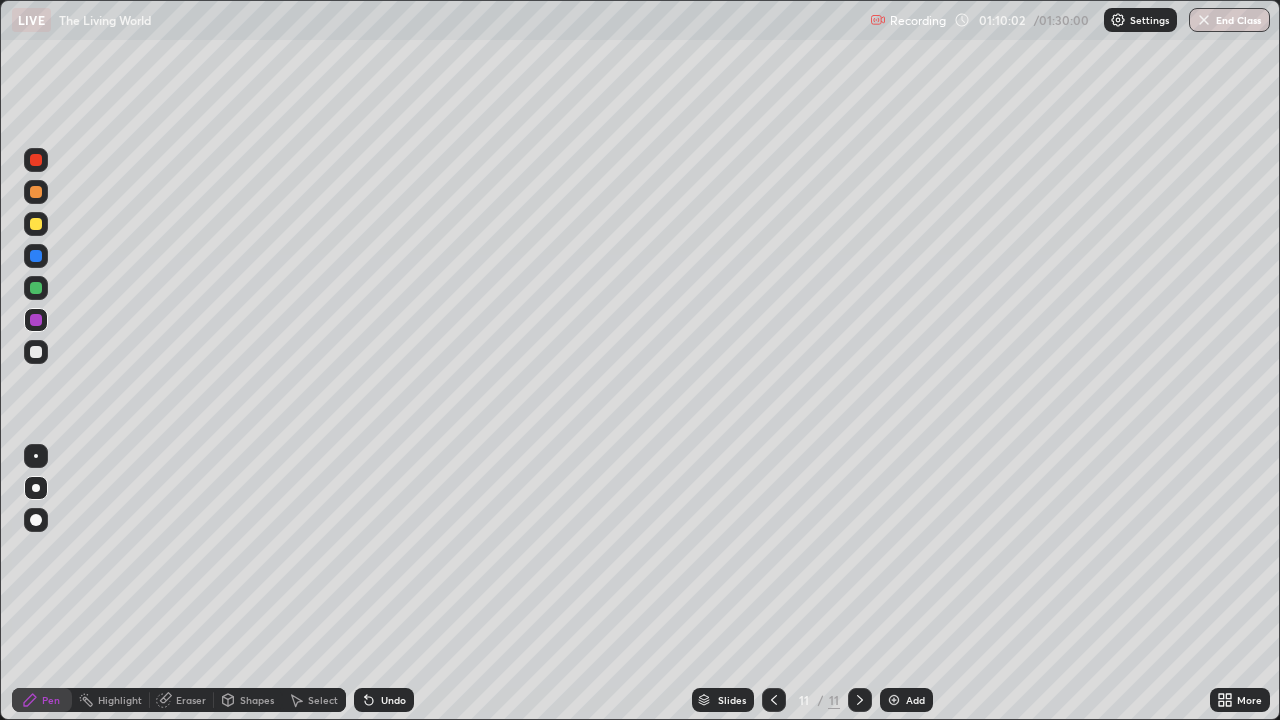 click at bounding box center (36, 352) 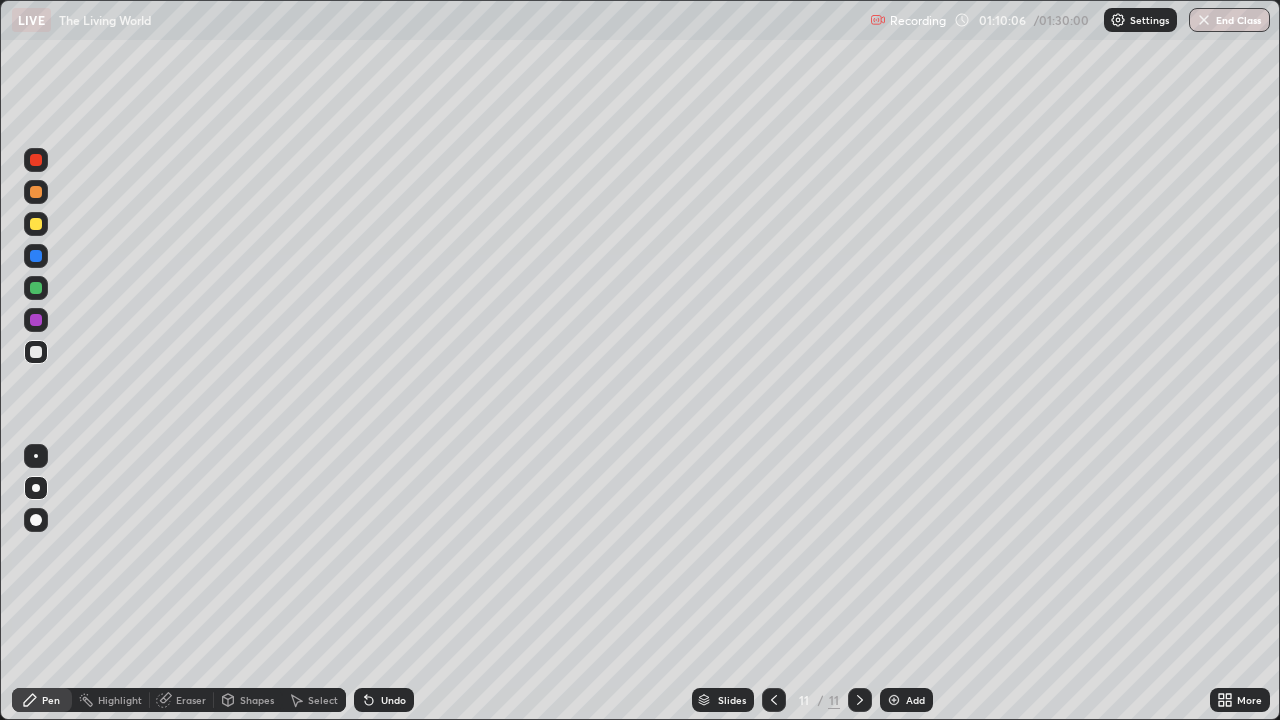 click on "Undo" at bounding box center [384, 700] 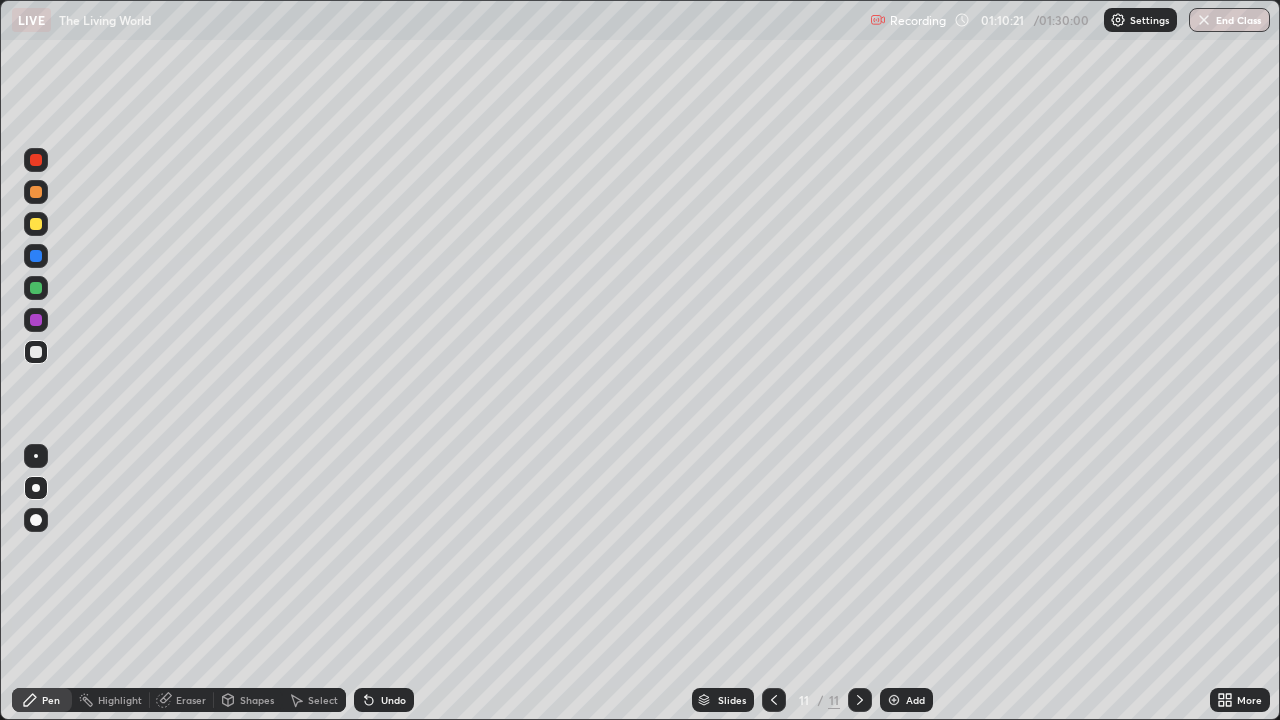 click at bounding box center (36, 192) 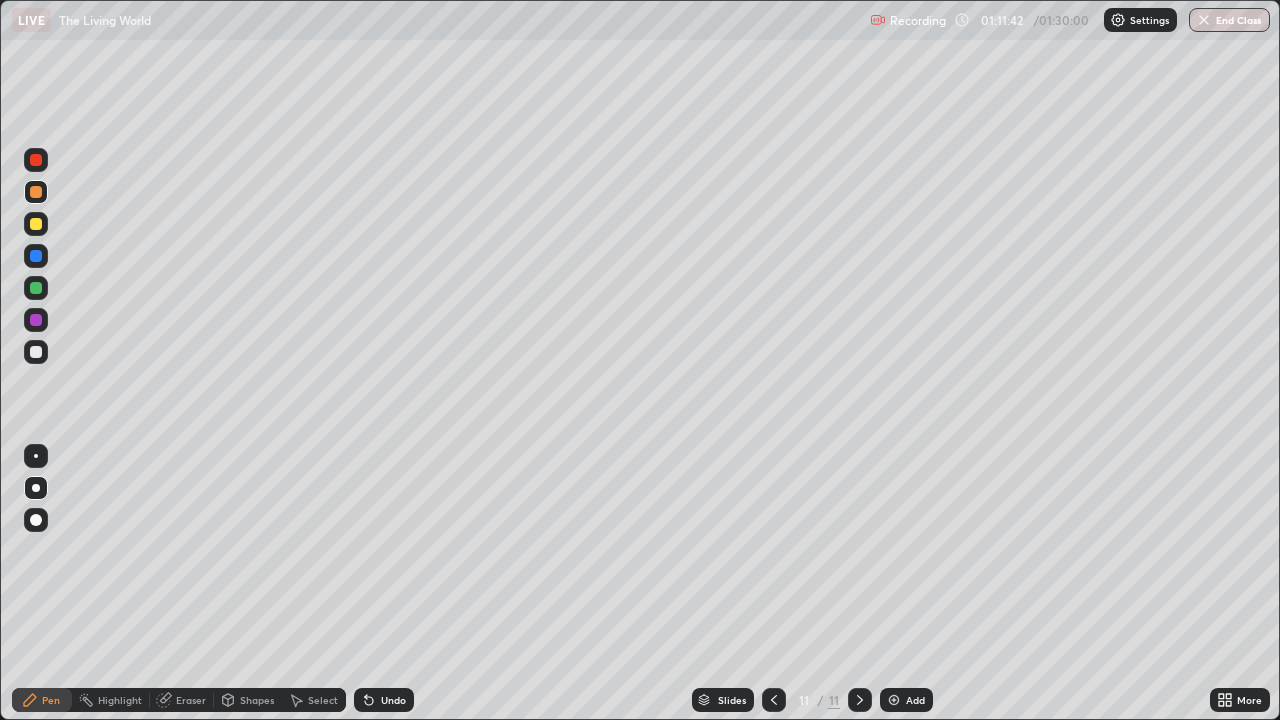 click at bounding box center (36, 320) 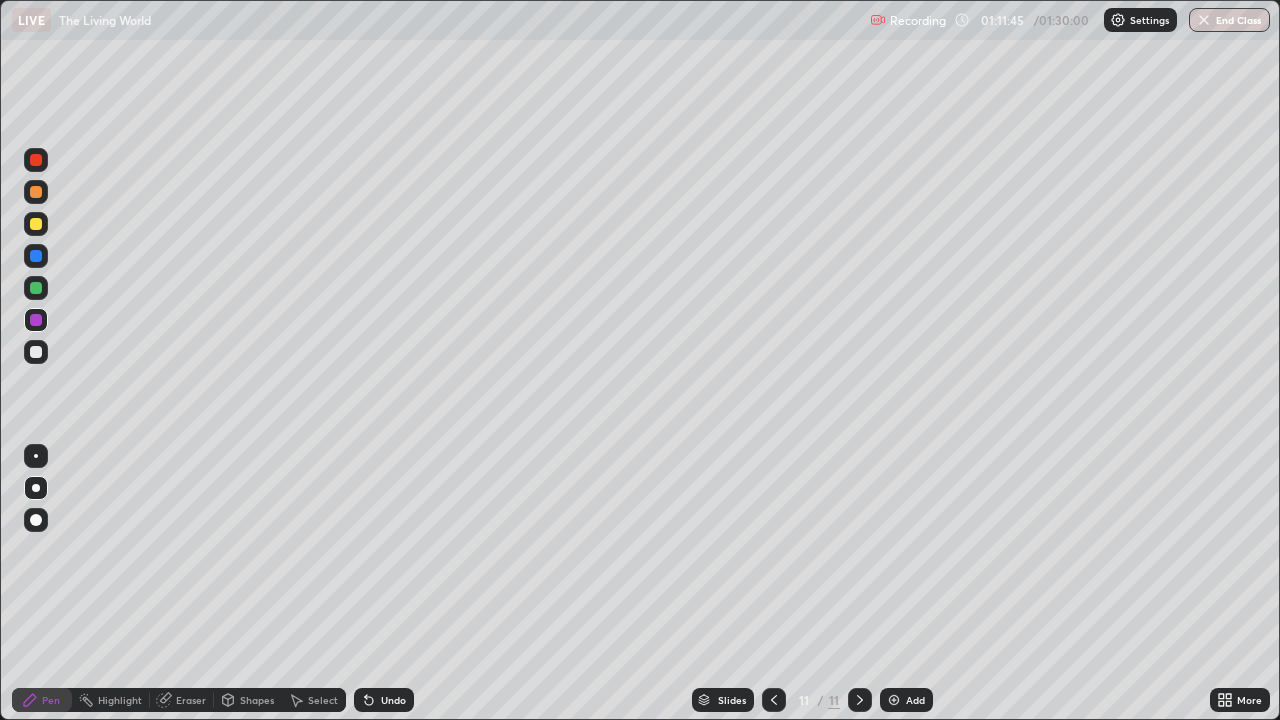 click at bounding box center [36, 256] 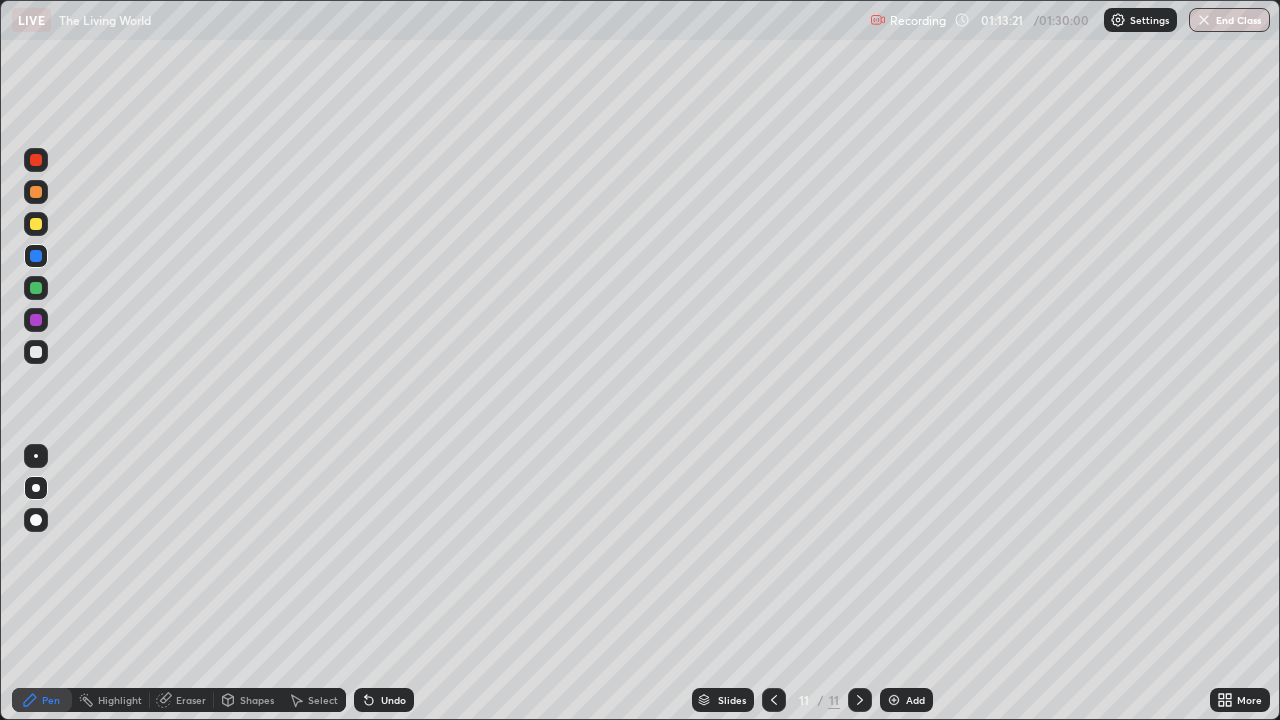 click at bounding box center (894, 700) 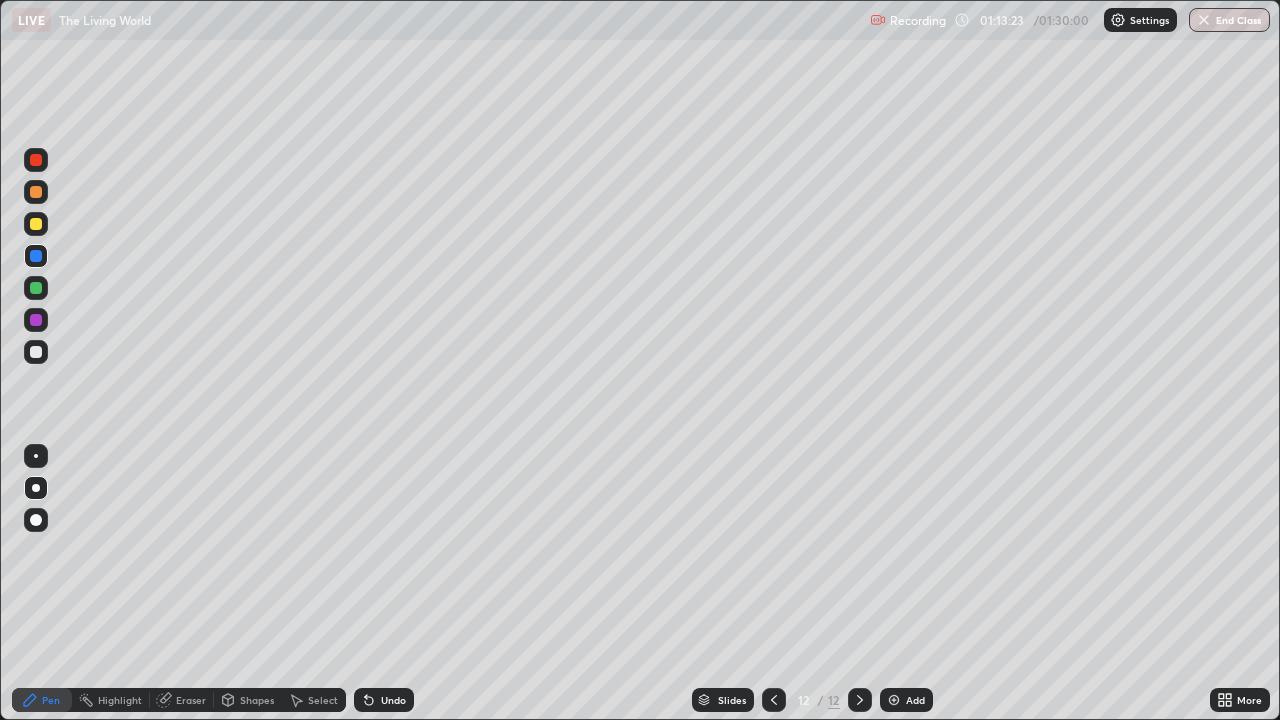 click at bounding box center [36, 288] 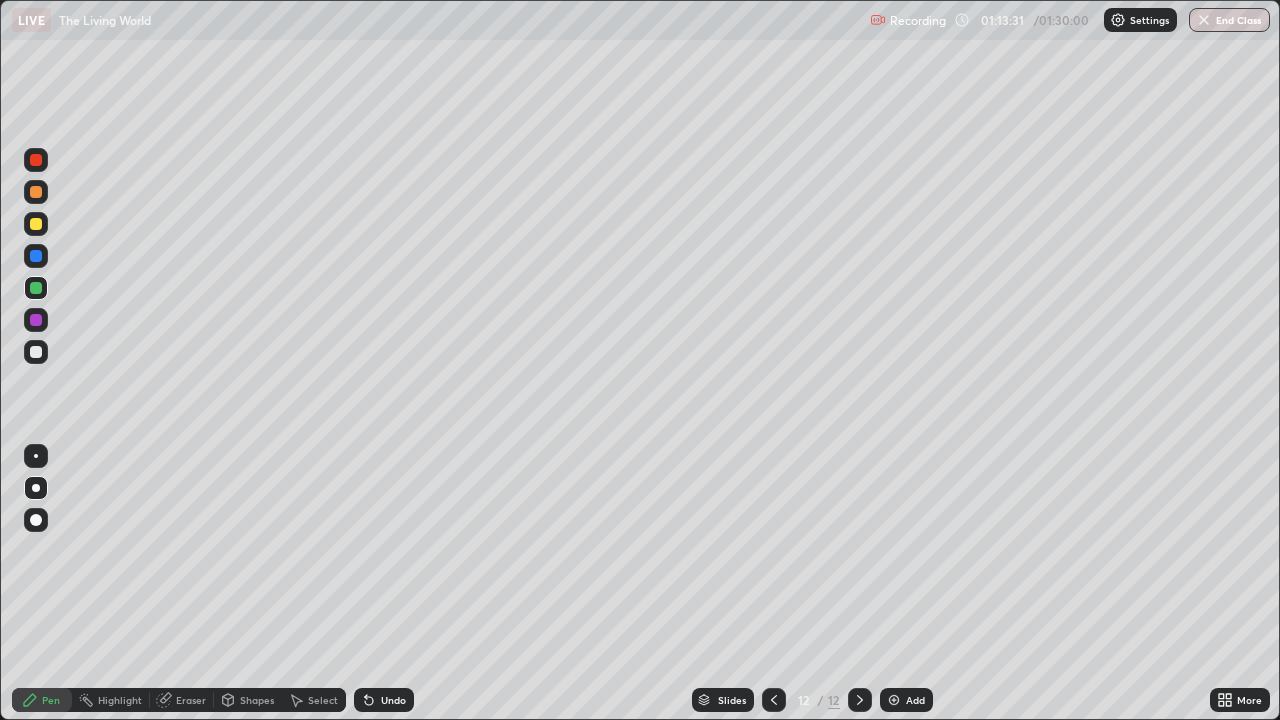click on "Undo" at bounding box center (393, 700) 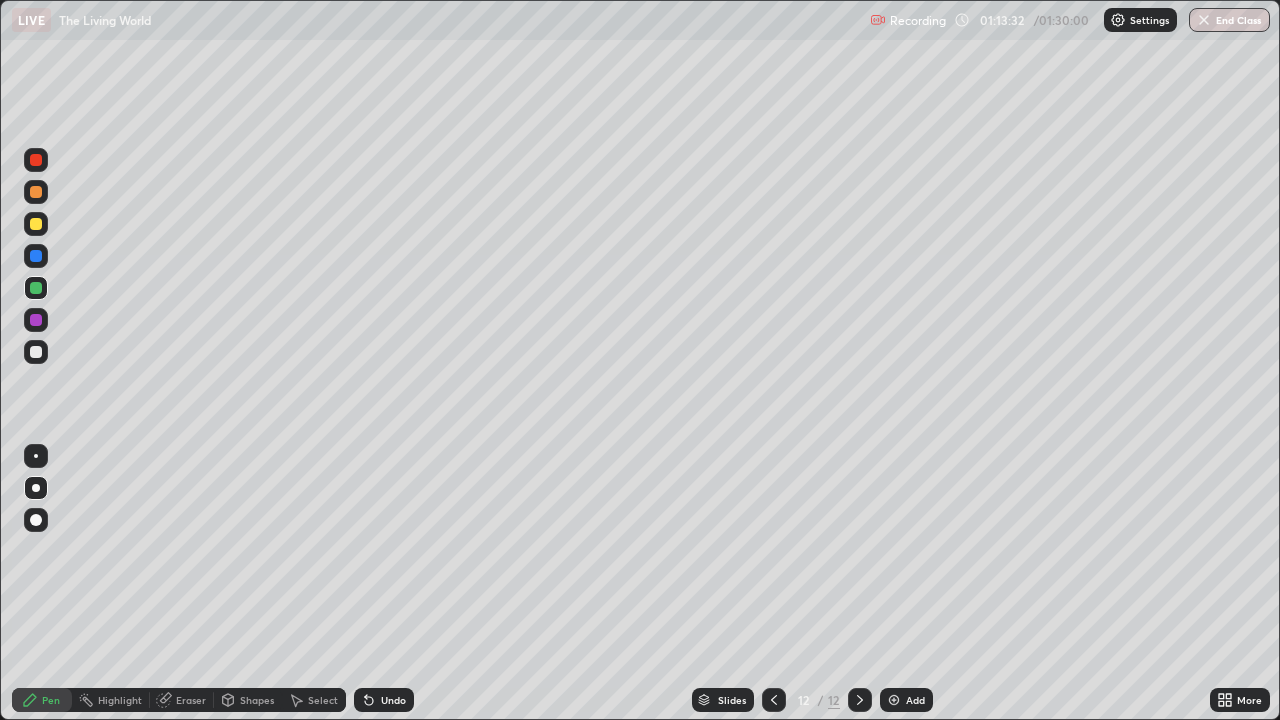 click on "Undo" at bounding box center (393, 700) 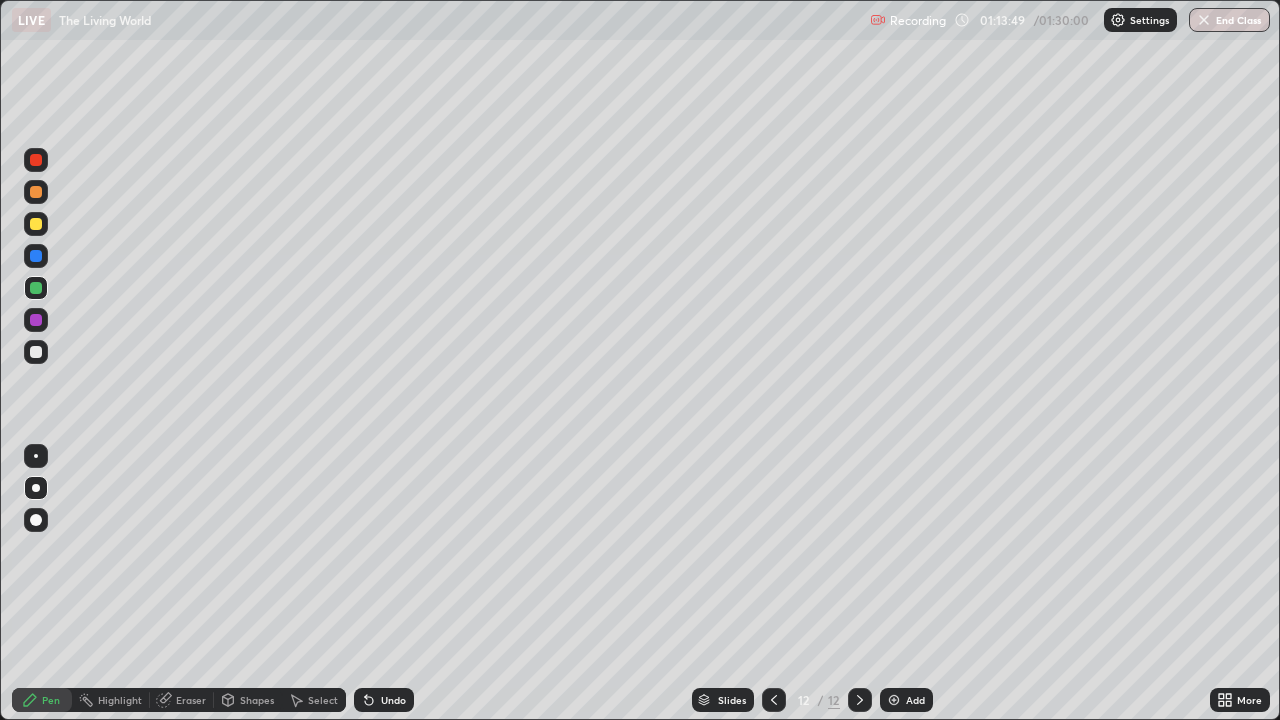 click at bounding box center (36, 256) 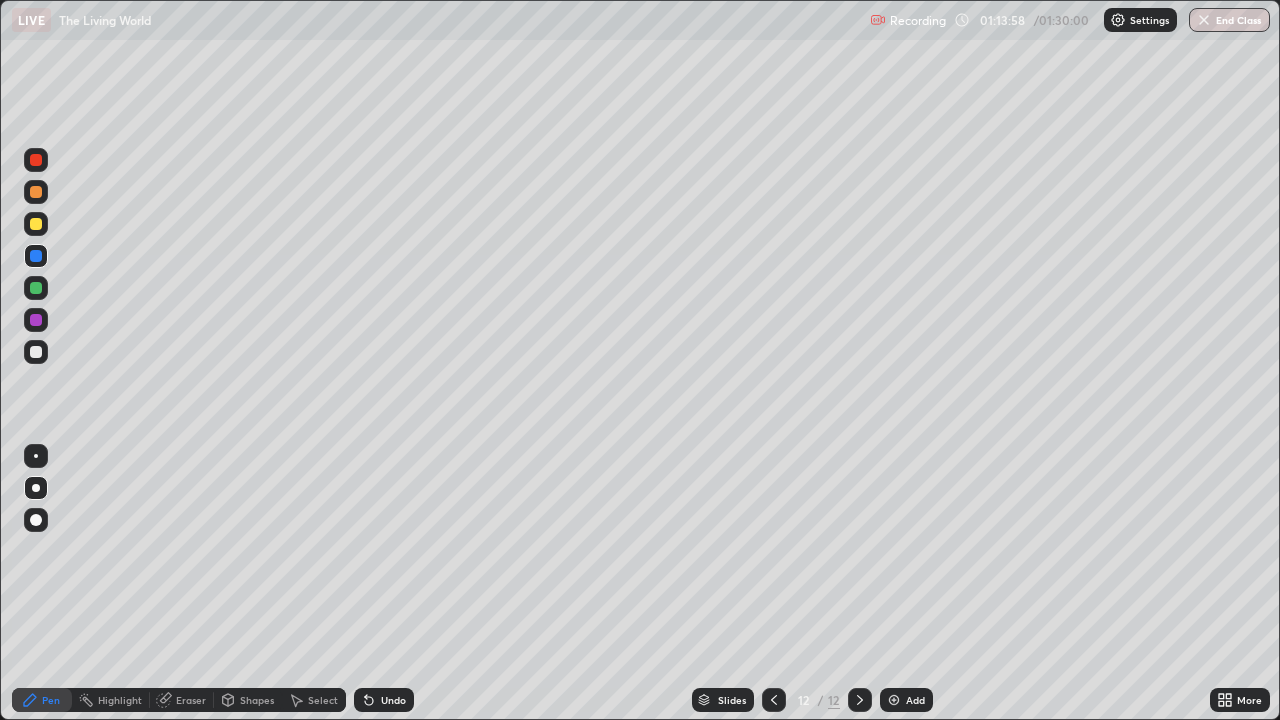click at bounding box center (36, 320) 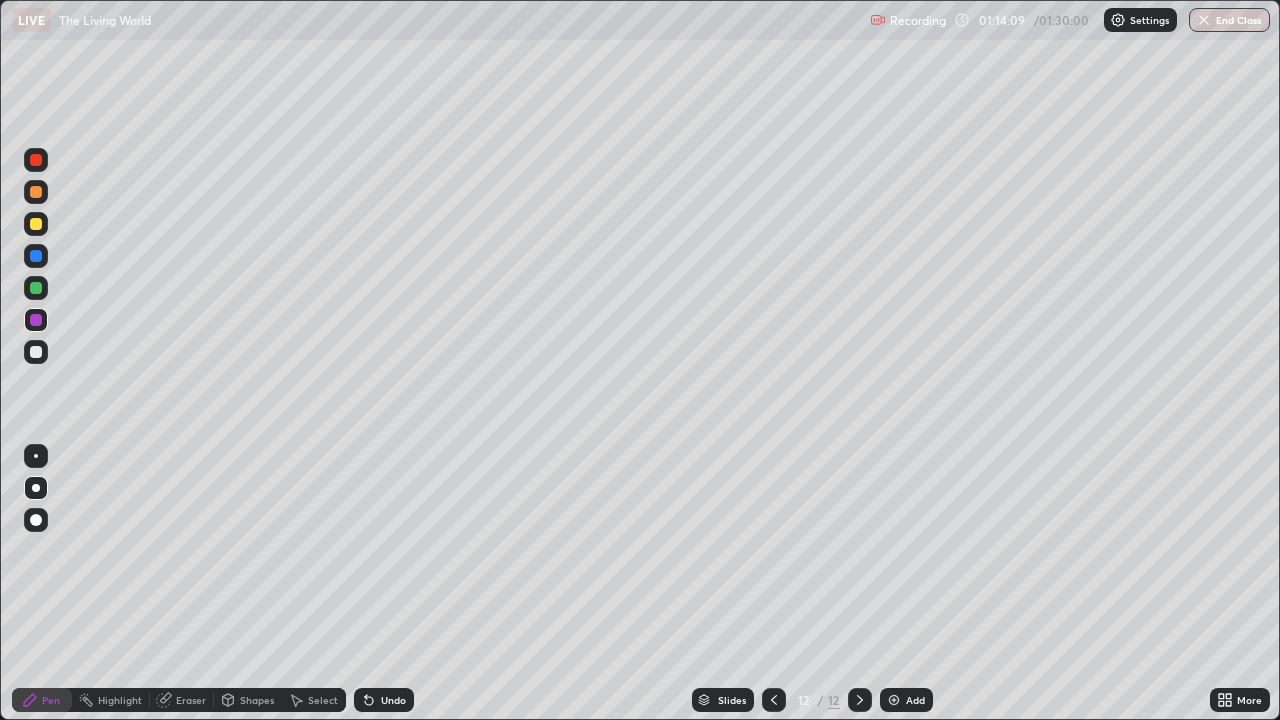 click at bounding box center (36, 288) 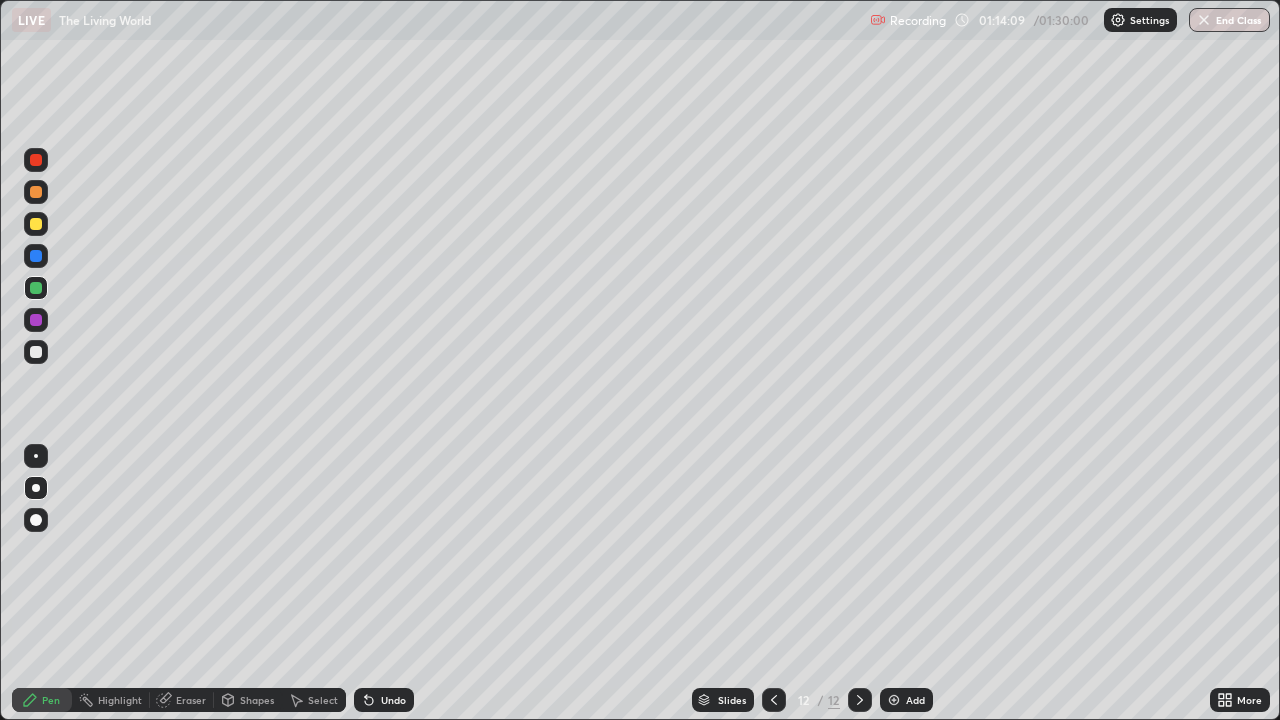 click at bounding box center (36, 352) 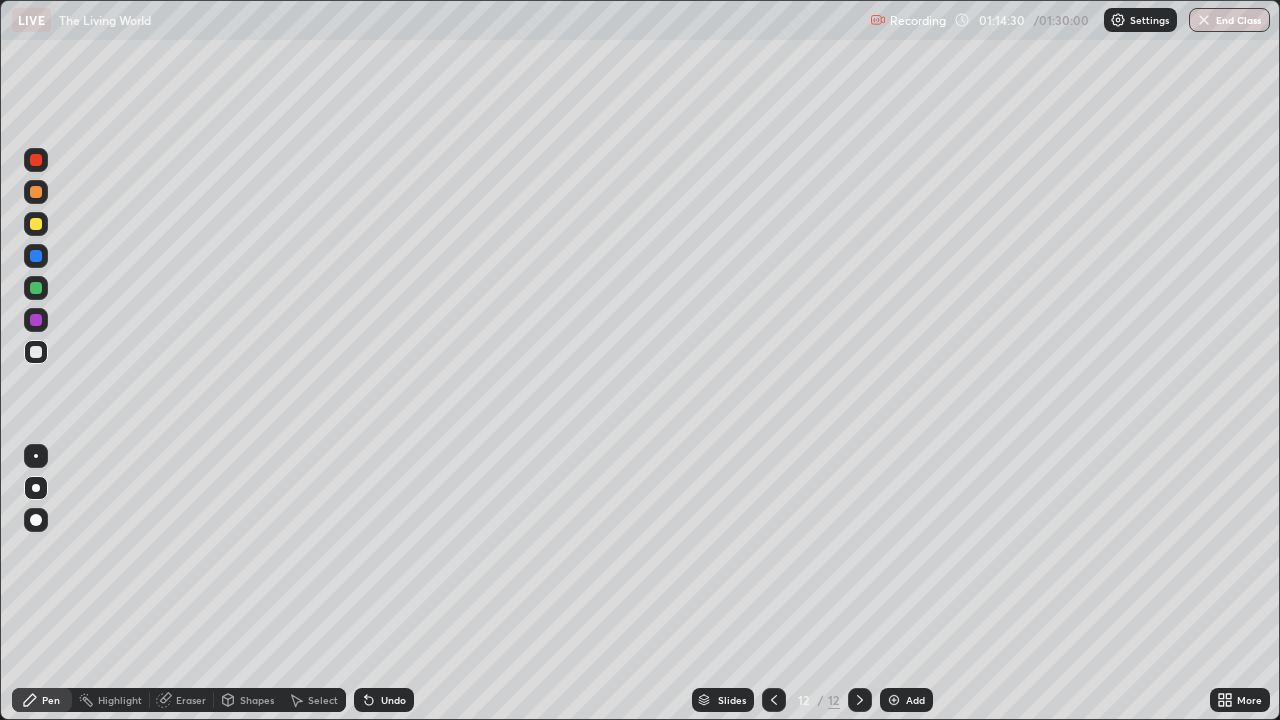 click at bounding box center (36, 288) 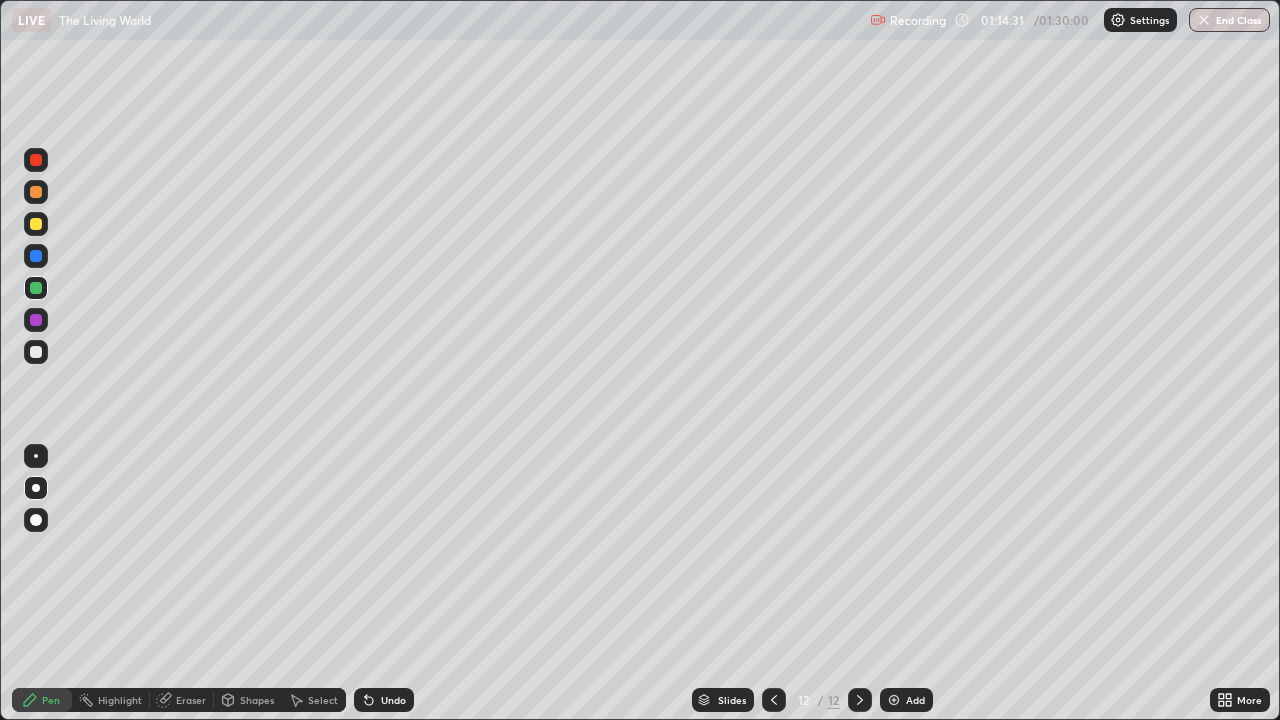 click at bounding box center (36, 192) 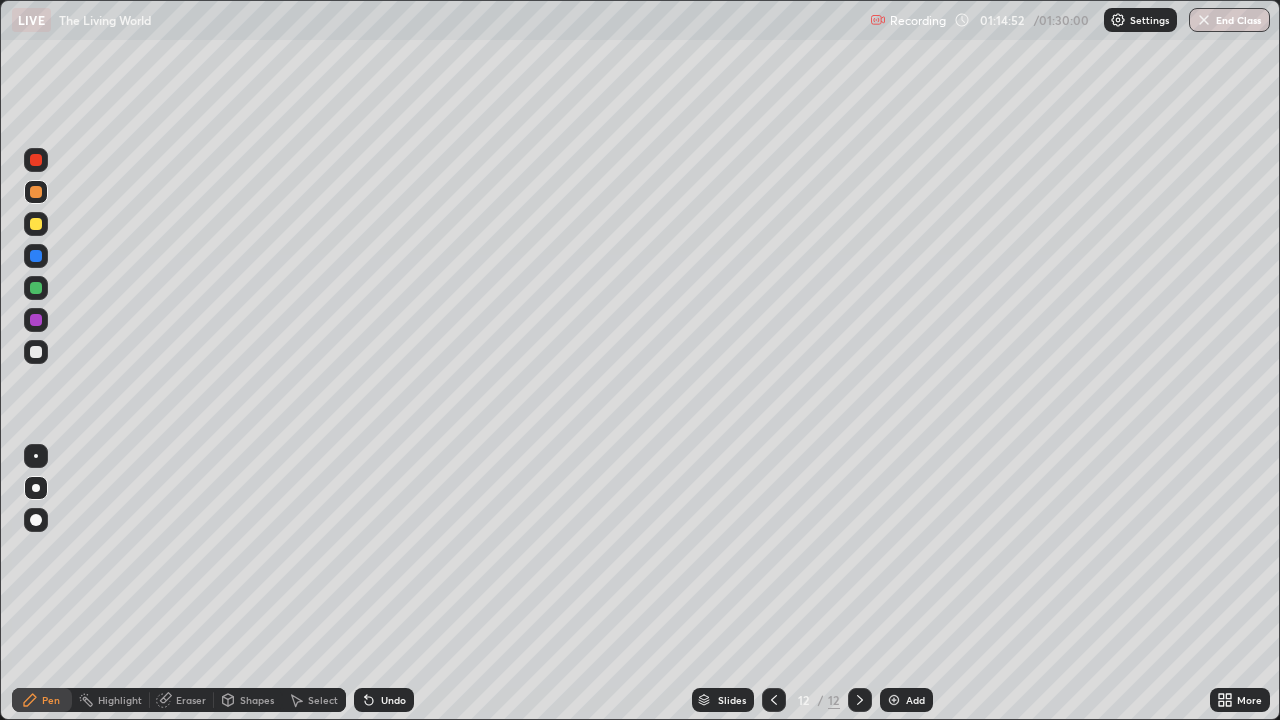 click at bounding box center (36, 160) 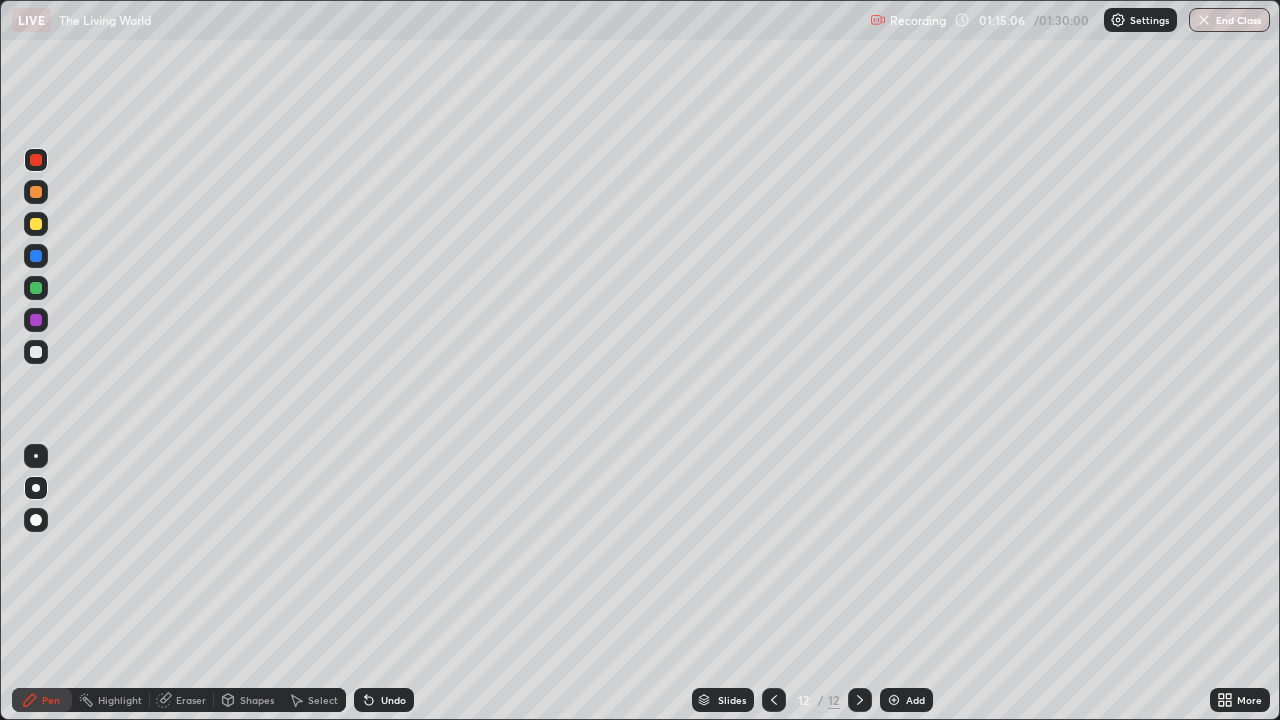 click on "Undo" at bounding box center [393, 700] 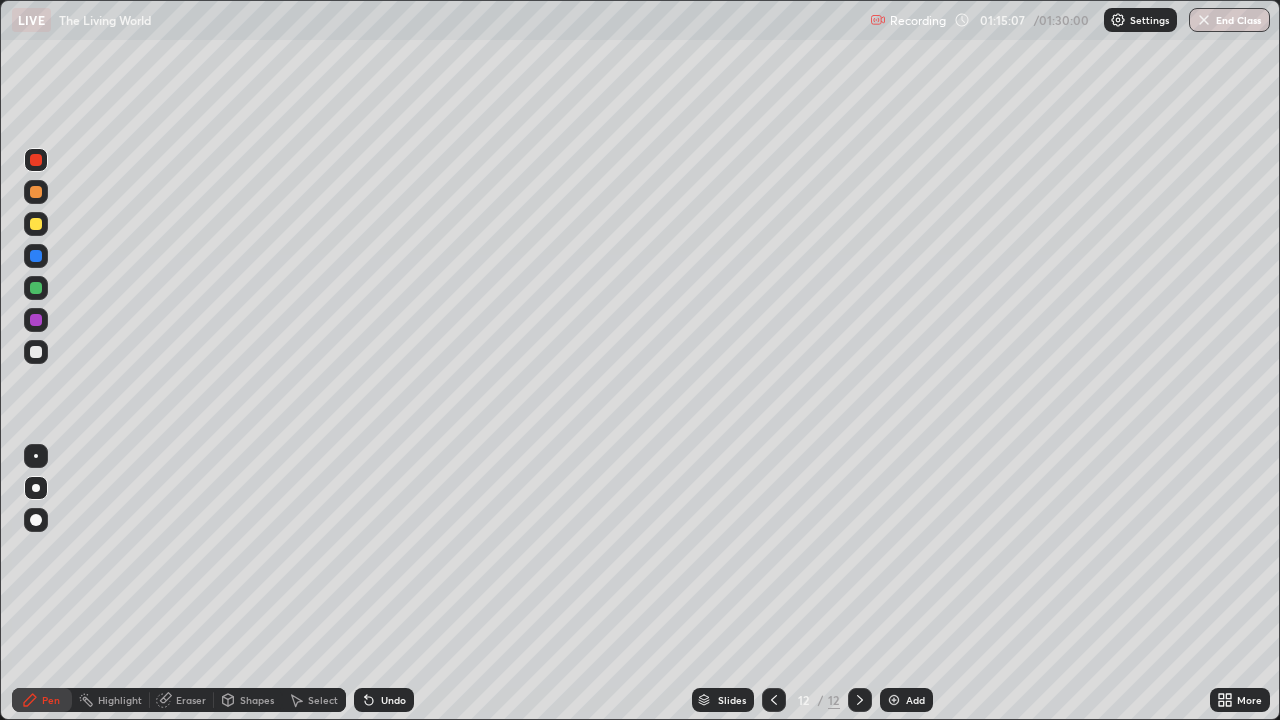 click on "Undo" at bounding box center (393, 700) 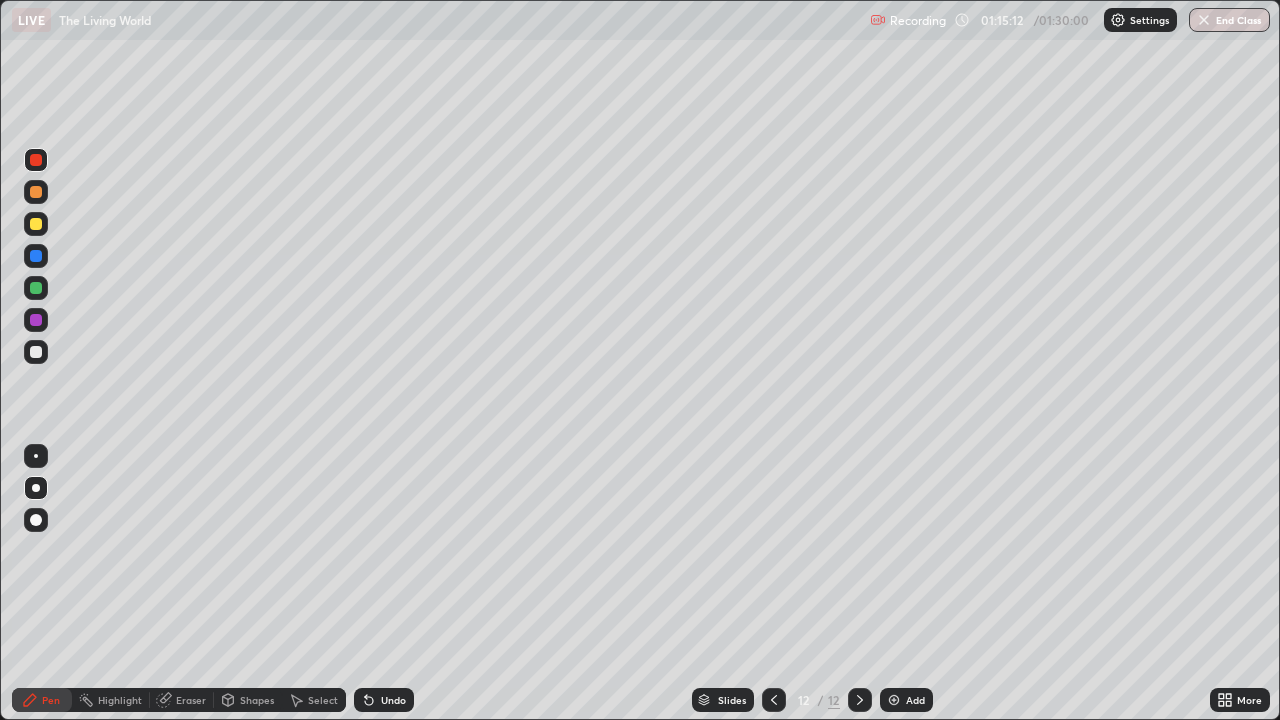 click at bounding box center (36, 288) 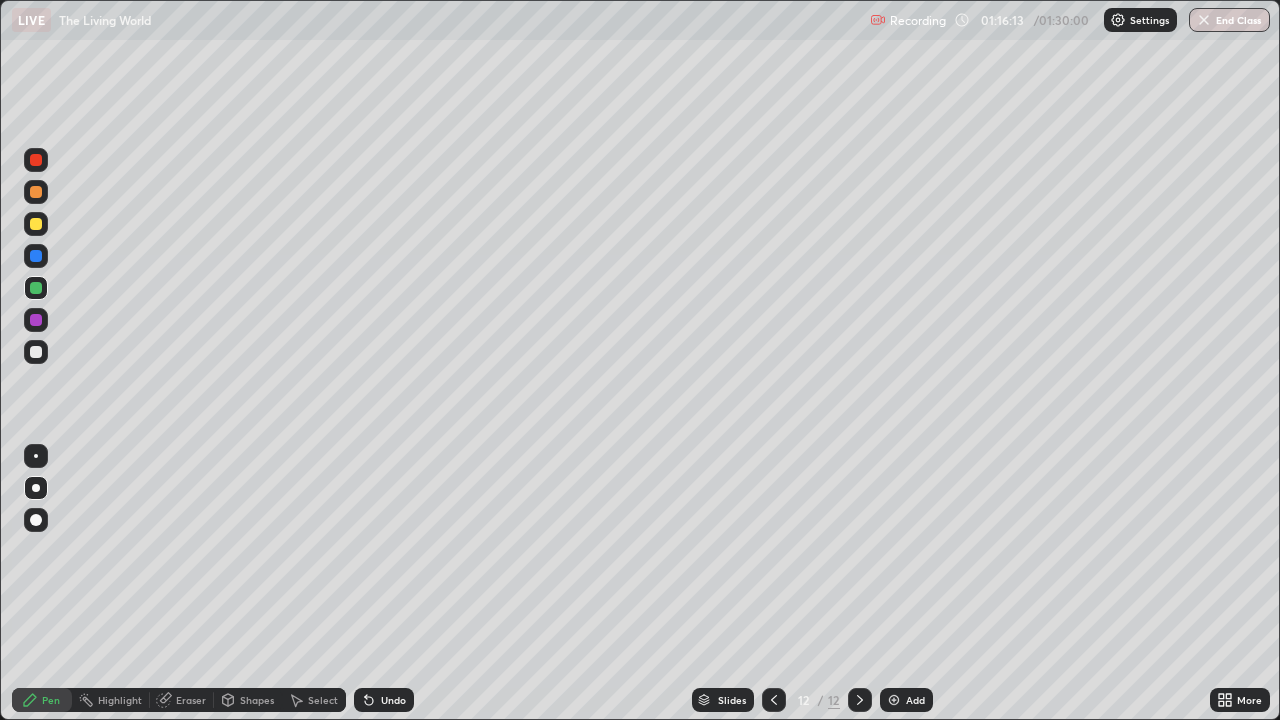 click at bounding box center (36, 256) 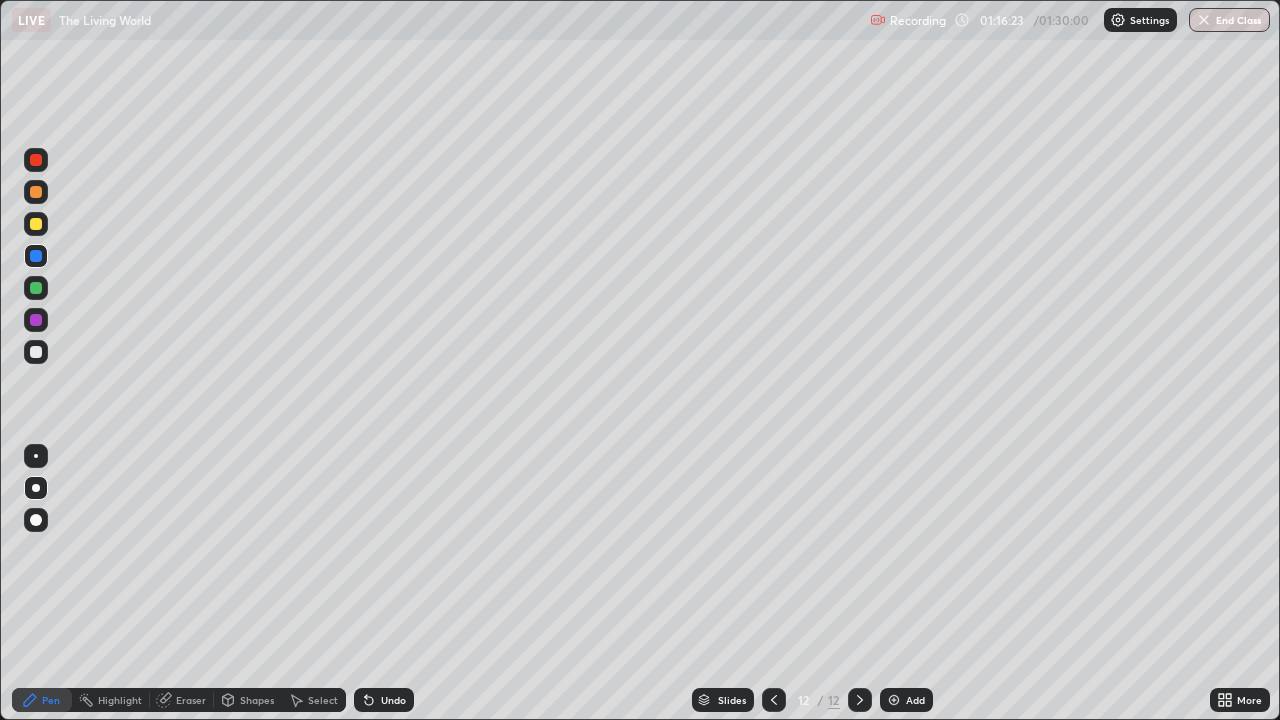 click 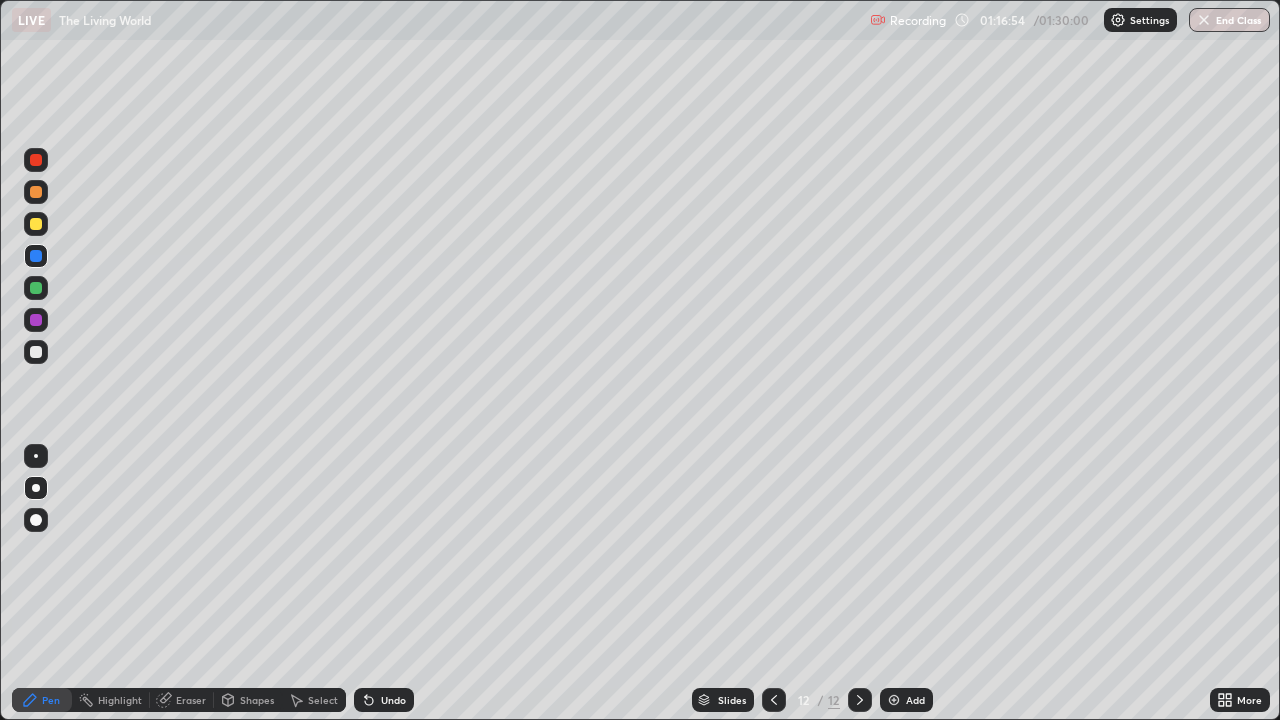 click at bounding box center [36, 352] 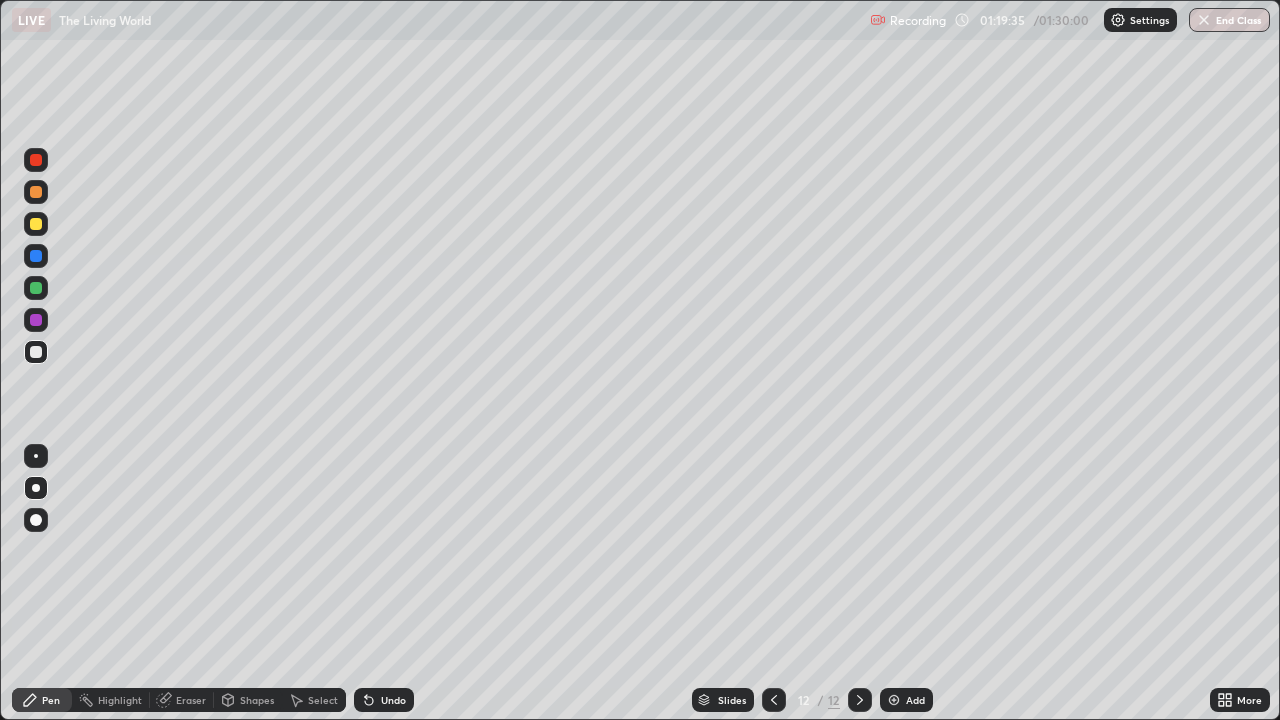 click at bounding box center (894, 700) 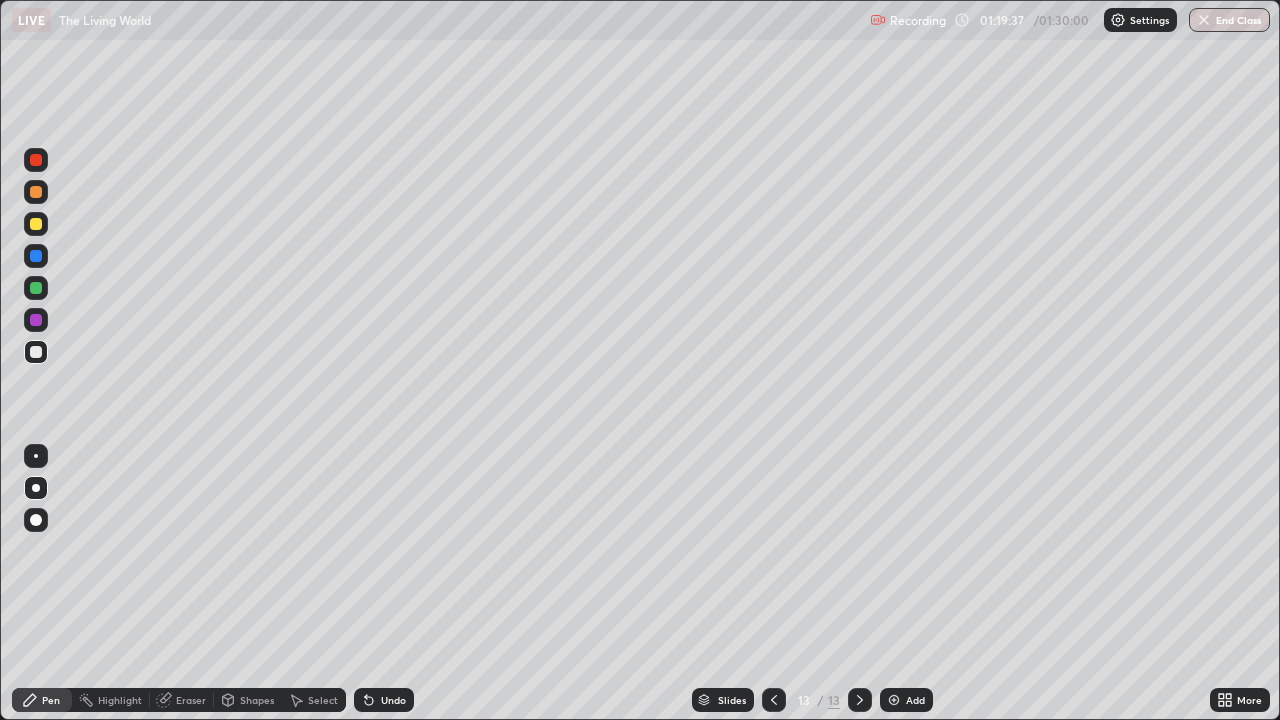 click at bounding box center [36, 160] 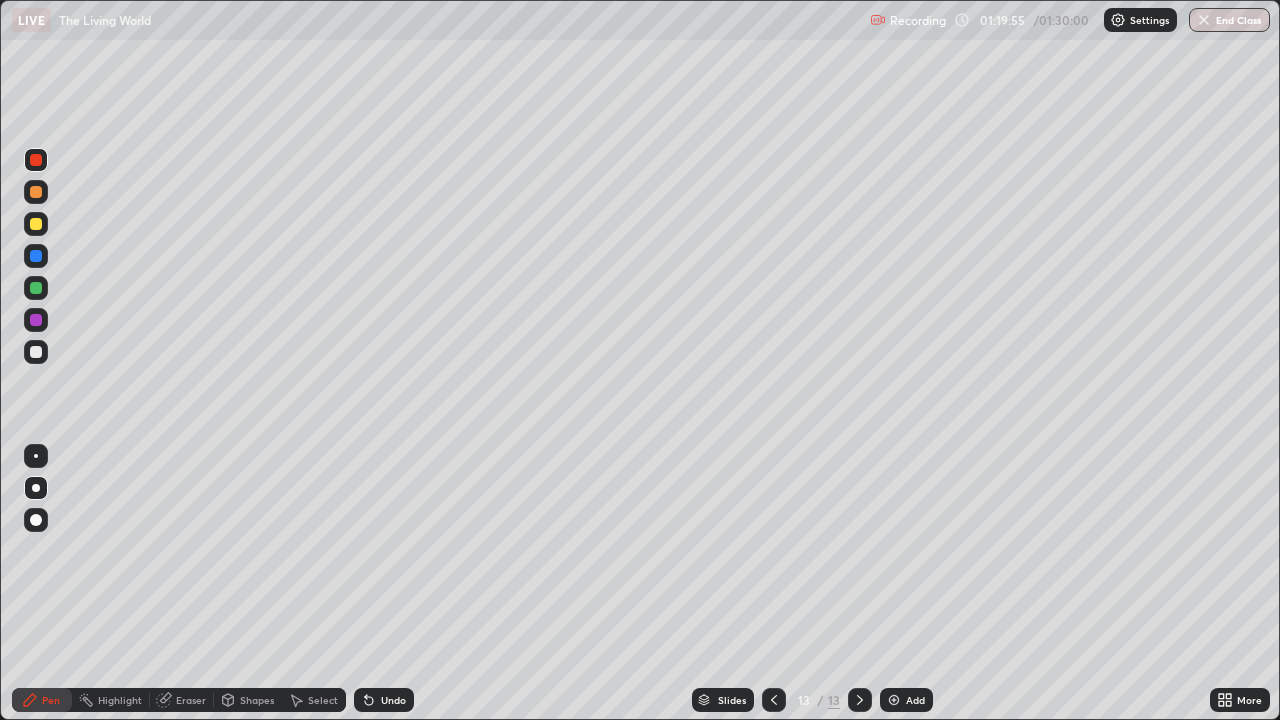click at bounding box center (36, 192) 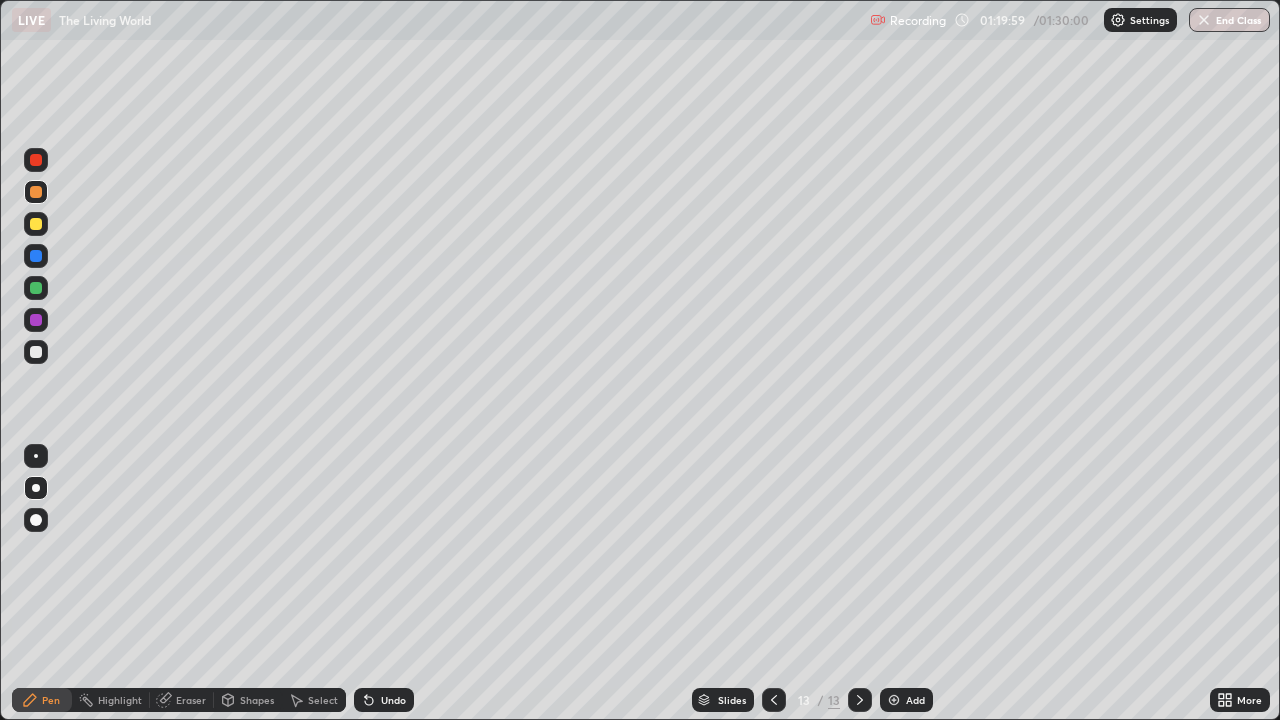 click on "Undo" at bounding box center (393, 700) 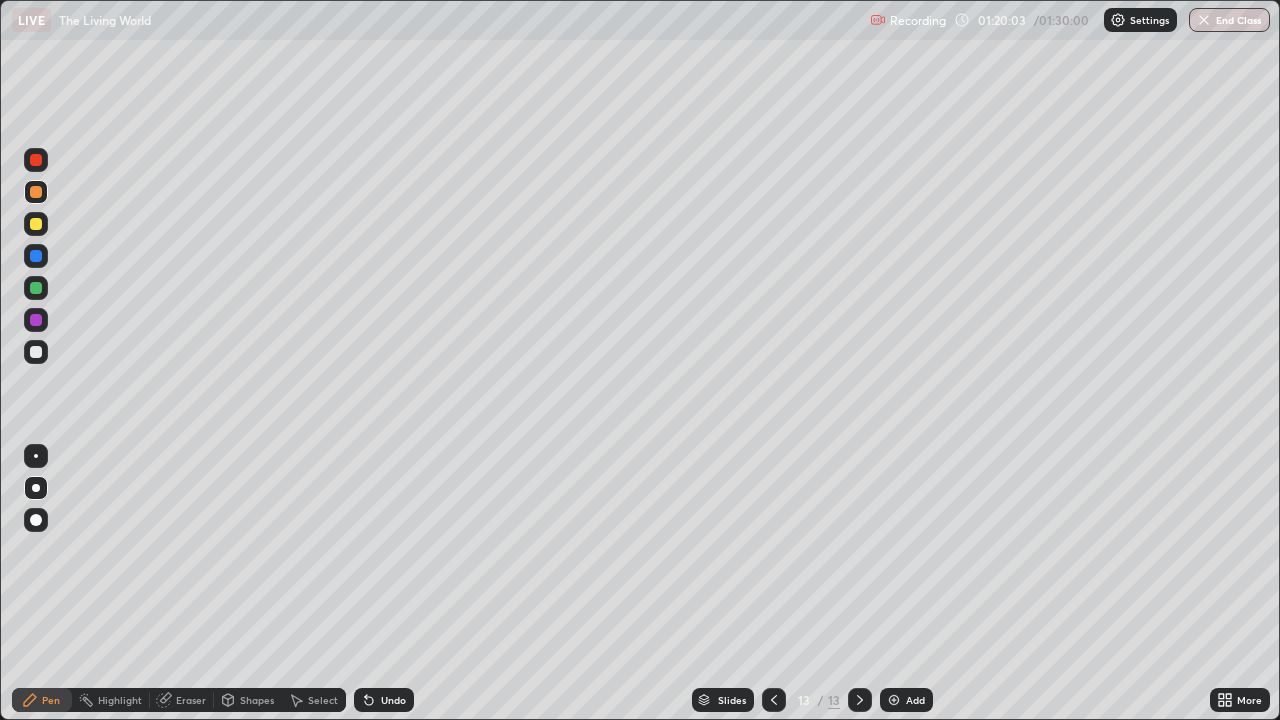 click at bounding box center [36, 320] 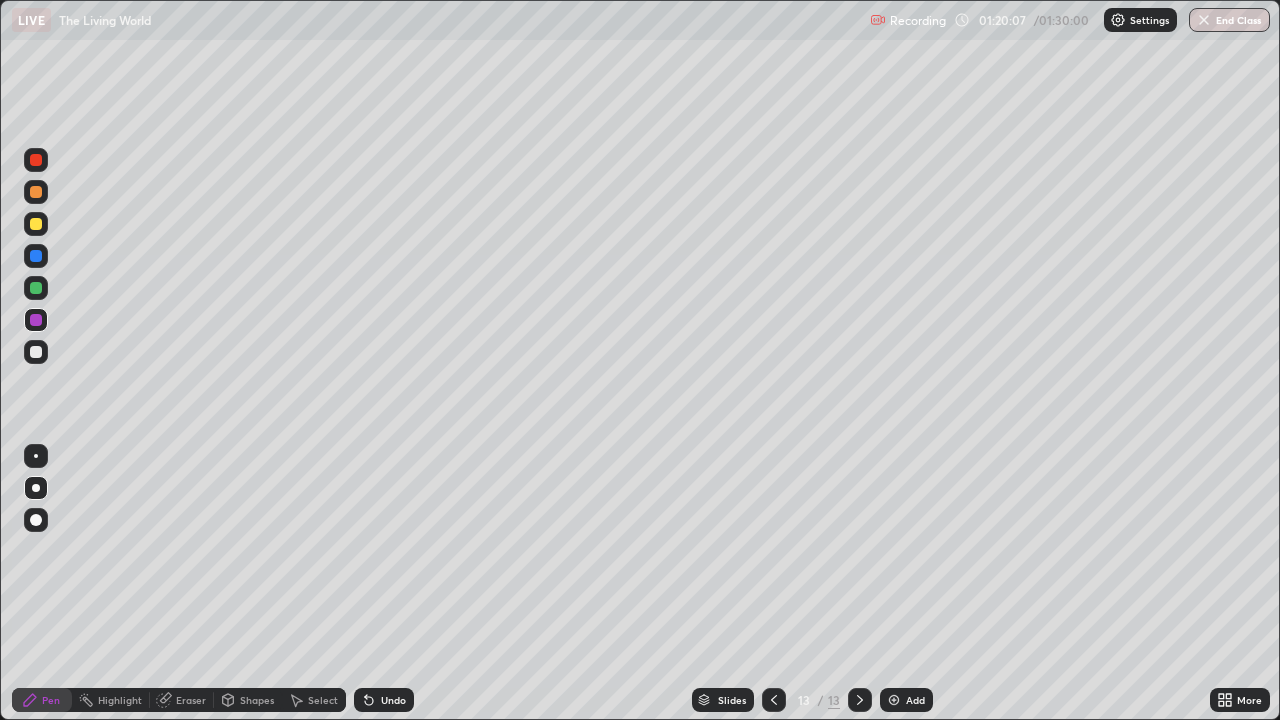 click on "Undo" at bounding box center [393, 700] 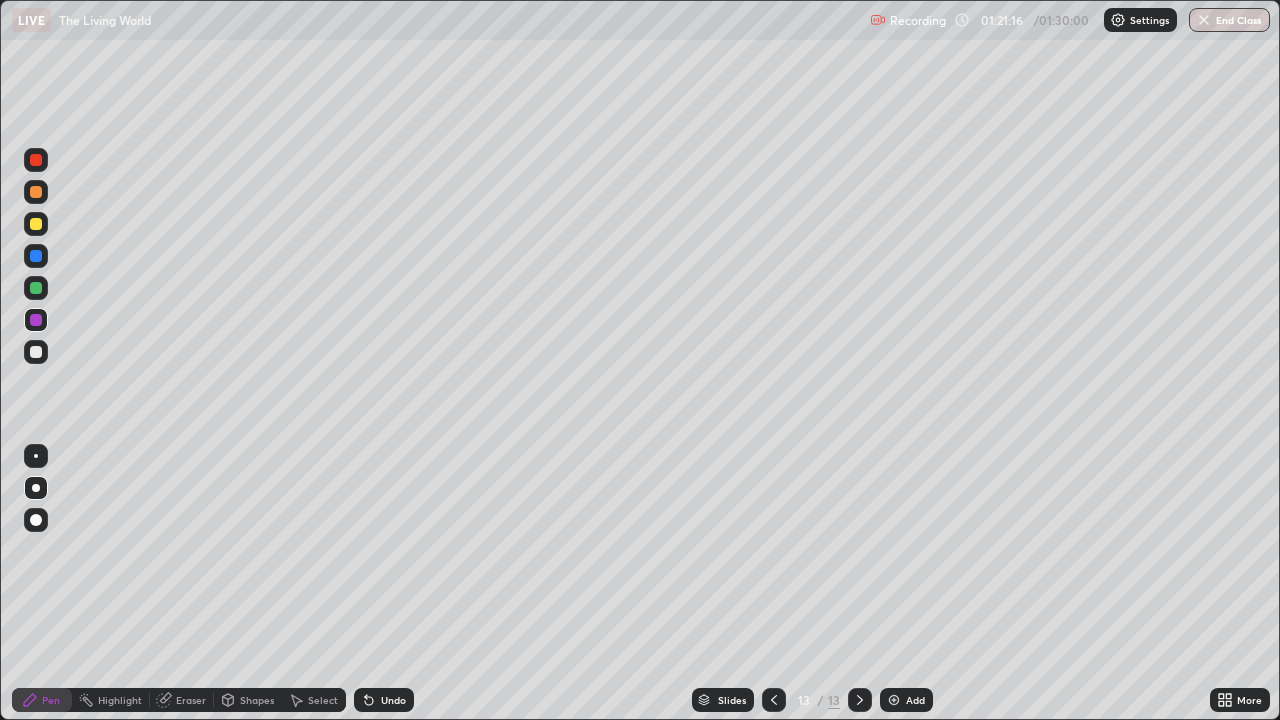 click on "End Class" at bounding box center (1229, 20) 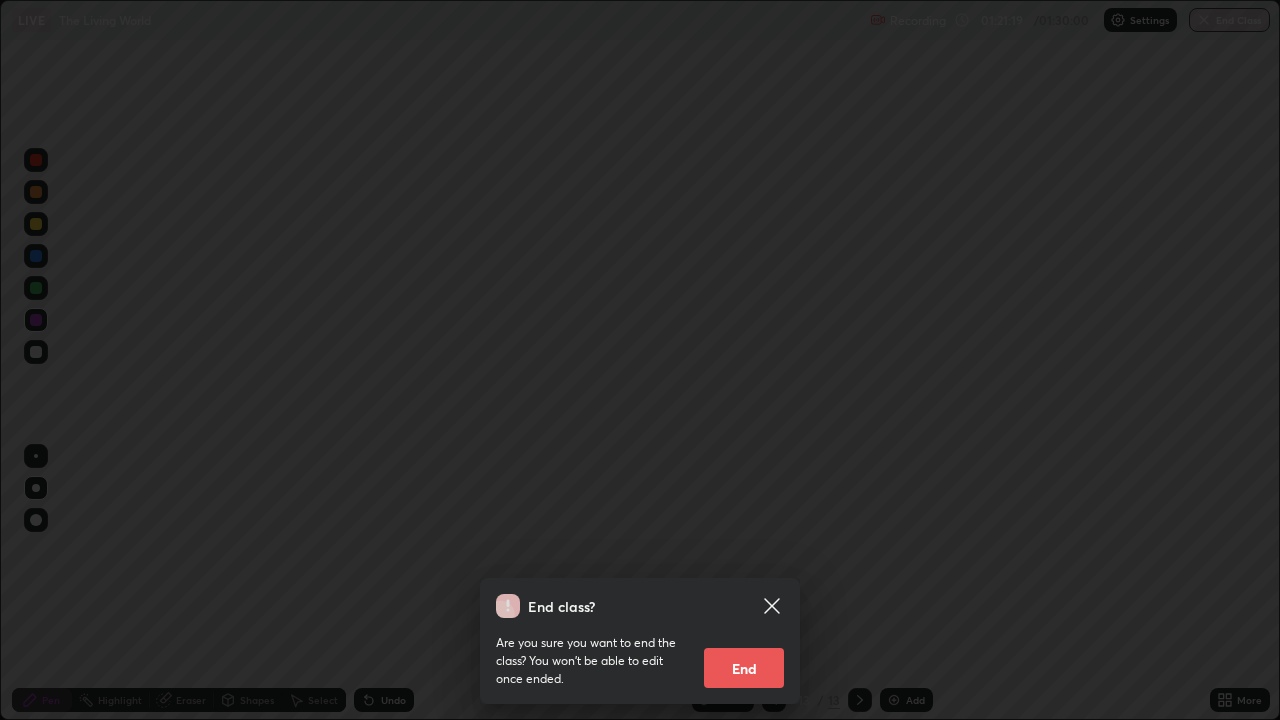click on "End" at bounding box center [744, 668] 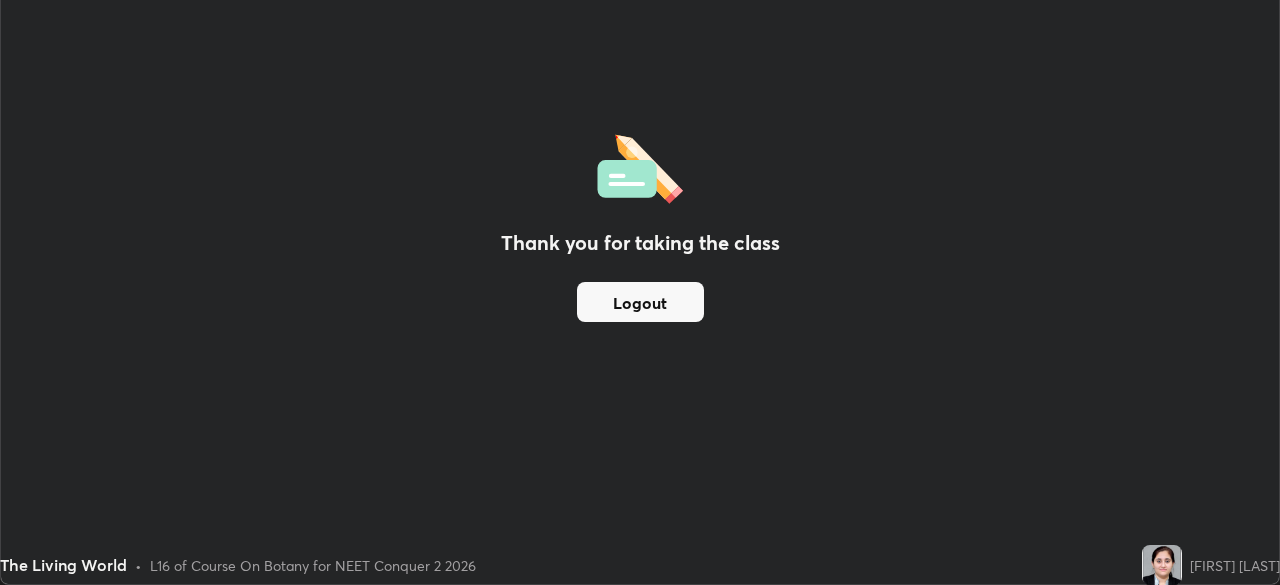 scroll, scrollTop: 585, scrollLeft: 1280, axis: both 